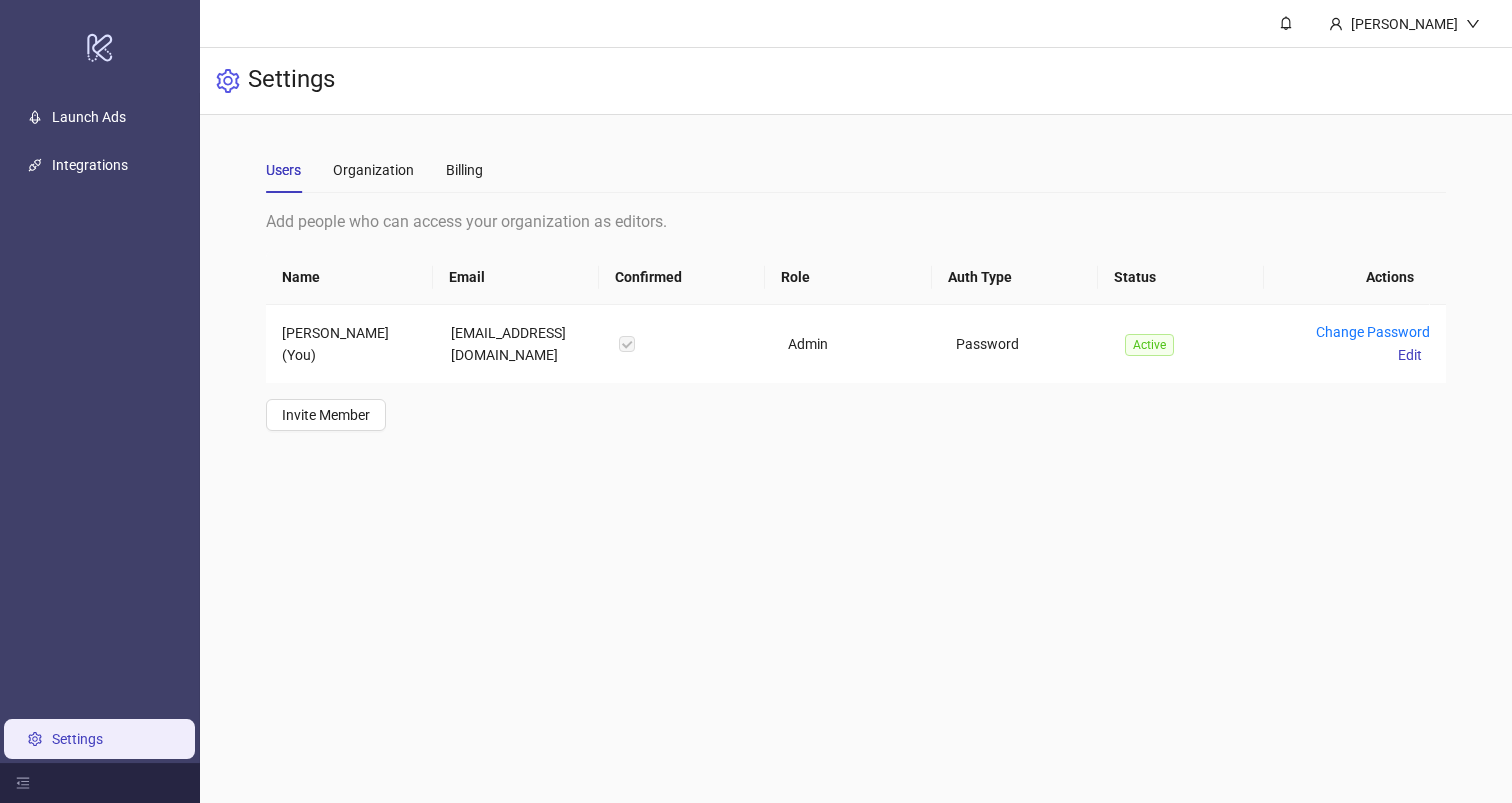 scroll, scrollTop: 0, scrollLeft: 0, axis: both 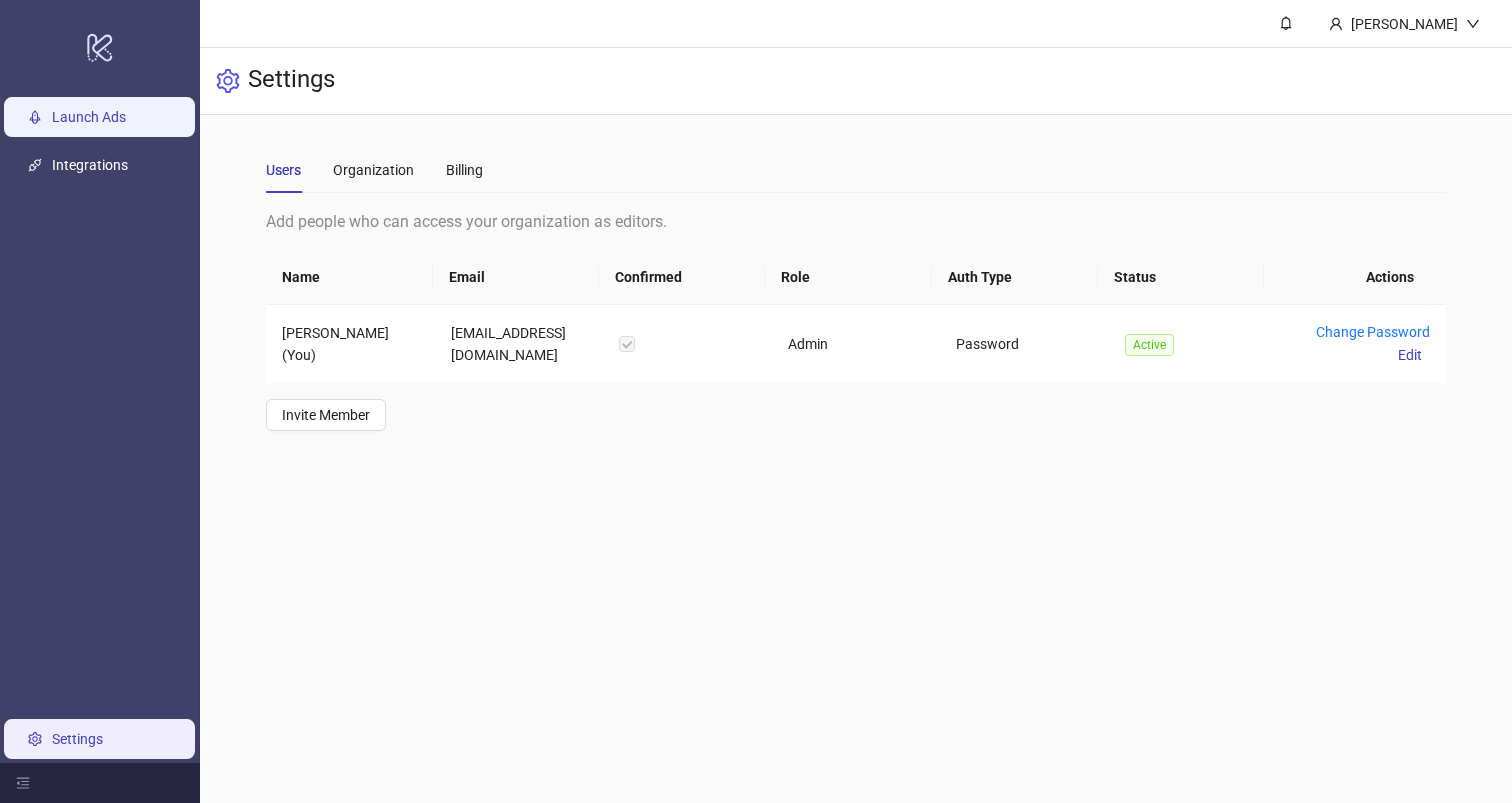 drag, startPoint x: 26, startPoint y: 55, endPoint x: 73, endPoint y: 104, distance: 67.89698 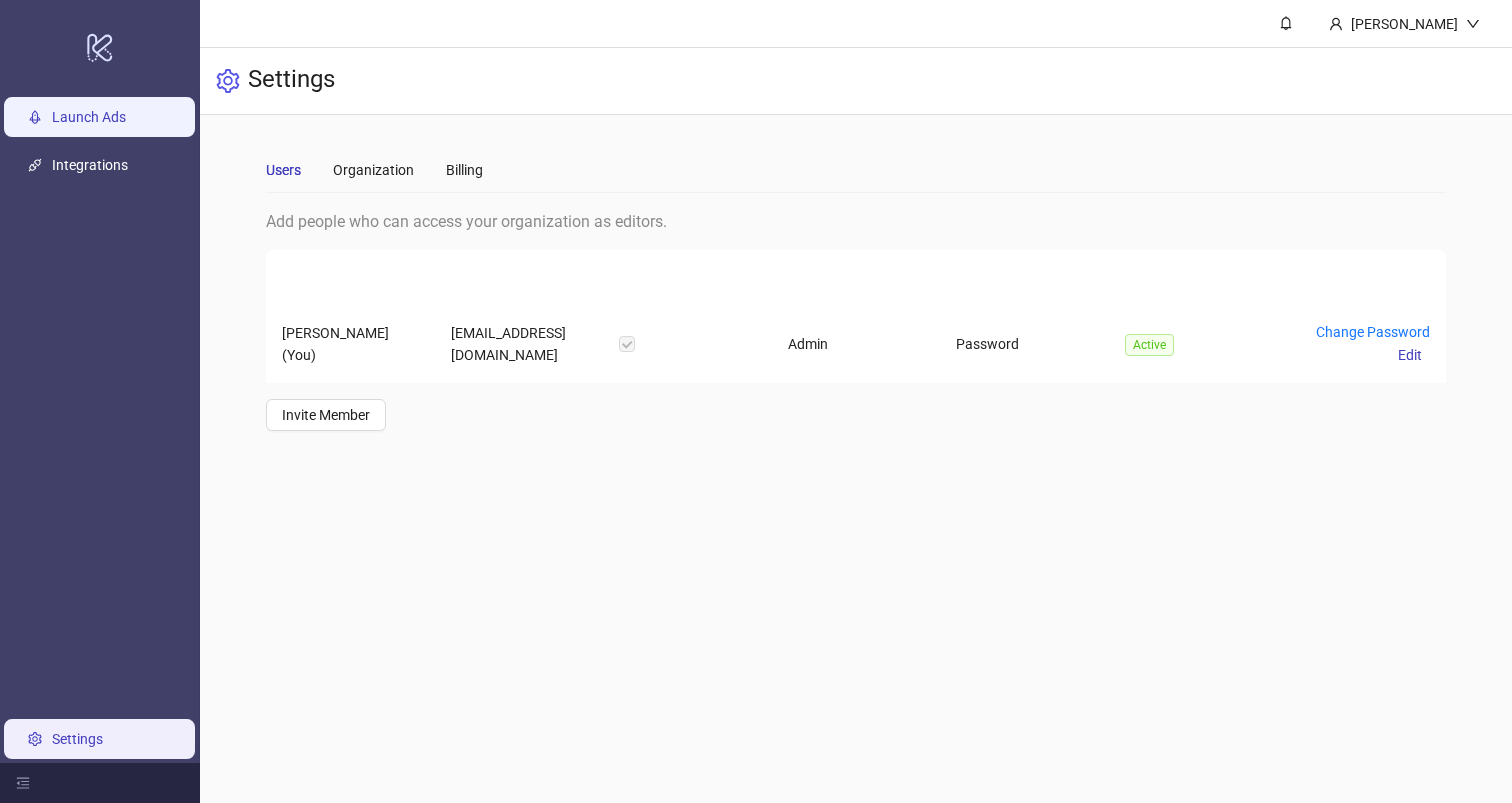 click on "Launch Ads" at bounding box center (89, 117) 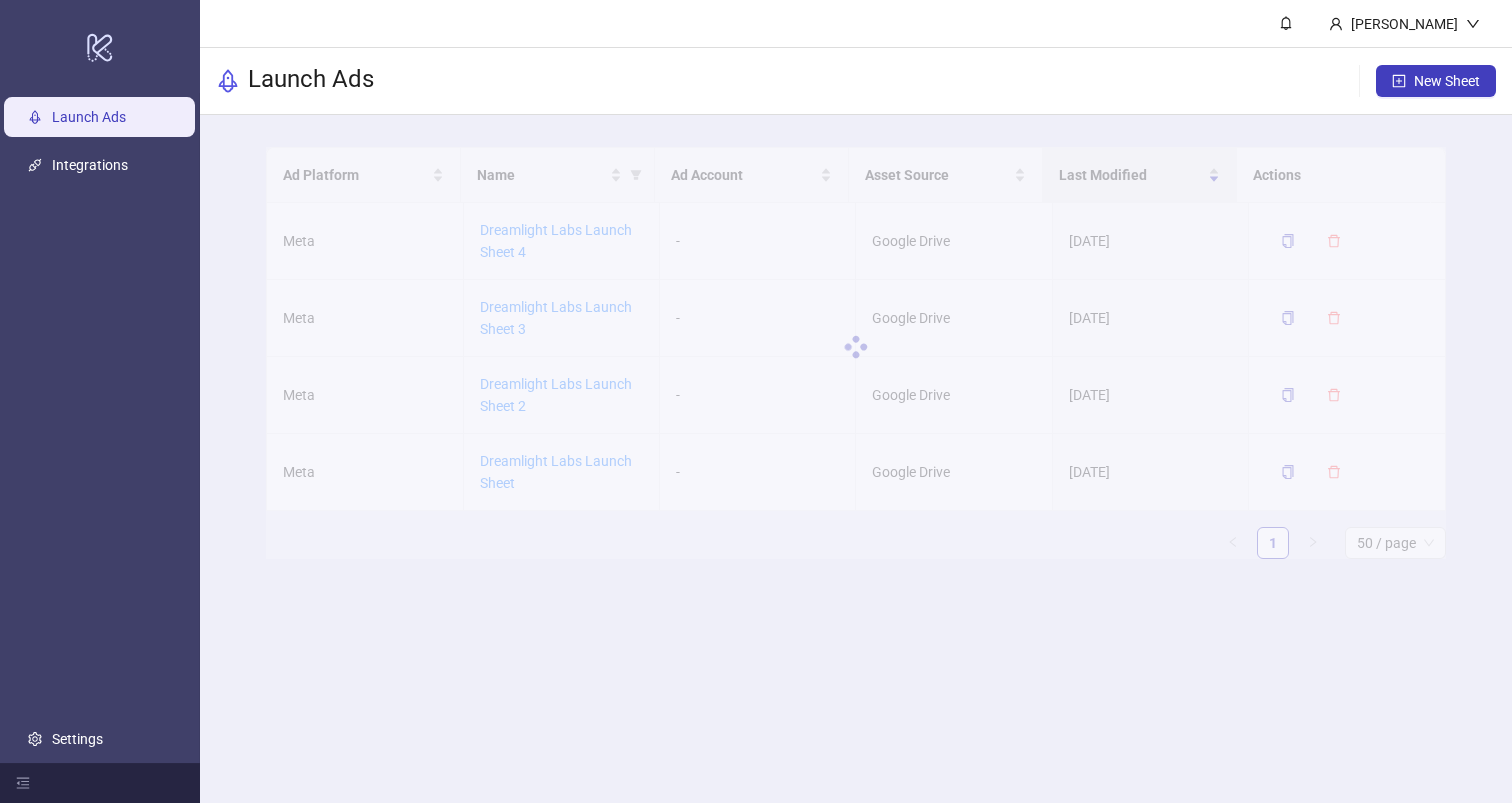 click at bounding box center (855, 347) 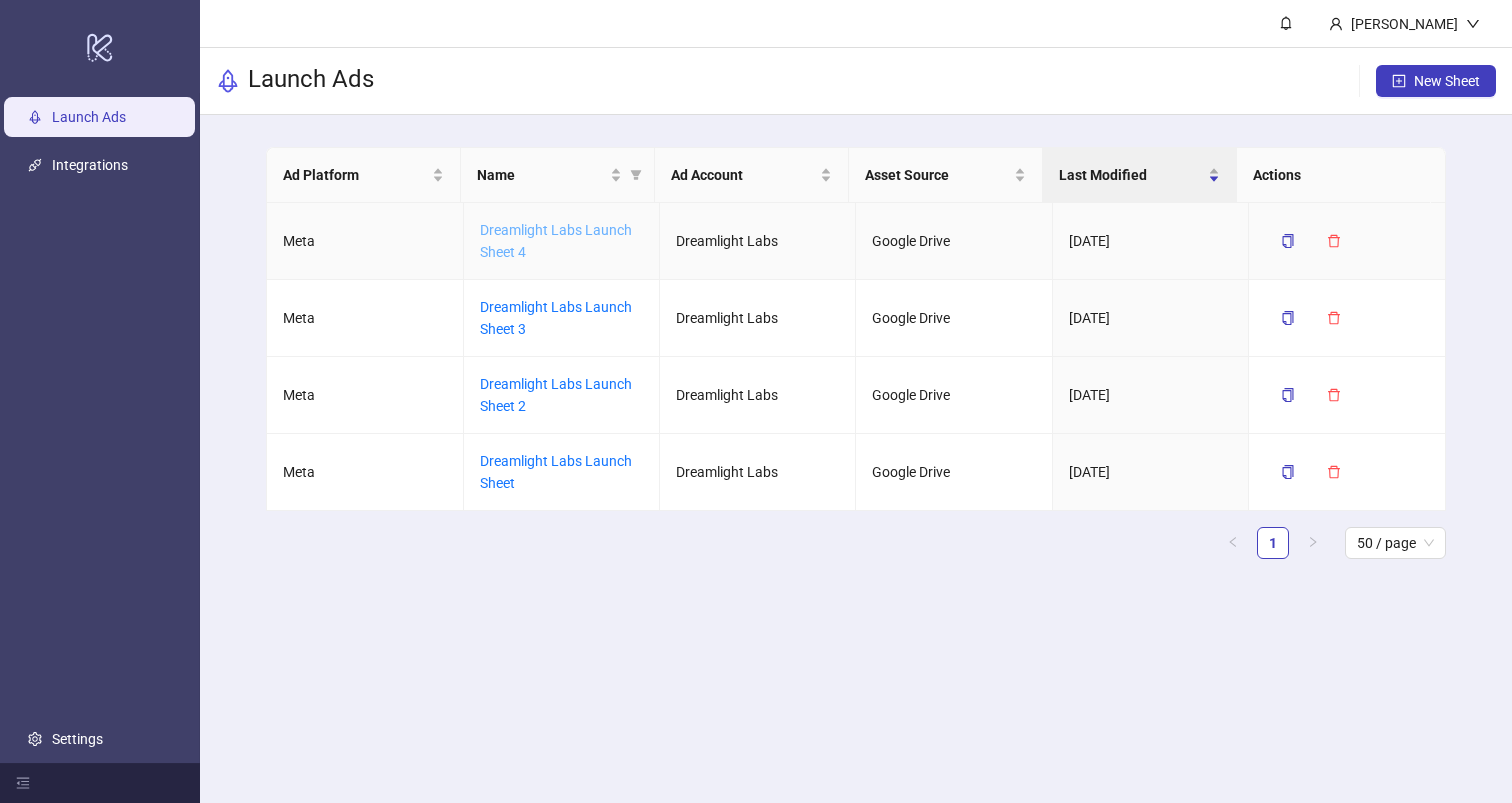 click on "Dreamlight Labs Launch Sheet 4" at bounding box center [556, 241] 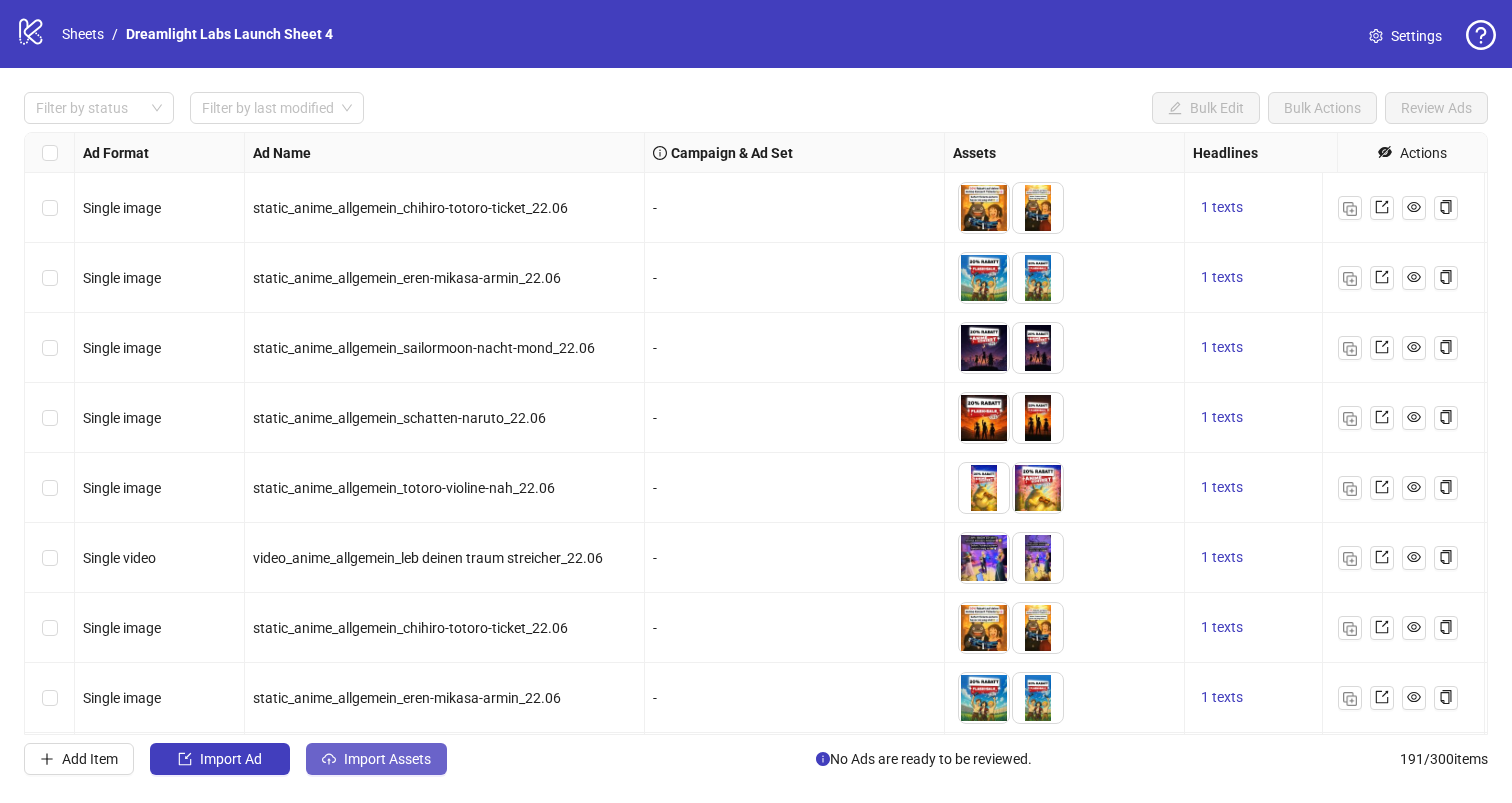 click on "Filter by status Filter by last modified Bulk Edit Bulk Actions Review Ads Ad Format Ad Name Campaign & Ad Set Assets Headlines Primary Texts Descriptions Destination URL App Product Page ID Display URL Leadgen Form Product Set ID Call to Action Actions Single image static_anime_allgemein_chihiro-totoro-ticket_22.06 -
To pick up a draggable item, press the space bar.
While dragging, use the arrow keys to move the item.
Press space again to drop the item in its new position, or press escape to cancel.
1 texts 1 texts - Single image static_anime_allgemein_eren-mikasa-armin_22.06 -
To pick up a draggable item, press the space bar.
While dragging, use the arrow keys to move the item.
Press space again to drop the item in its new position, or press escape to cancel.
1 texts 1 texts - Single image static_anime_allgemein_sailormoon-nacht-mond_22.06 - 1 texts 1 texts - Single image static_anime_allgemein_schatten-naruto_22.06 - 1 texts 1 texts - Single image - 1 texts 1 texts - - -" at bounding box center (756, 433) 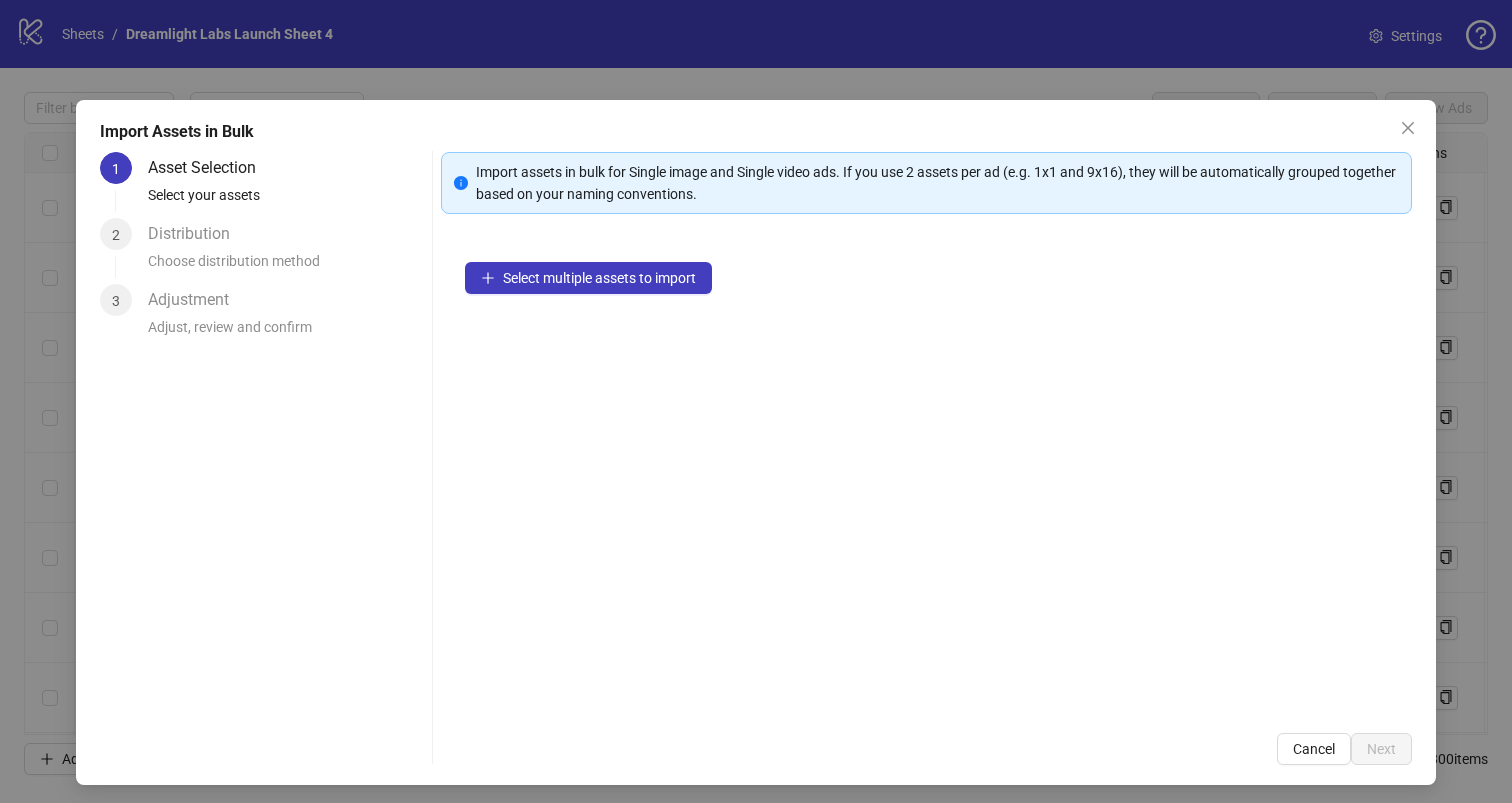 click on "Select multiple assets to import" at bounding box center (927, 473) 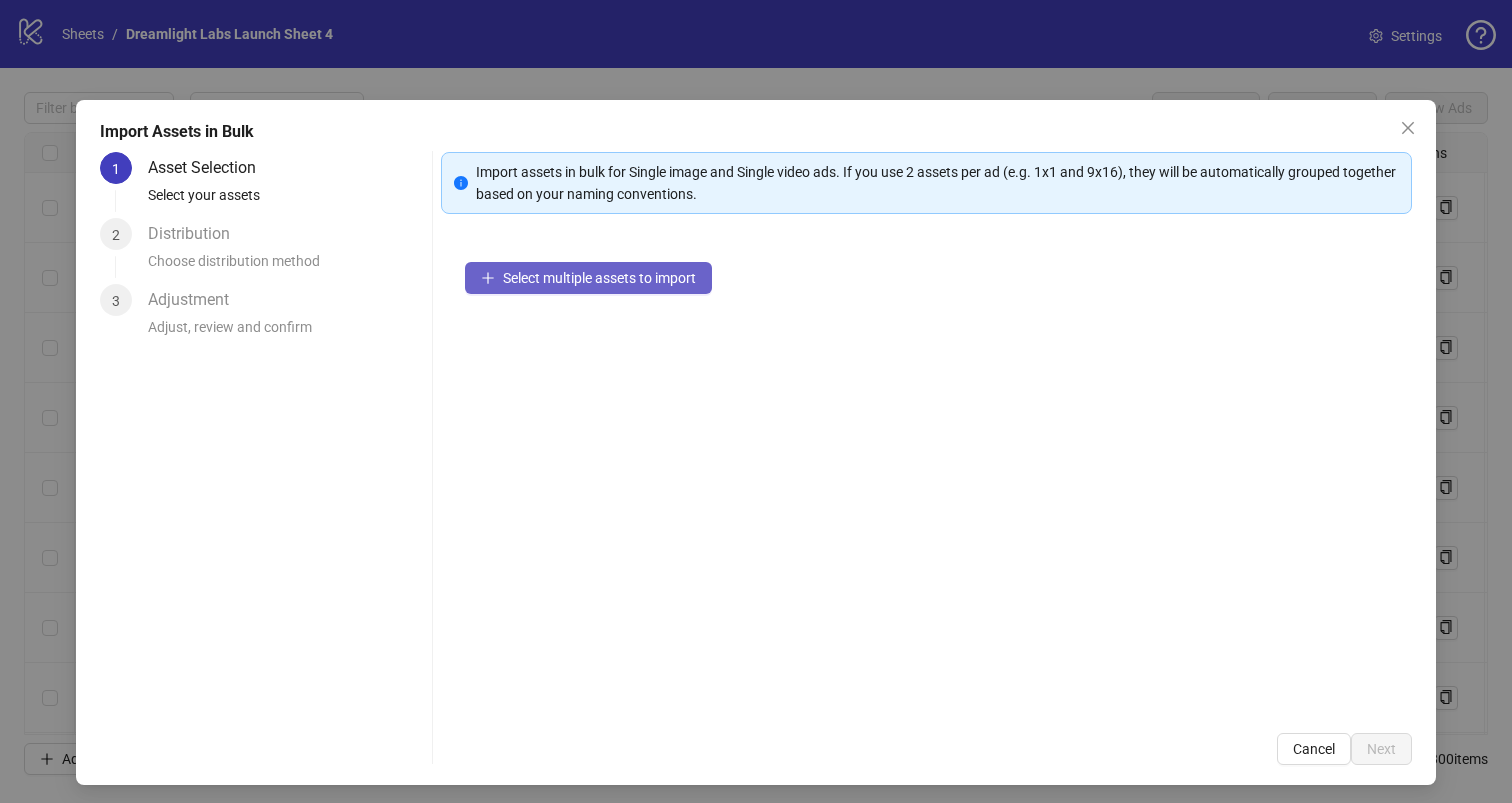 click on "Select multiple assets to import" at bounding box center [599, 278] 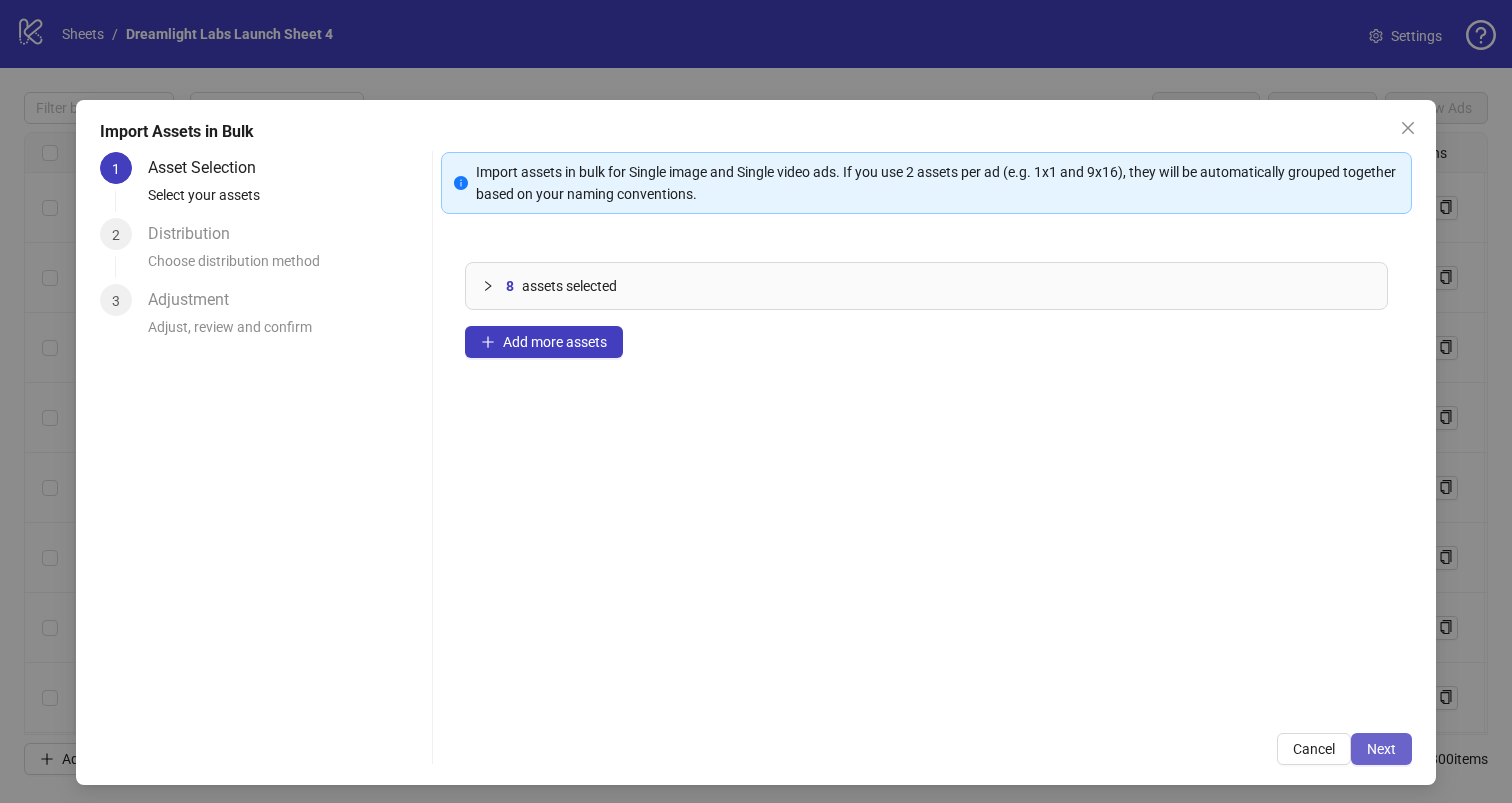 click on "Next" at bounding box center [1381, 749] 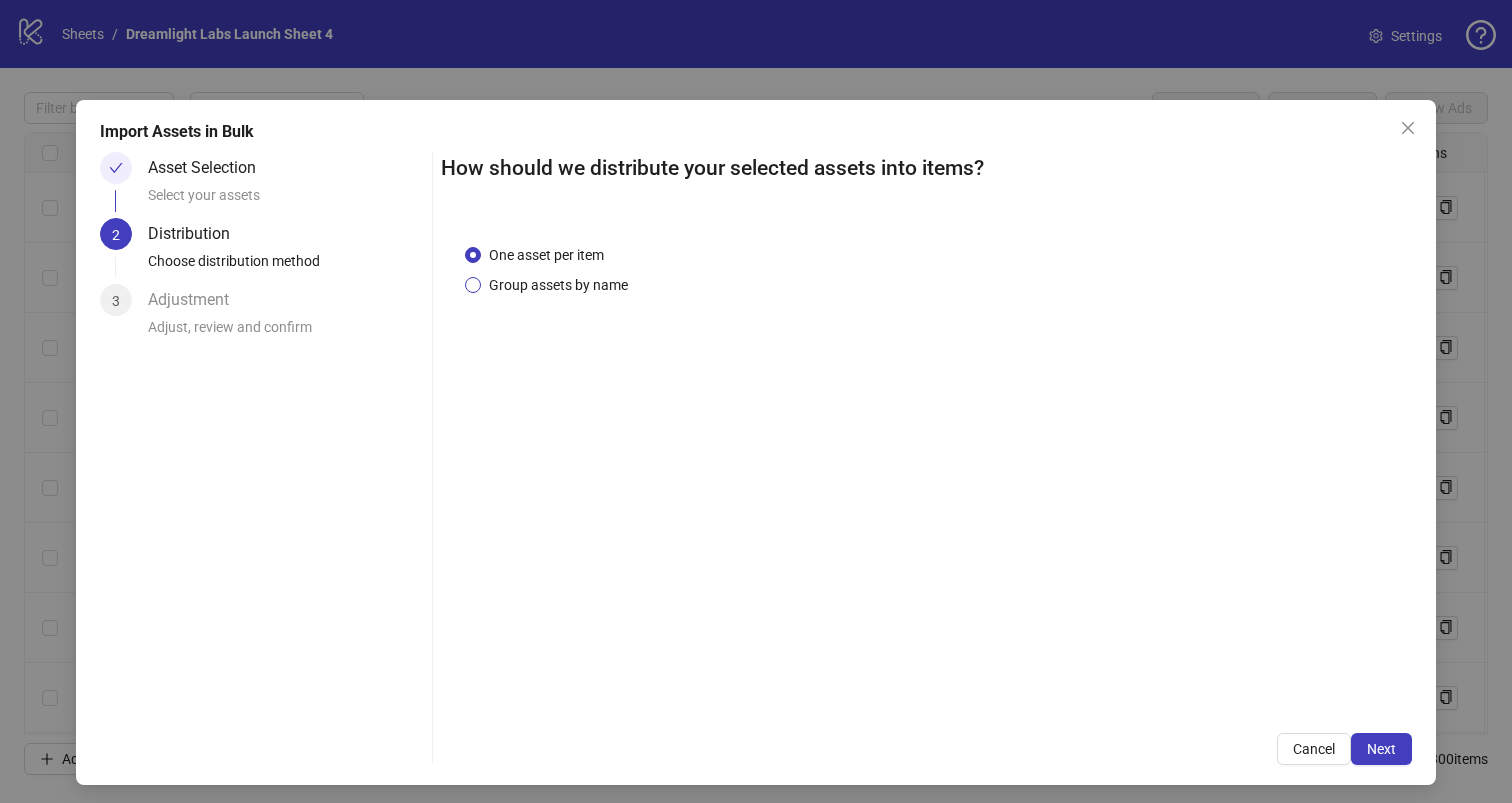 click on "Group assets by name" at bounding box center [558, 285] 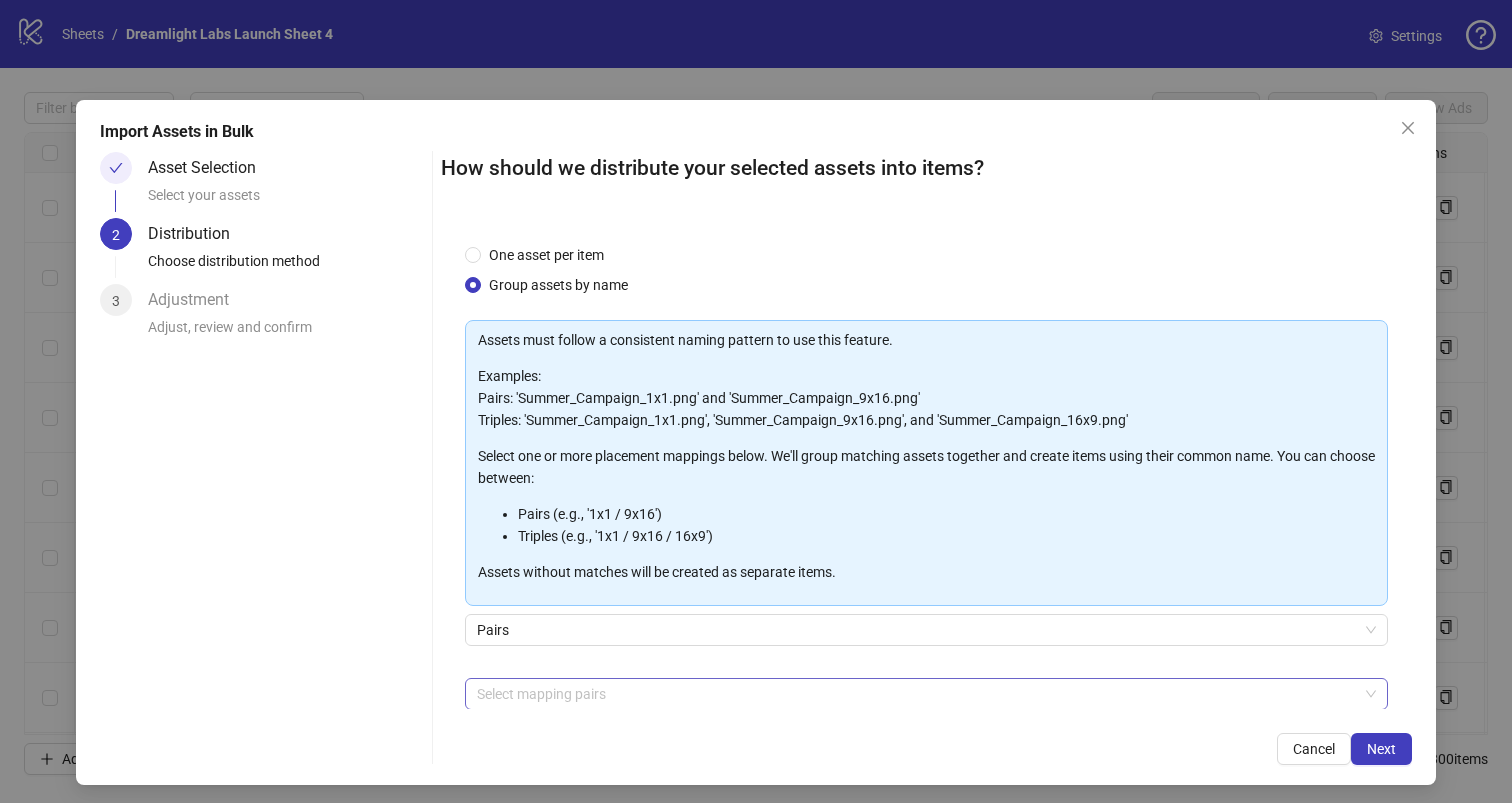 click at bounding box center (916, 694) 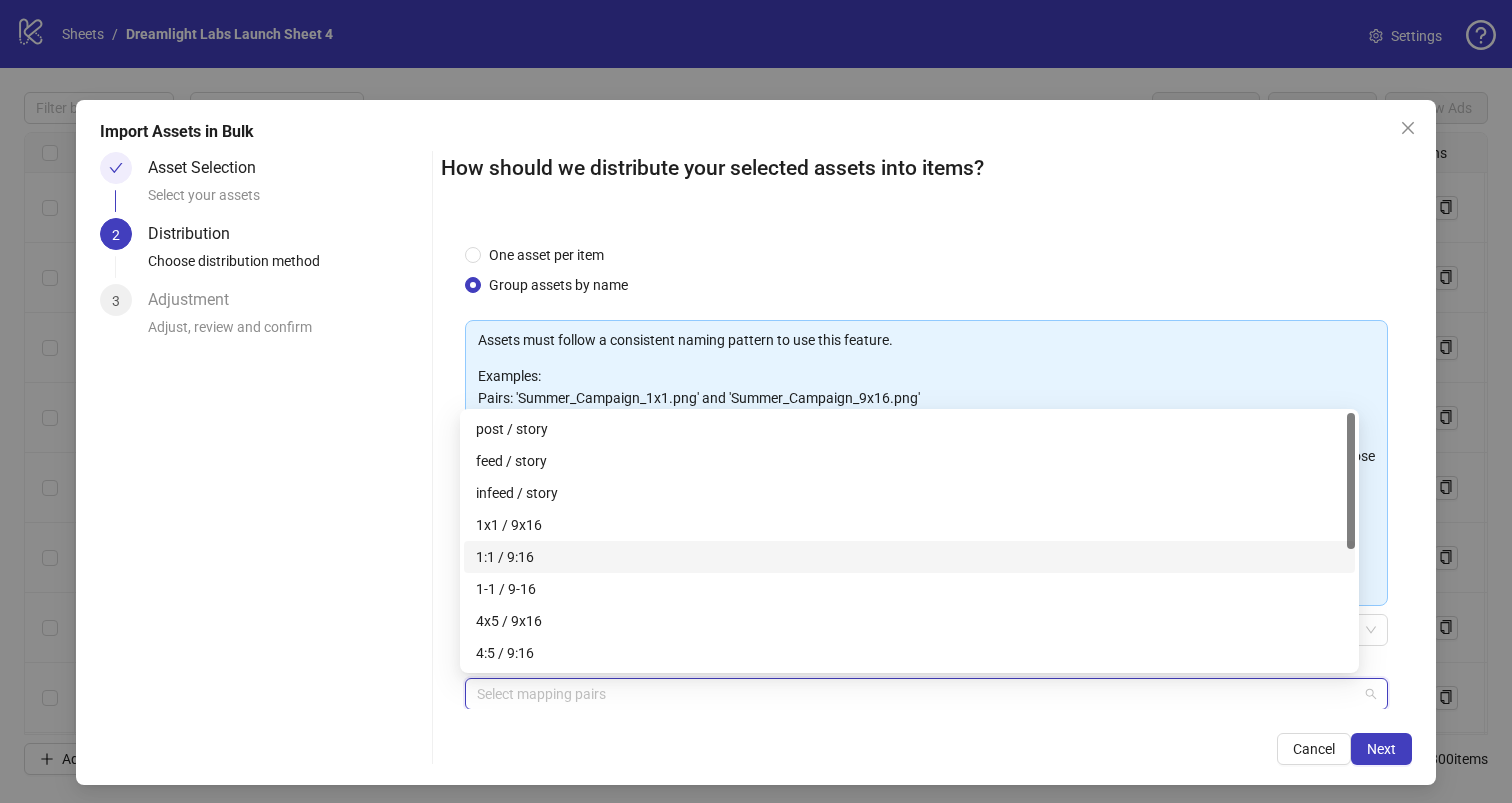 click on "1-1 / 9-16" at bounding box center (909, 589) 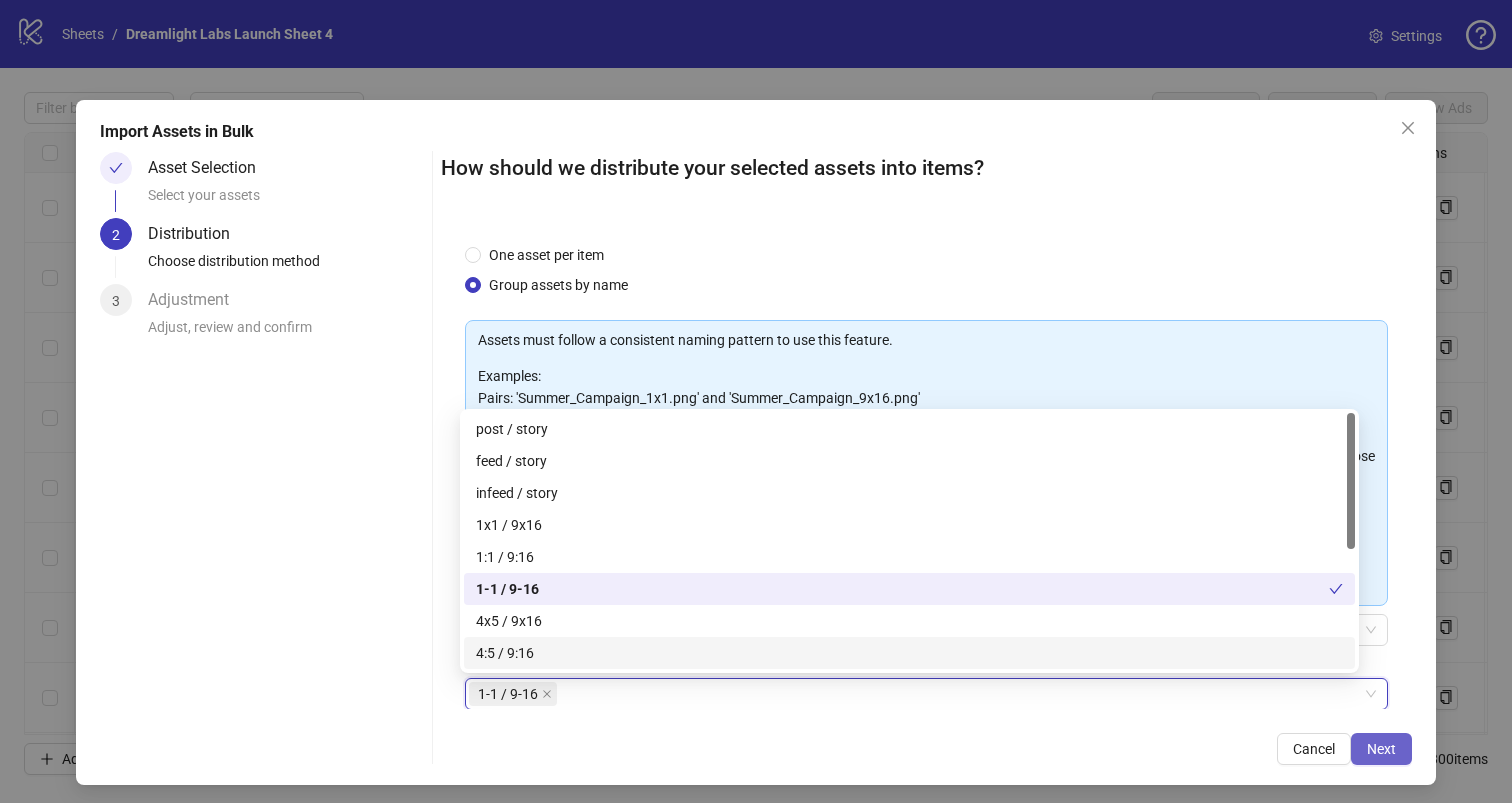 click on "Next" at bounding box center (1381, 749) 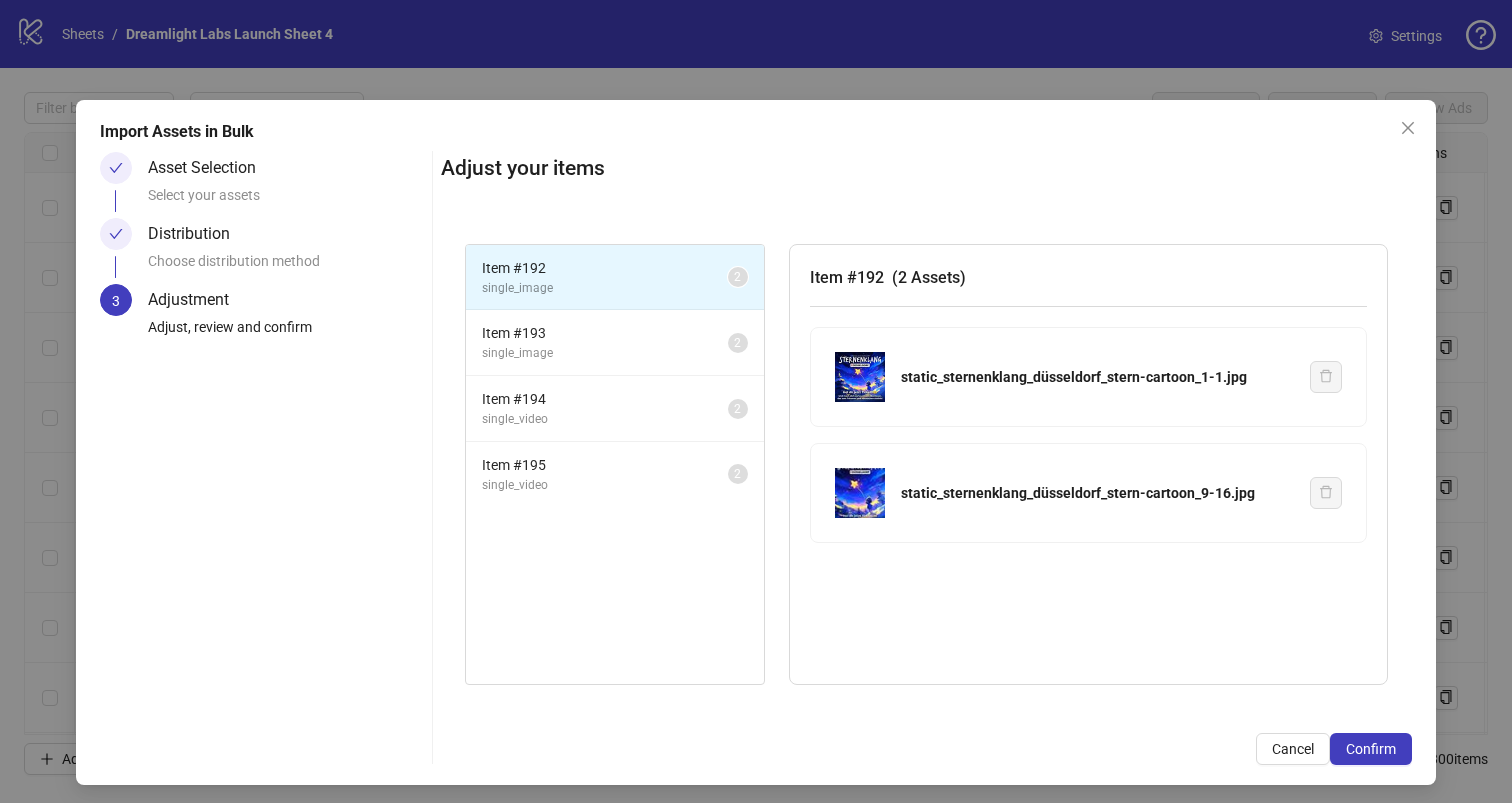 drag, startPoint x: 607, startPoint y: 477, endPoint x: 1213, endPoint y: 681, distance: 639.41534 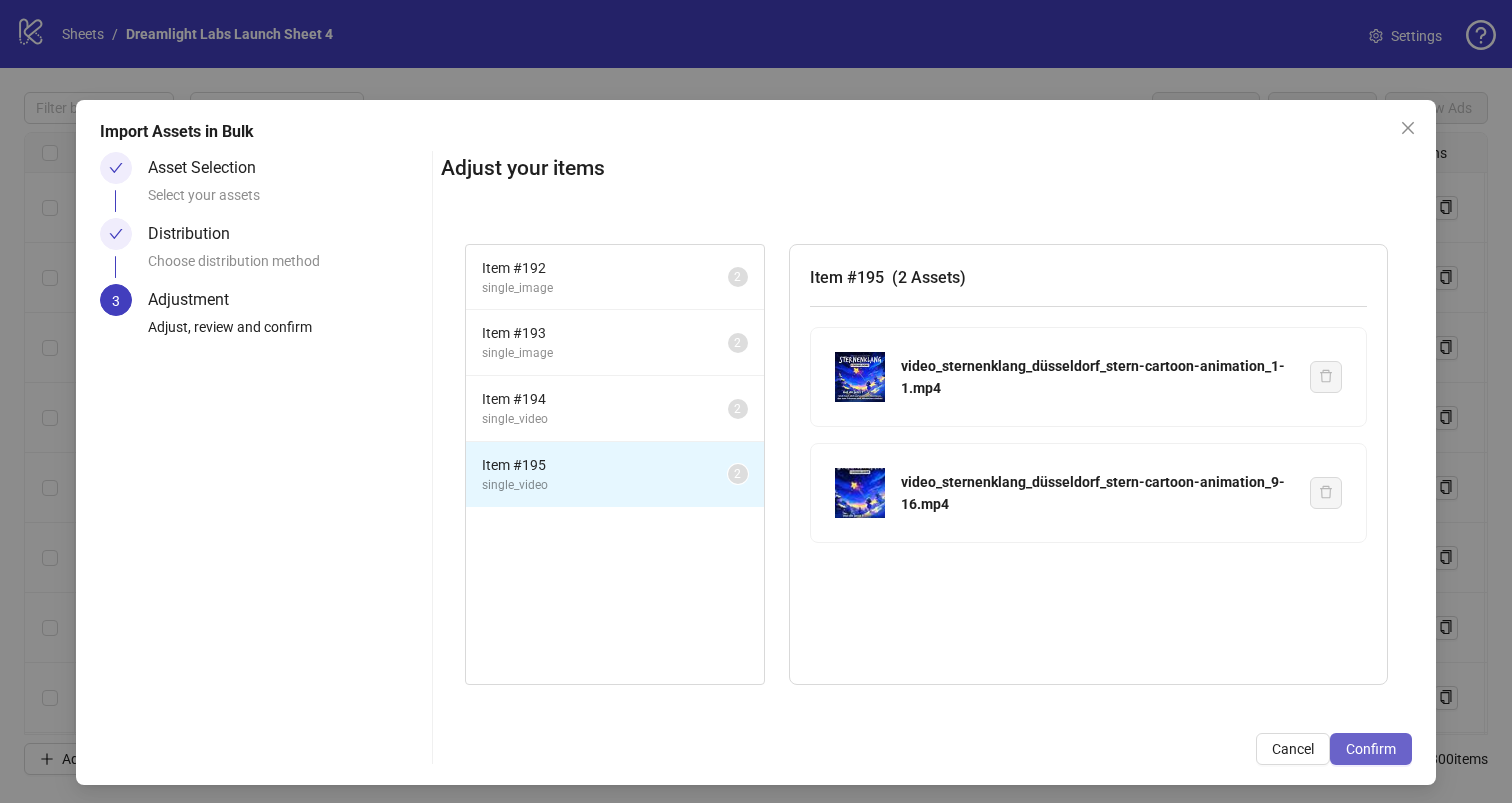 click on "Confirm" at bounding box center [1371, 749] 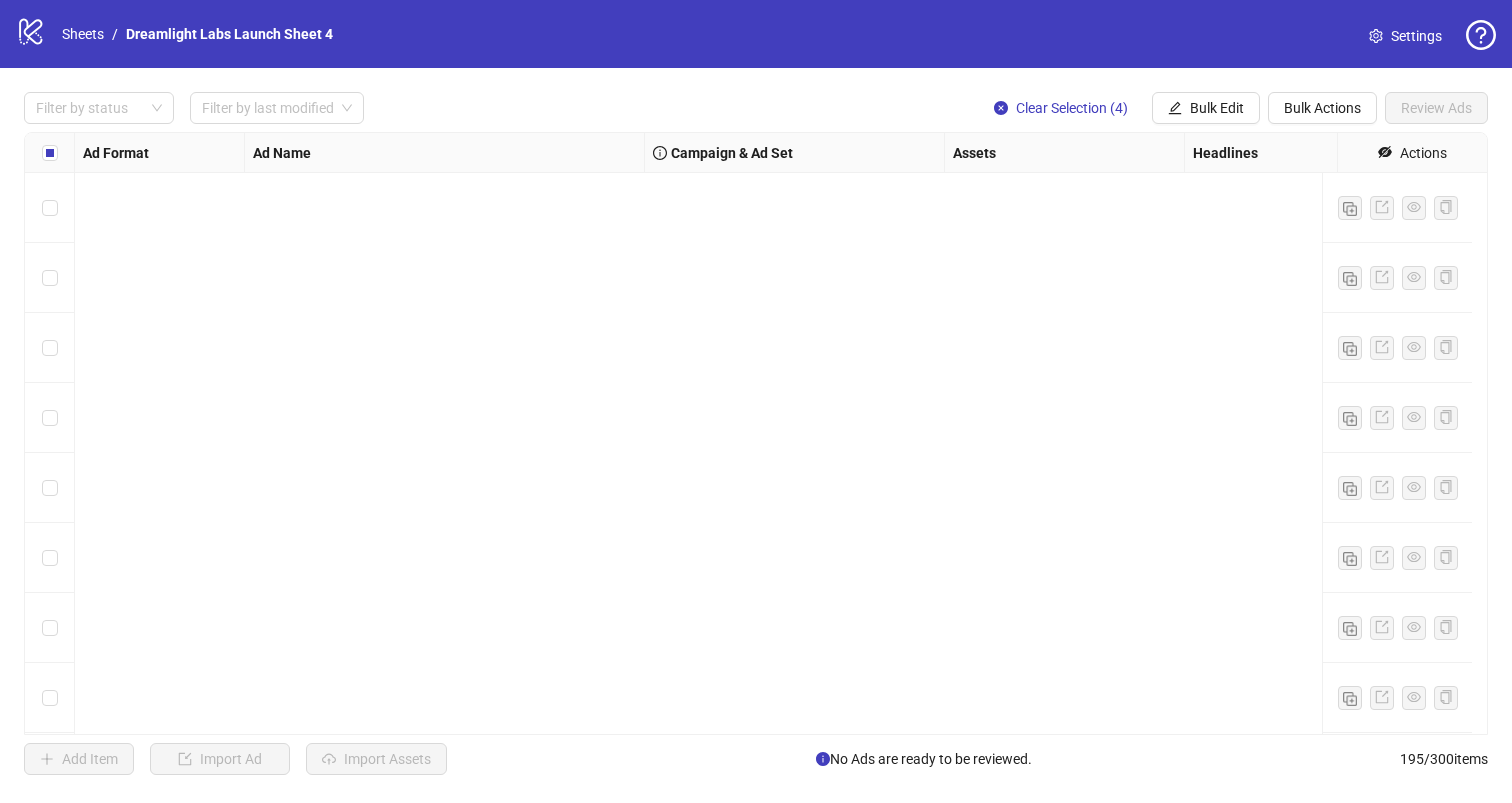 scroll, scrollTop: 13104, scrollLeft: 0, axis: vertical 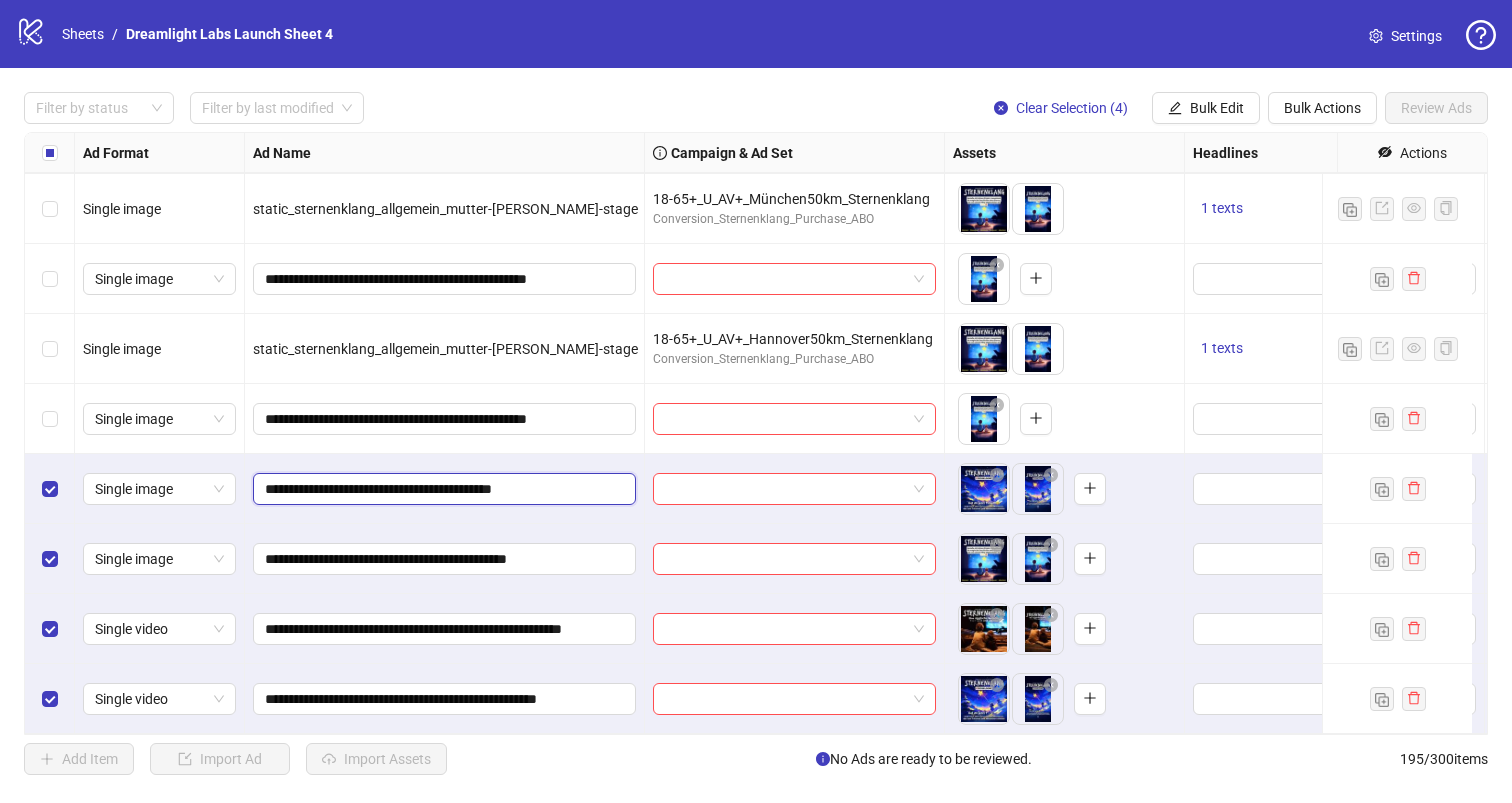 click on "**********" at bounding box center [442, 489] 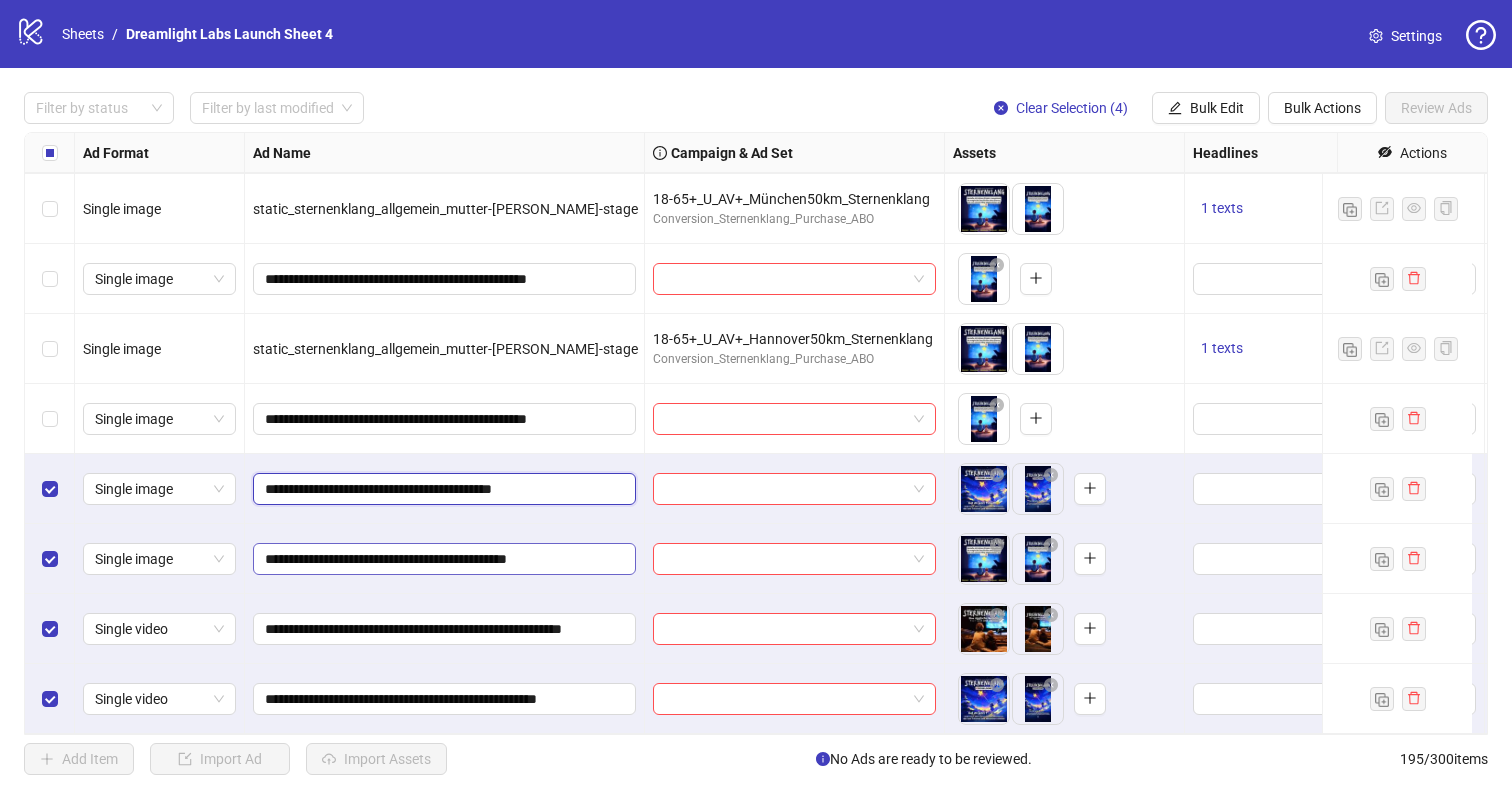 type on "**********" 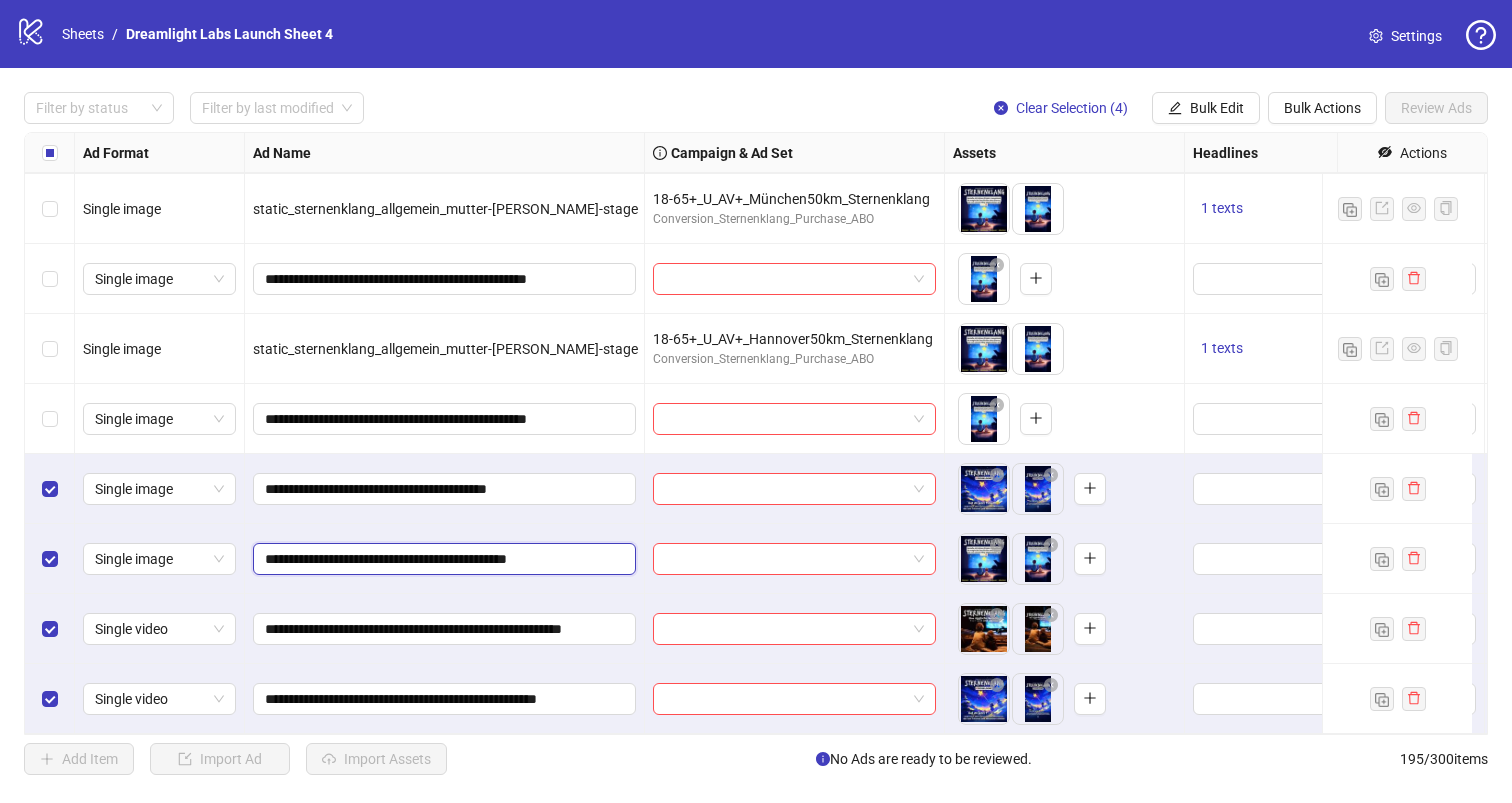 click on "**********" at bounding box center (442, 559) 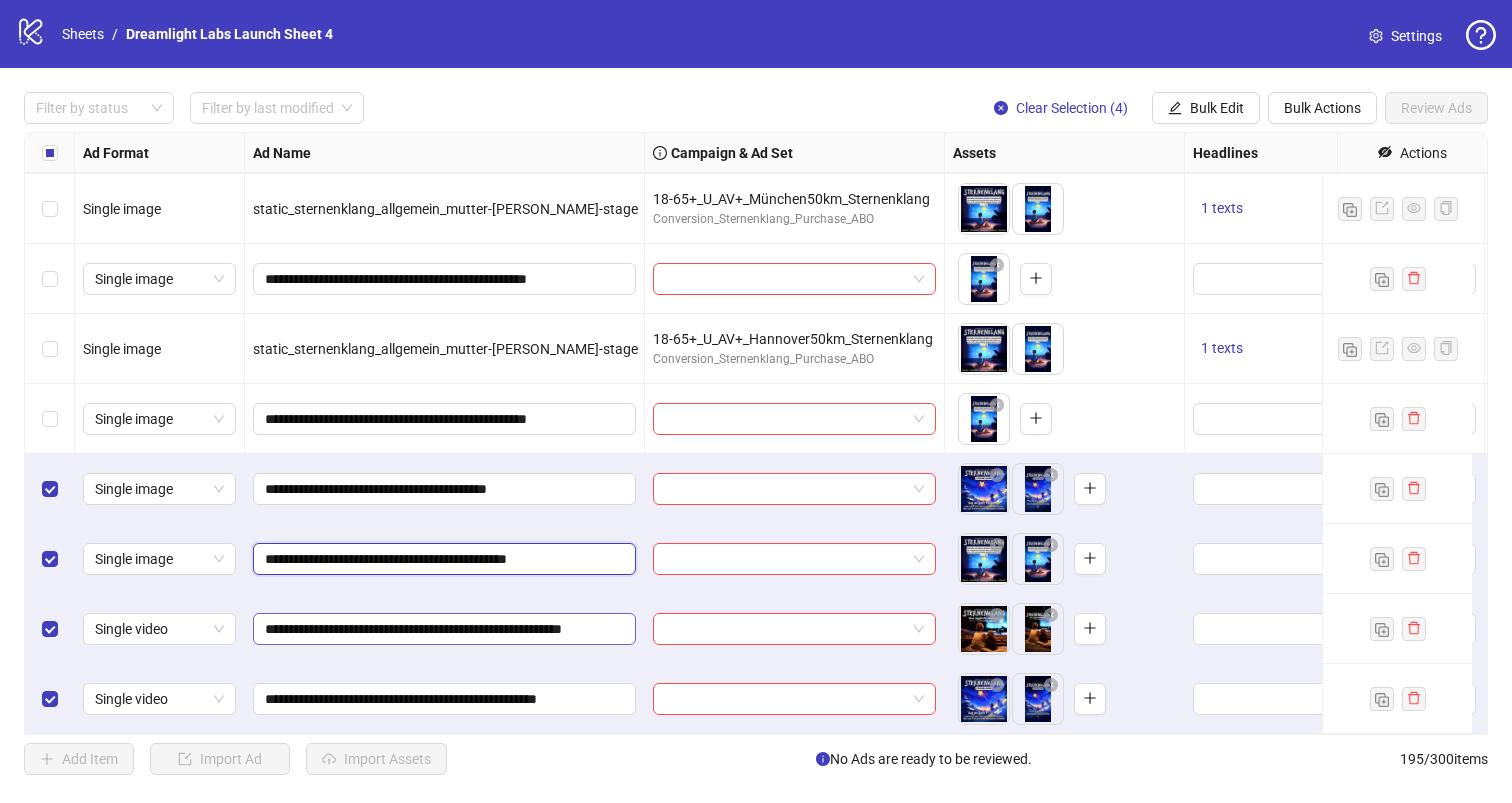 type on "**********" 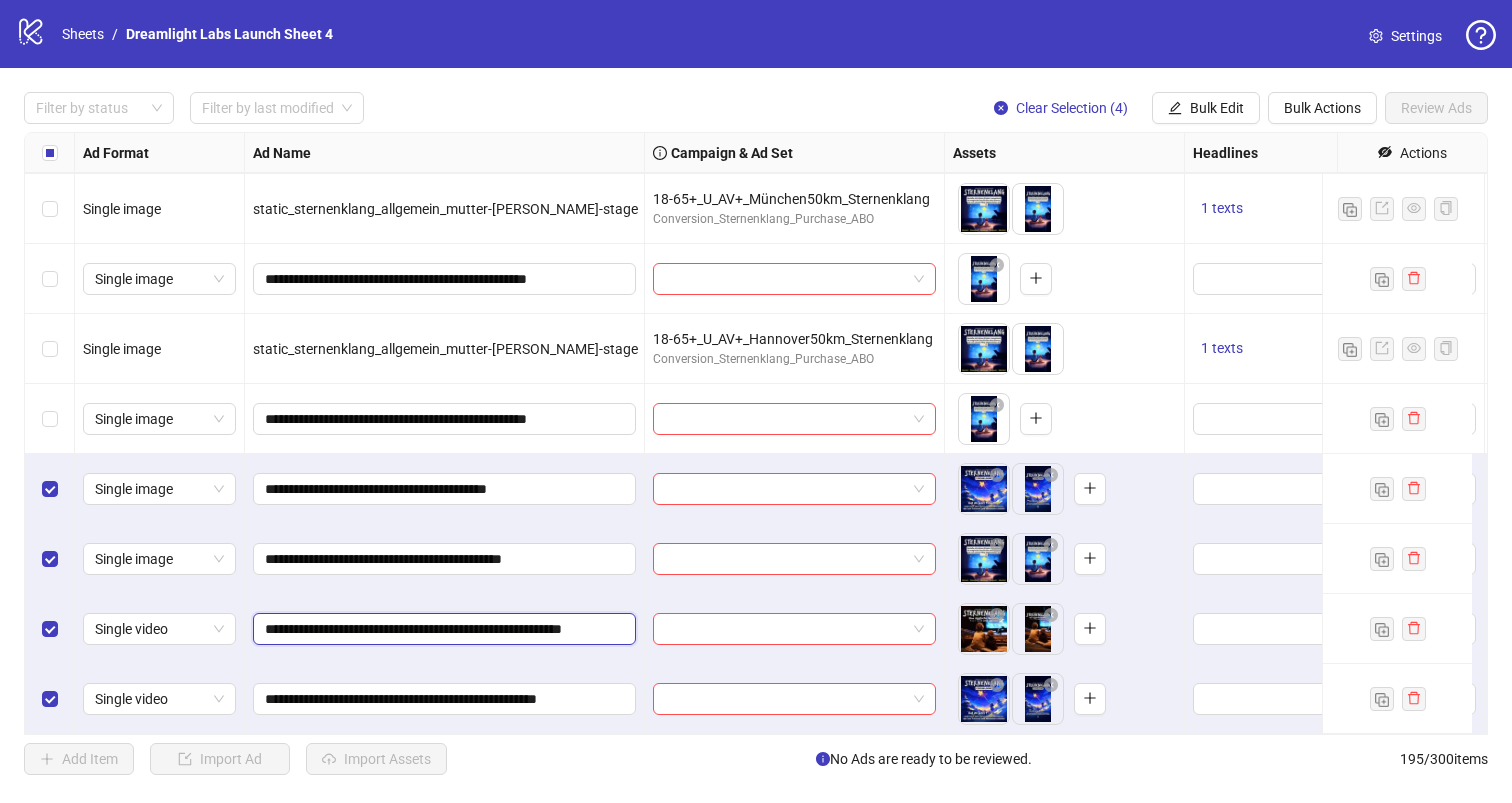 drag, startPoint x: 608, startPoint y: 616, endPoint x: 812, endPoint y: 631, distance: 204.55072 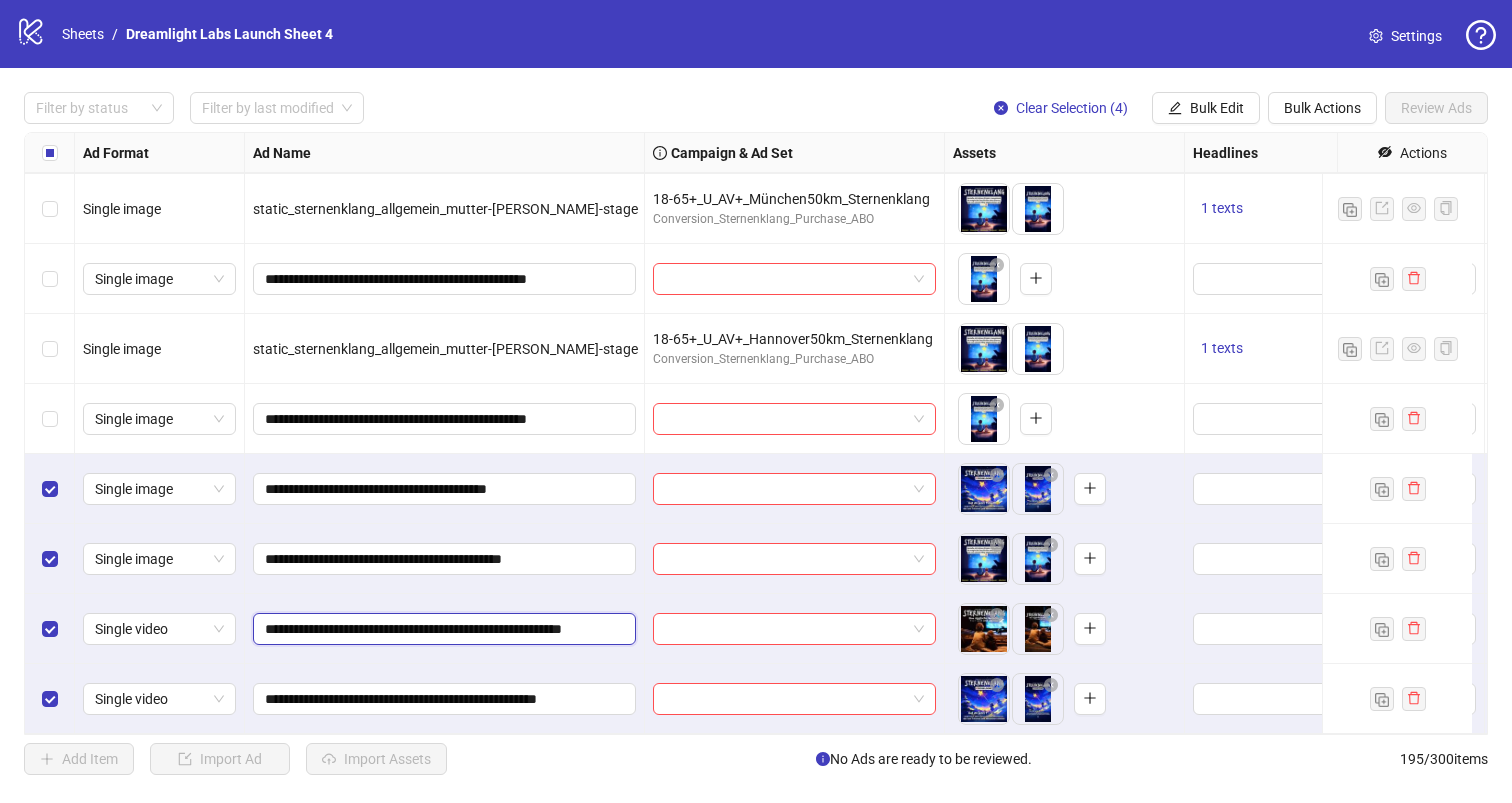 click on "**********" at bounding box center [1155, -12956] 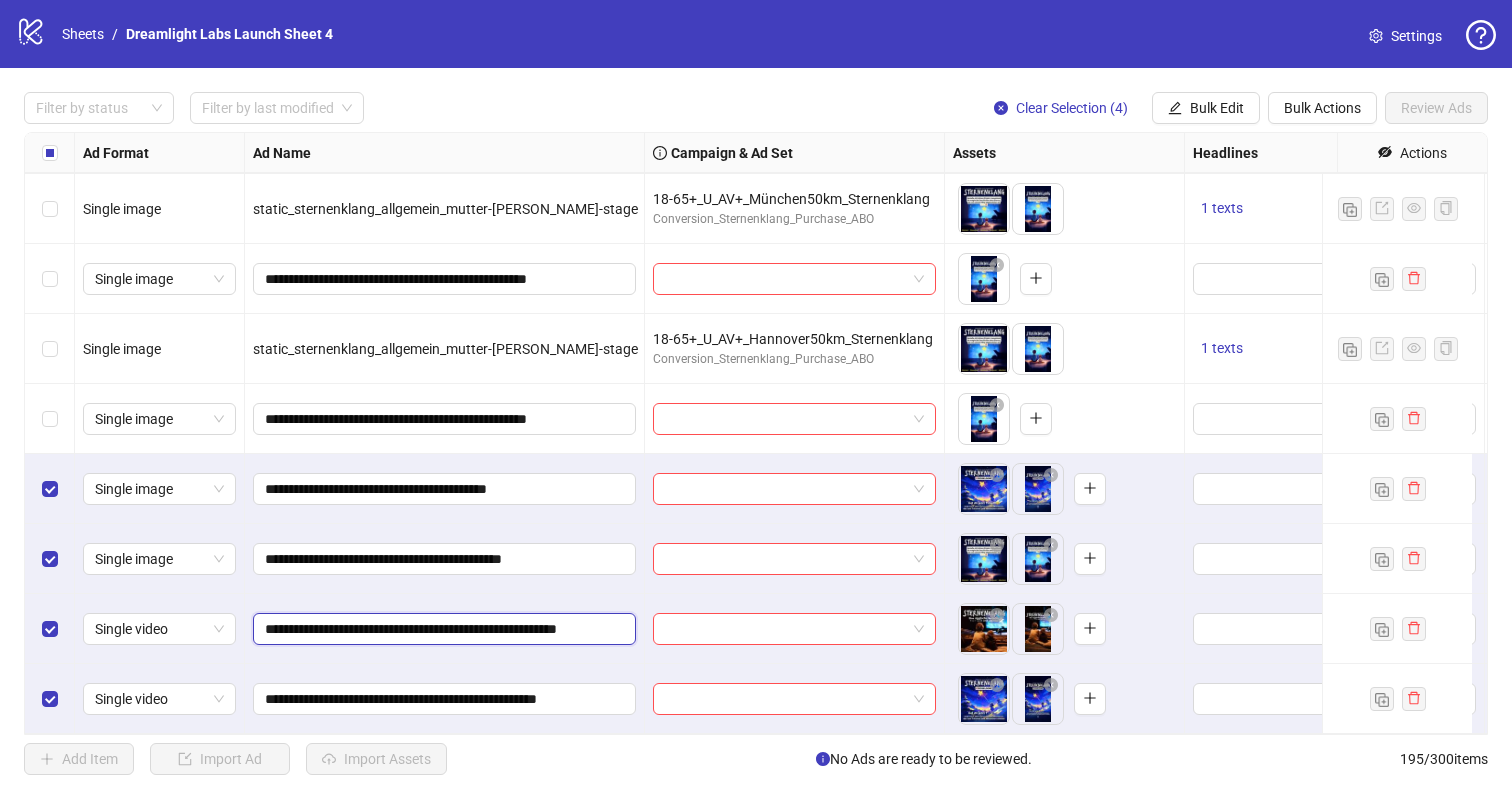 scroll, scrollTop: 0, scrollLeft: 32, axis: horizontal 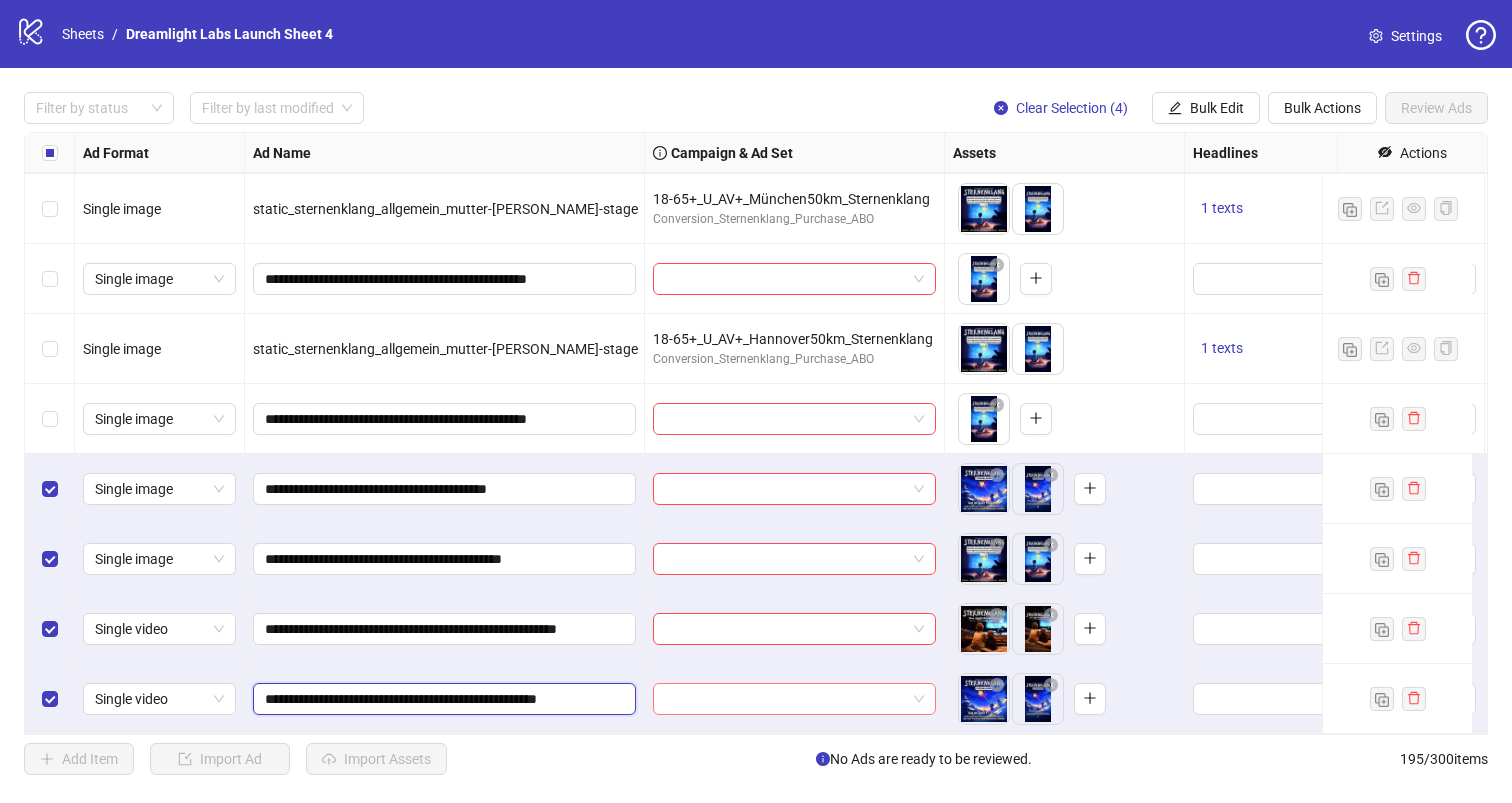 drag, startPoint x: 581, startPoint y: 689, endPoint x: 913, endPoint y: 696, distance: 332.0738 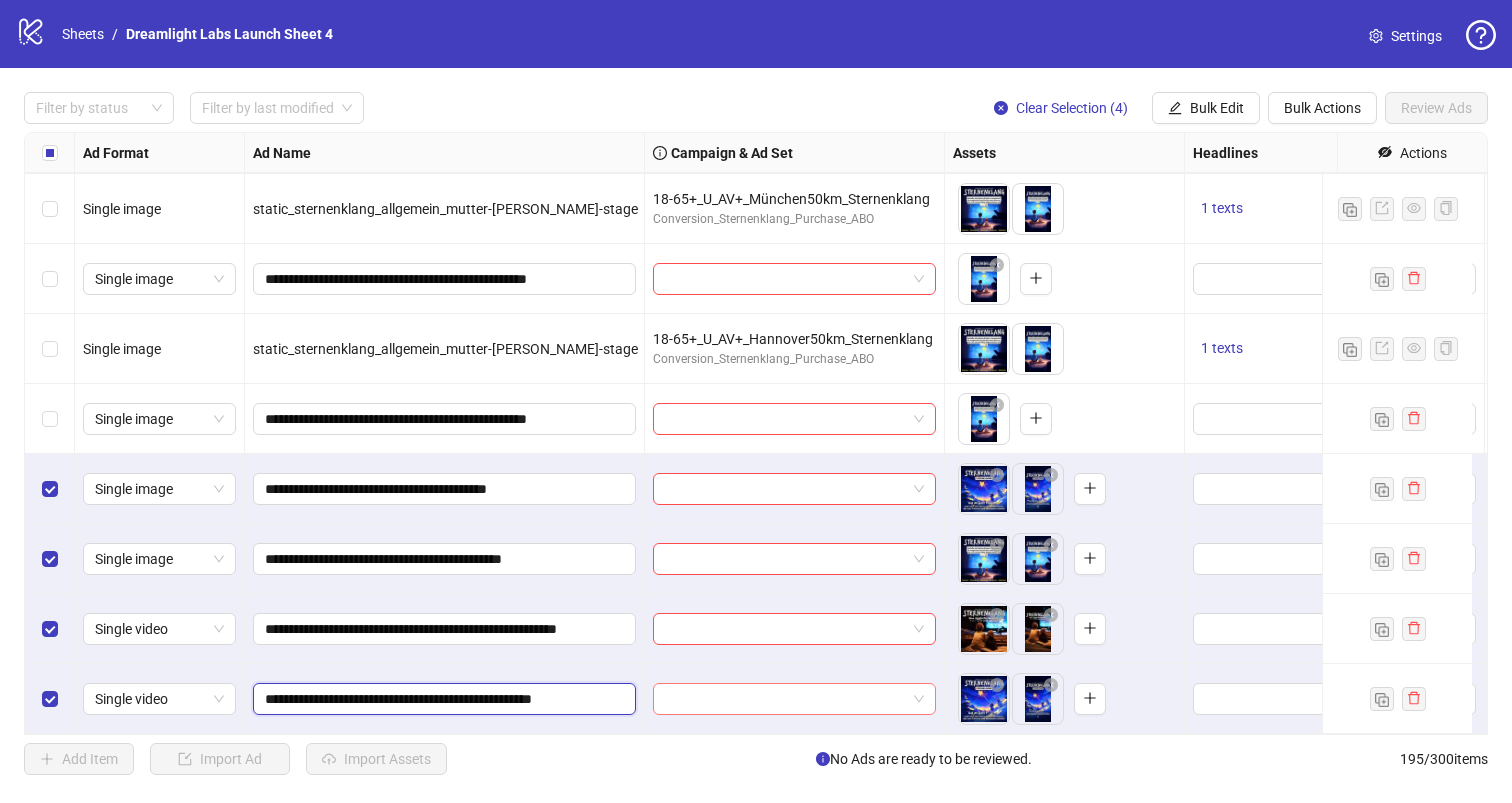 scroll, scrollTop: 0, scrollLeft: 0, axis: both 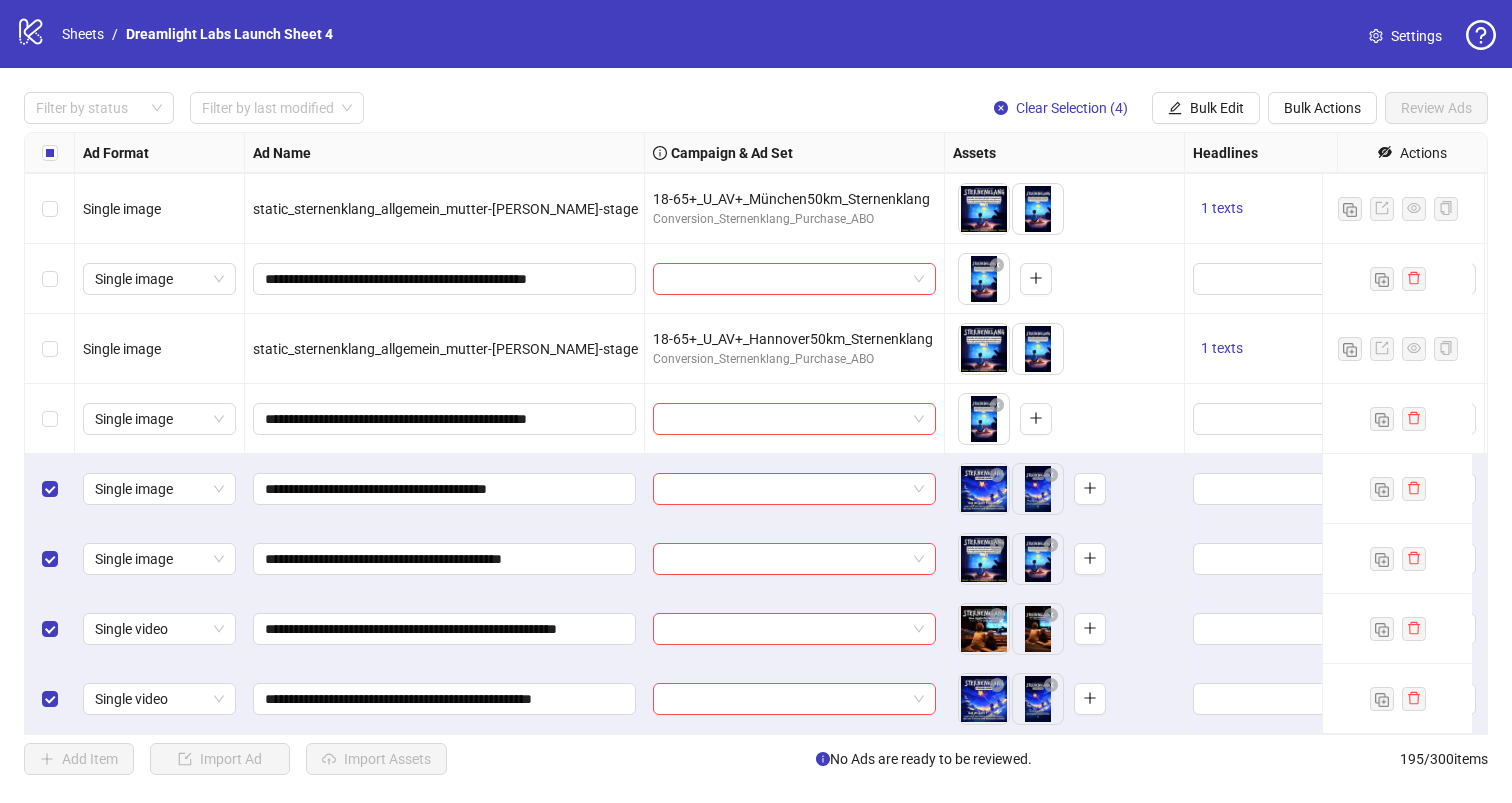 click on "Bulk Edit" at bounding box center [1217, 108] 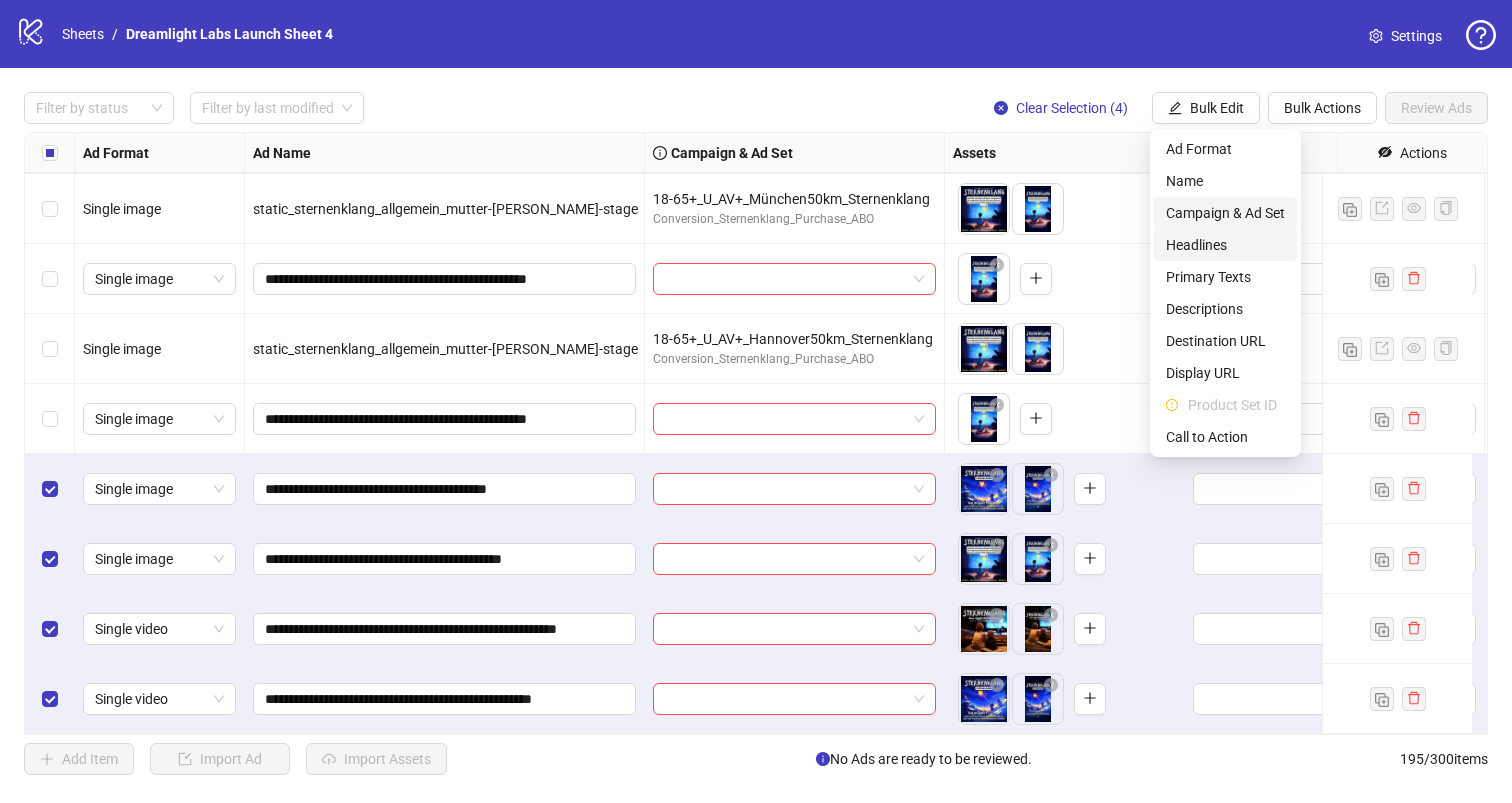 click on "Campaign & Ad Set" at bounding box center (1225, 213) 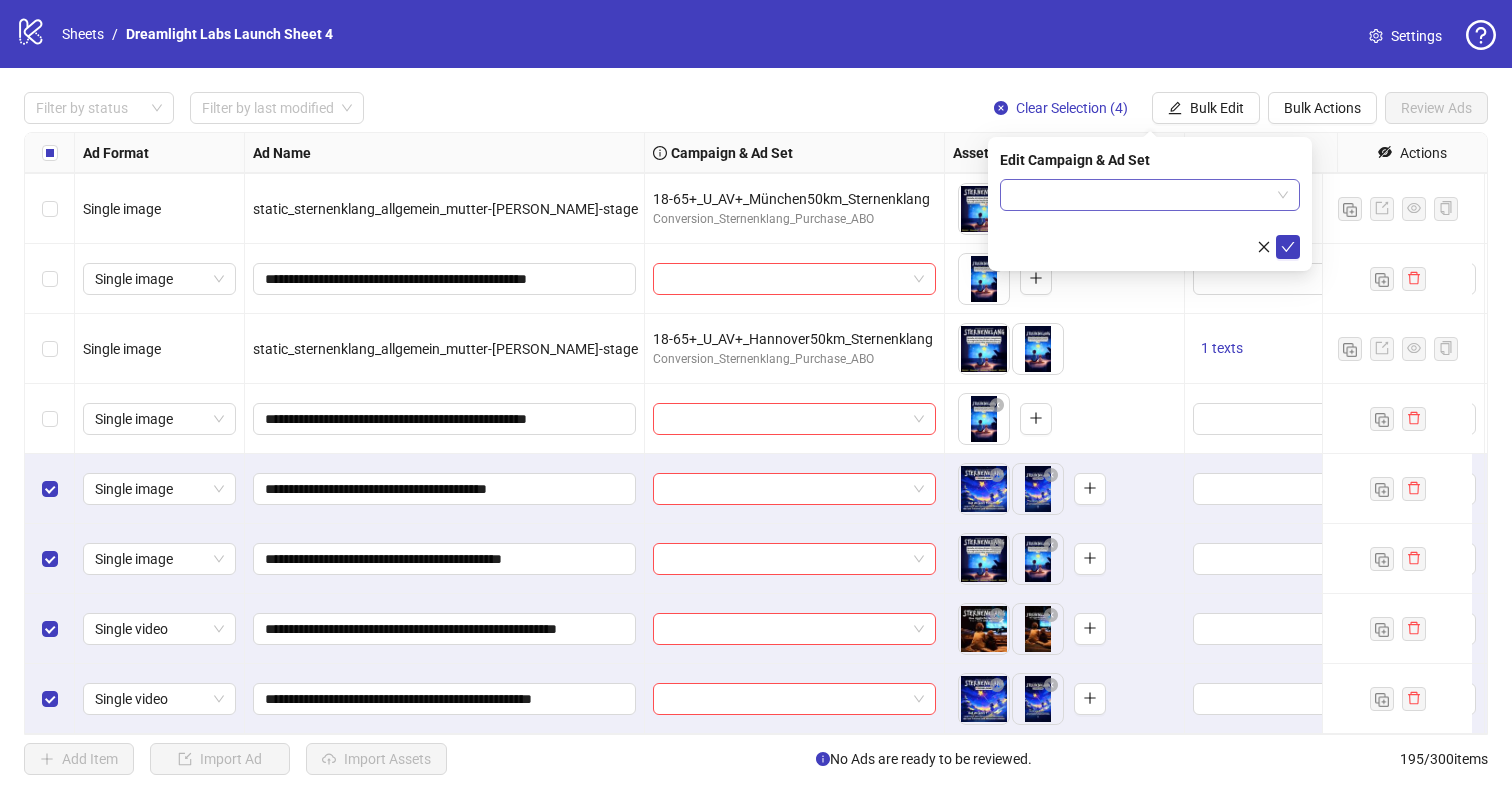 click at bounding box center [1141, 195] 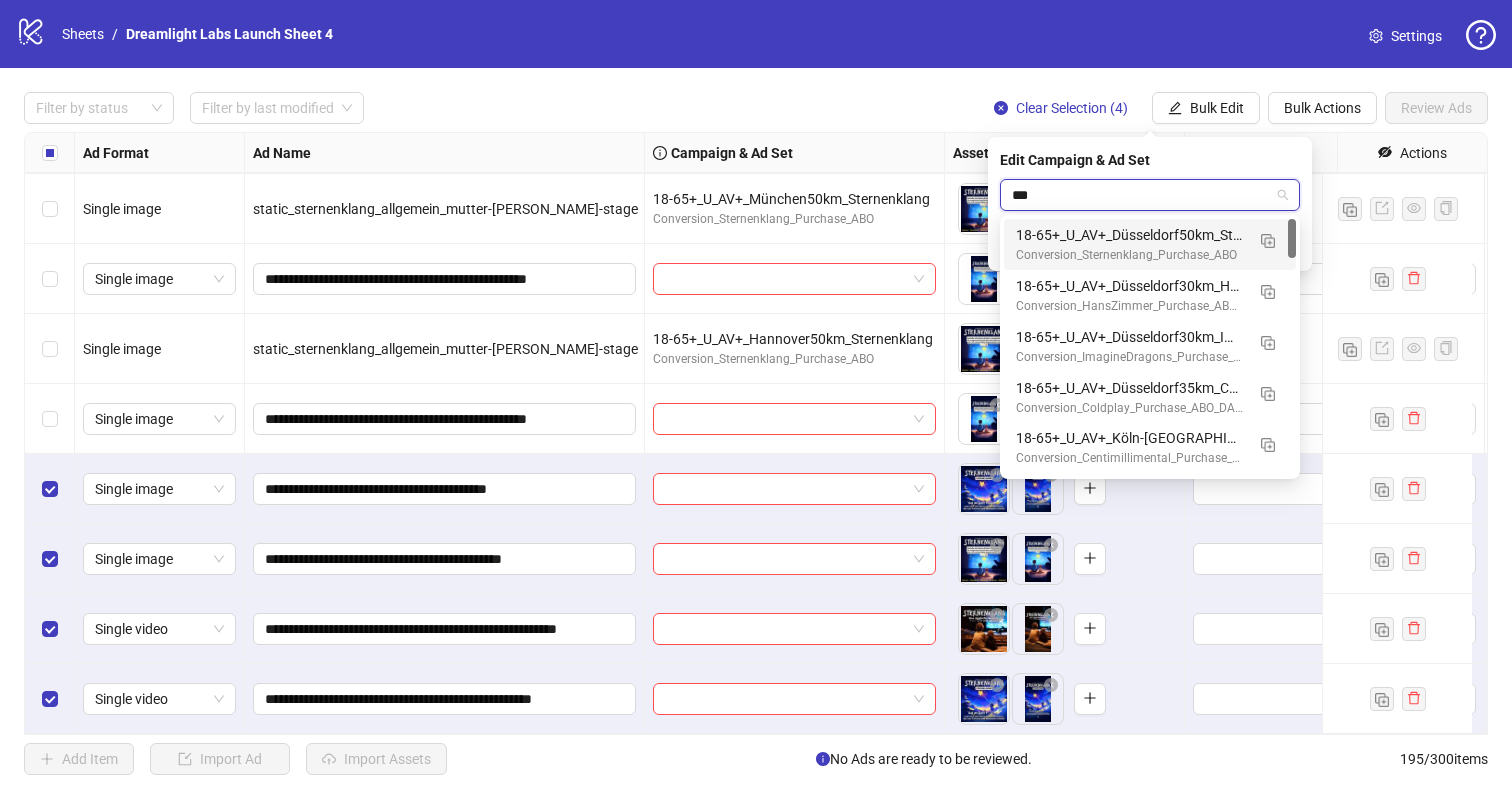 type on "****" 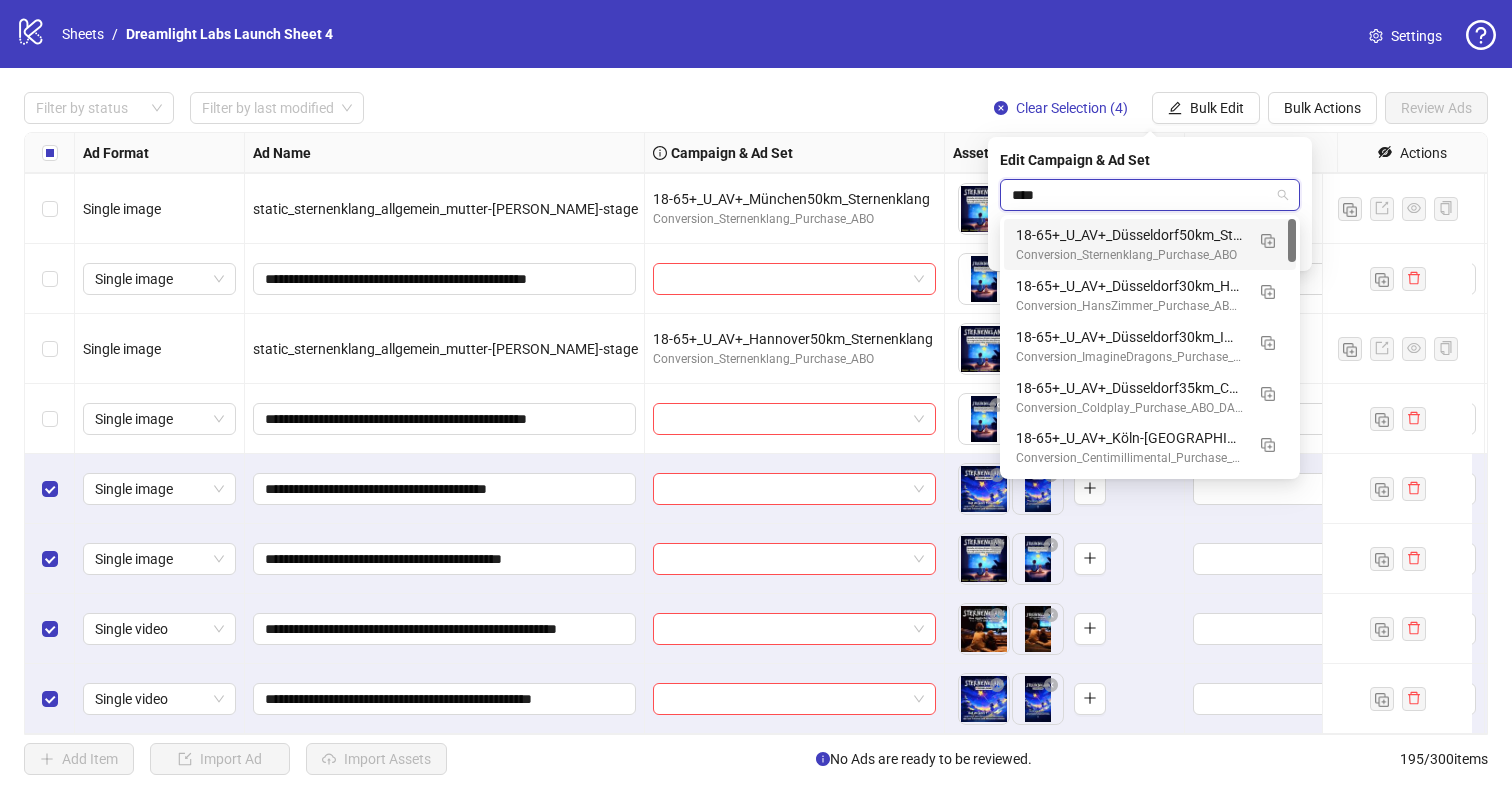 type 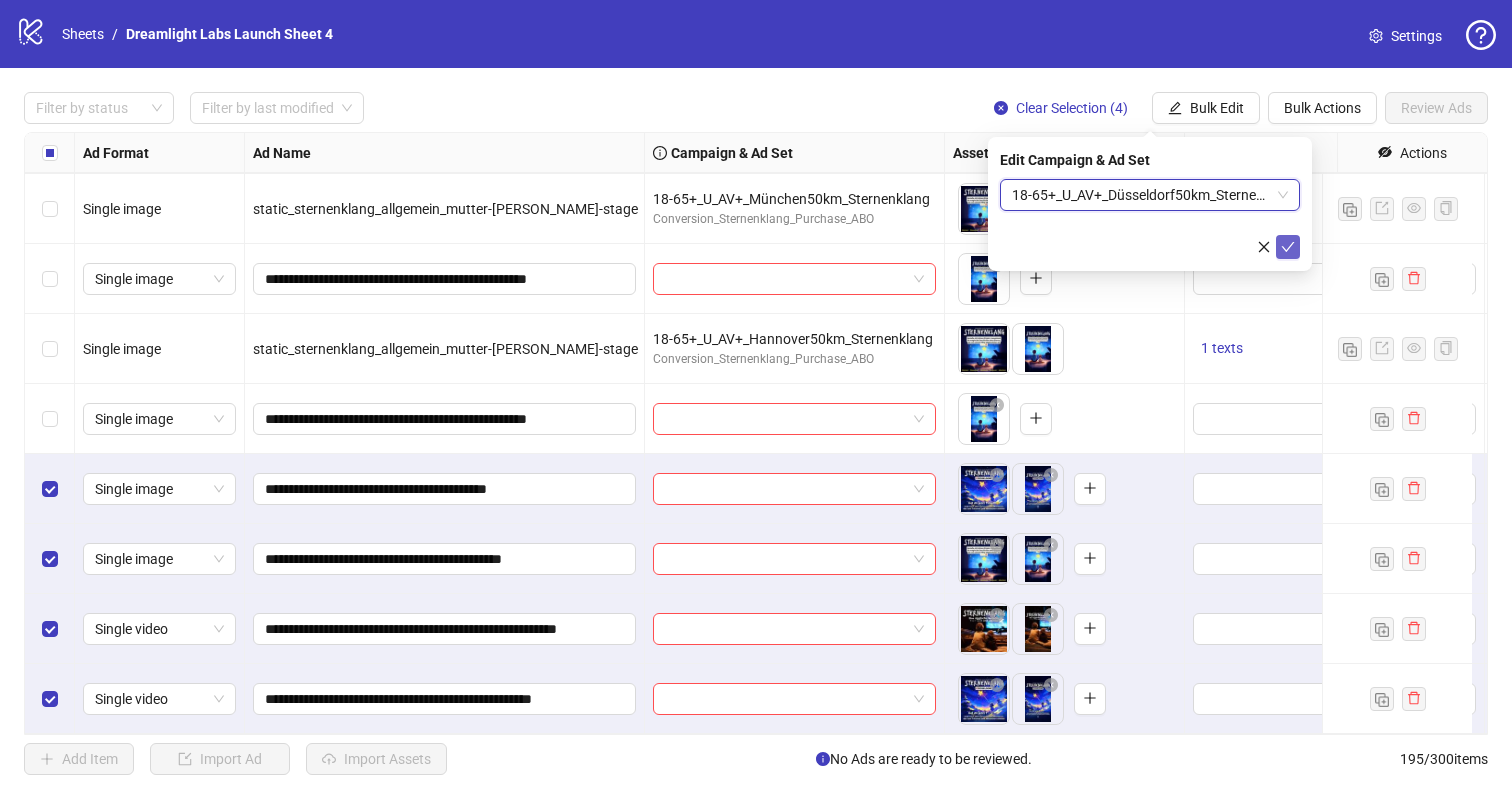 click 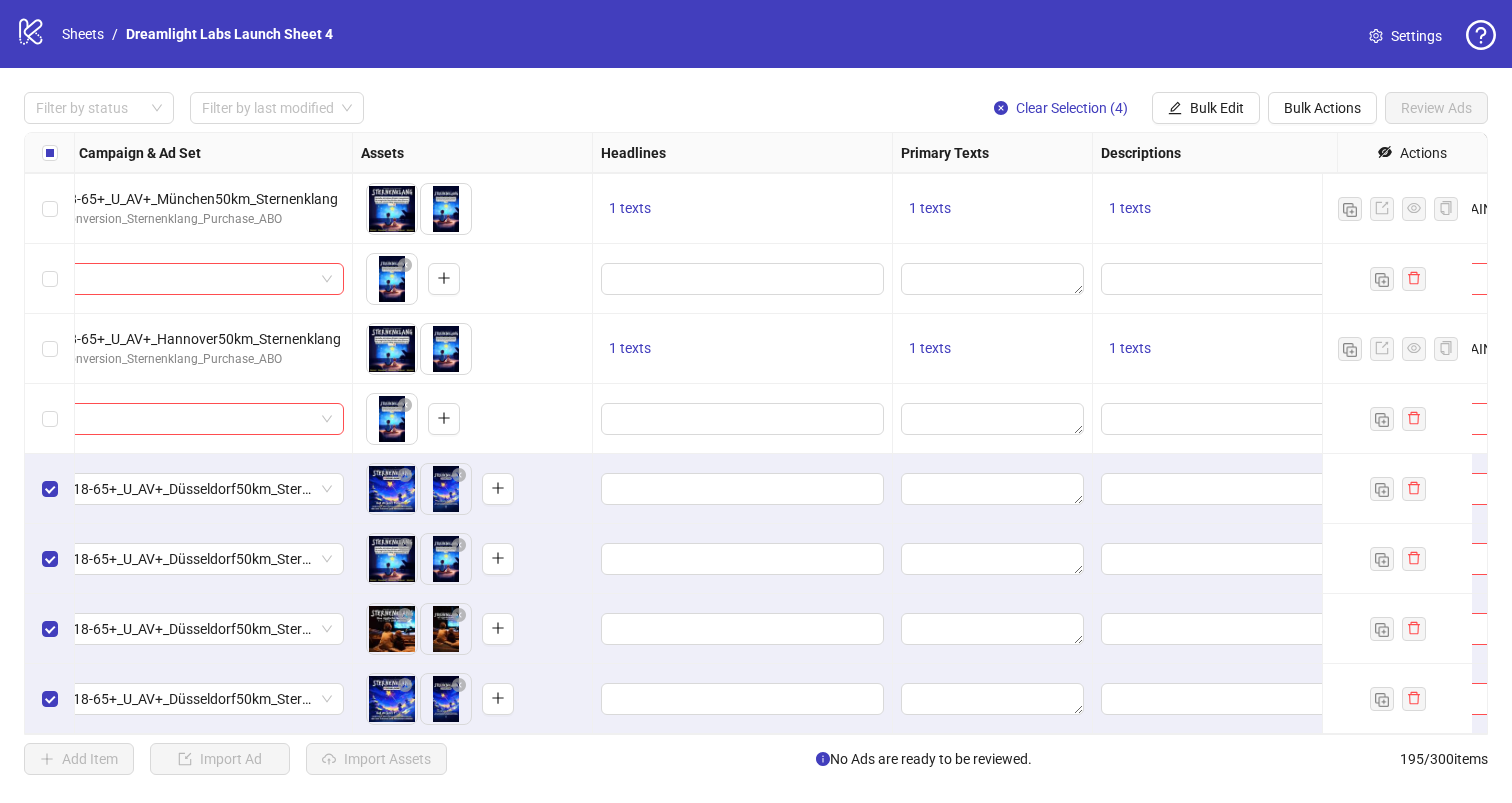 scroll, scrollTop: 13104, scrollLeft: 592, axis: both 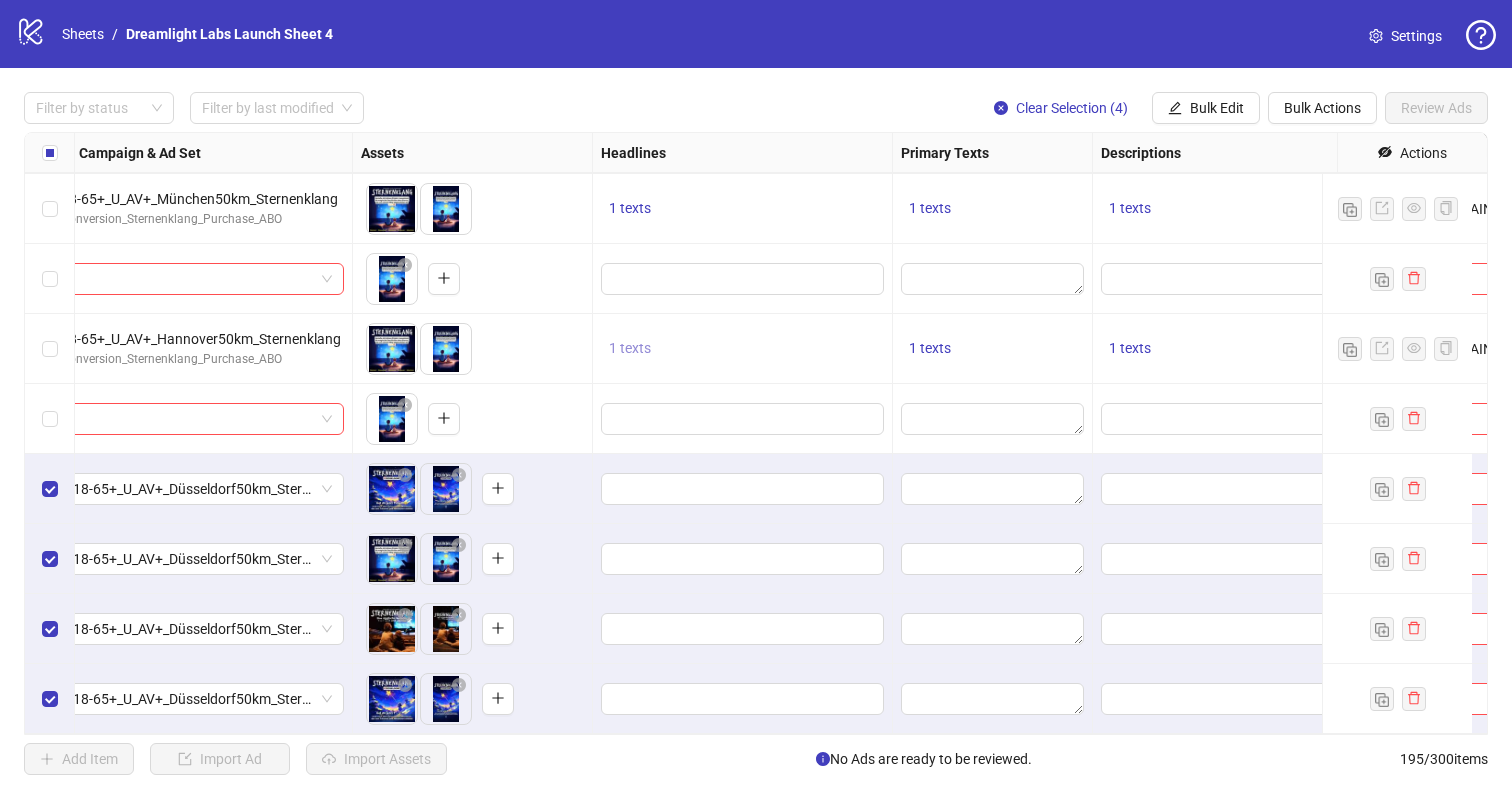 click on "1 texts" at bounding box center (630, 348) 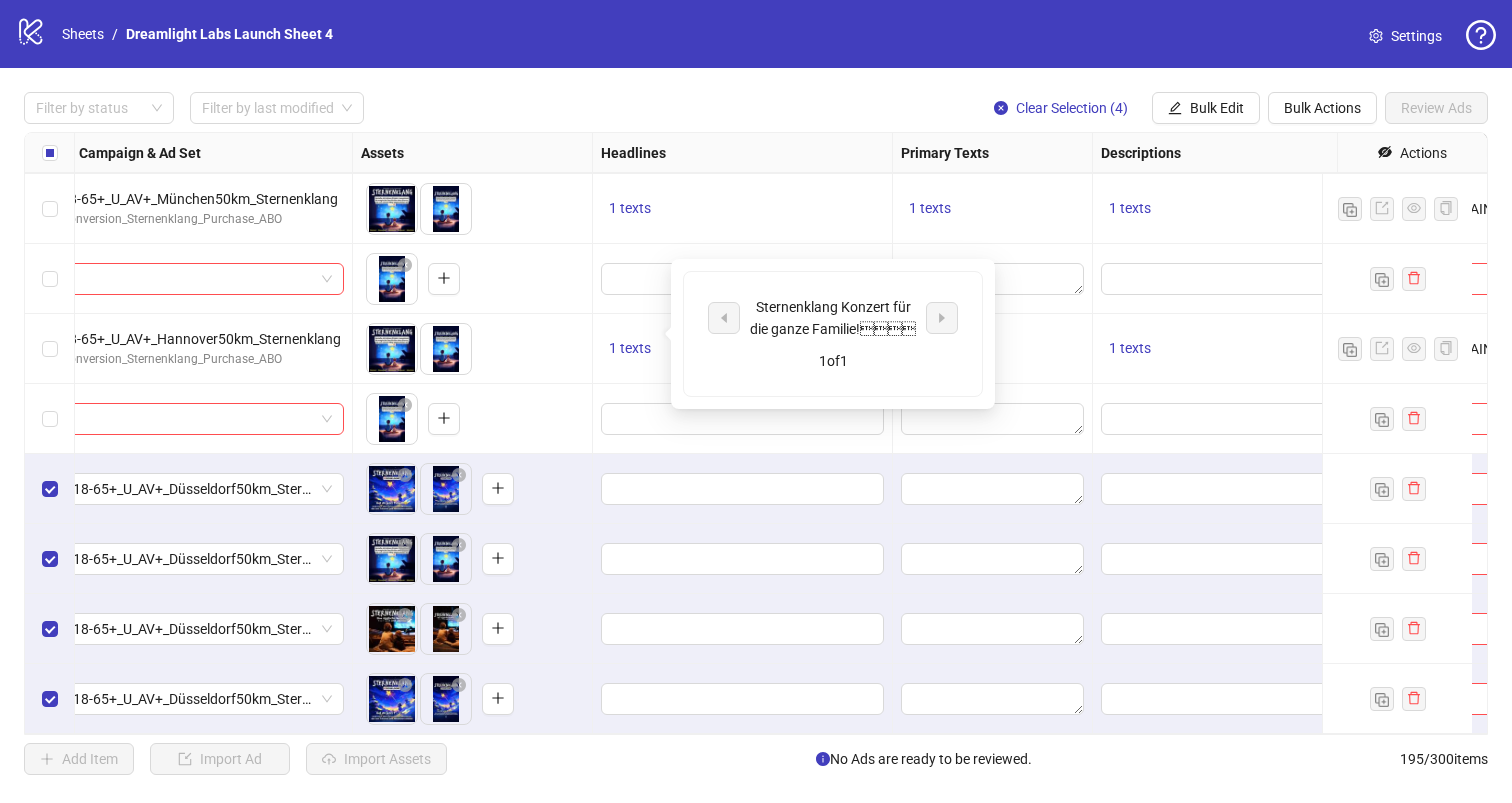 click on "Sternenklang Konzert für die ganze Familie!" at bounding box center [833, 318] 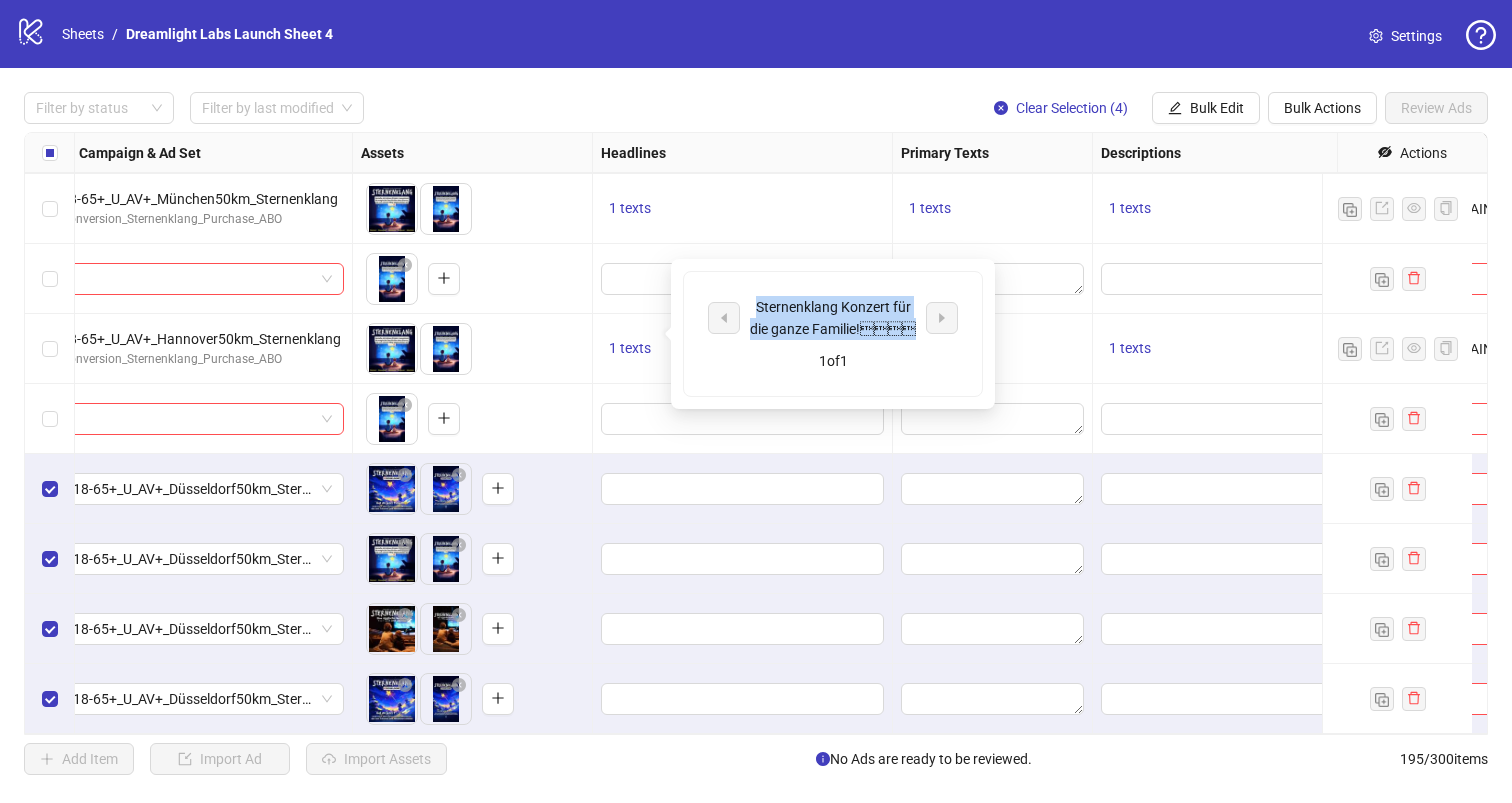 drag, startPoint x: 753, startPoint y: 298, endPoint x: 902, endPoint y: 331, distance: 152.61061 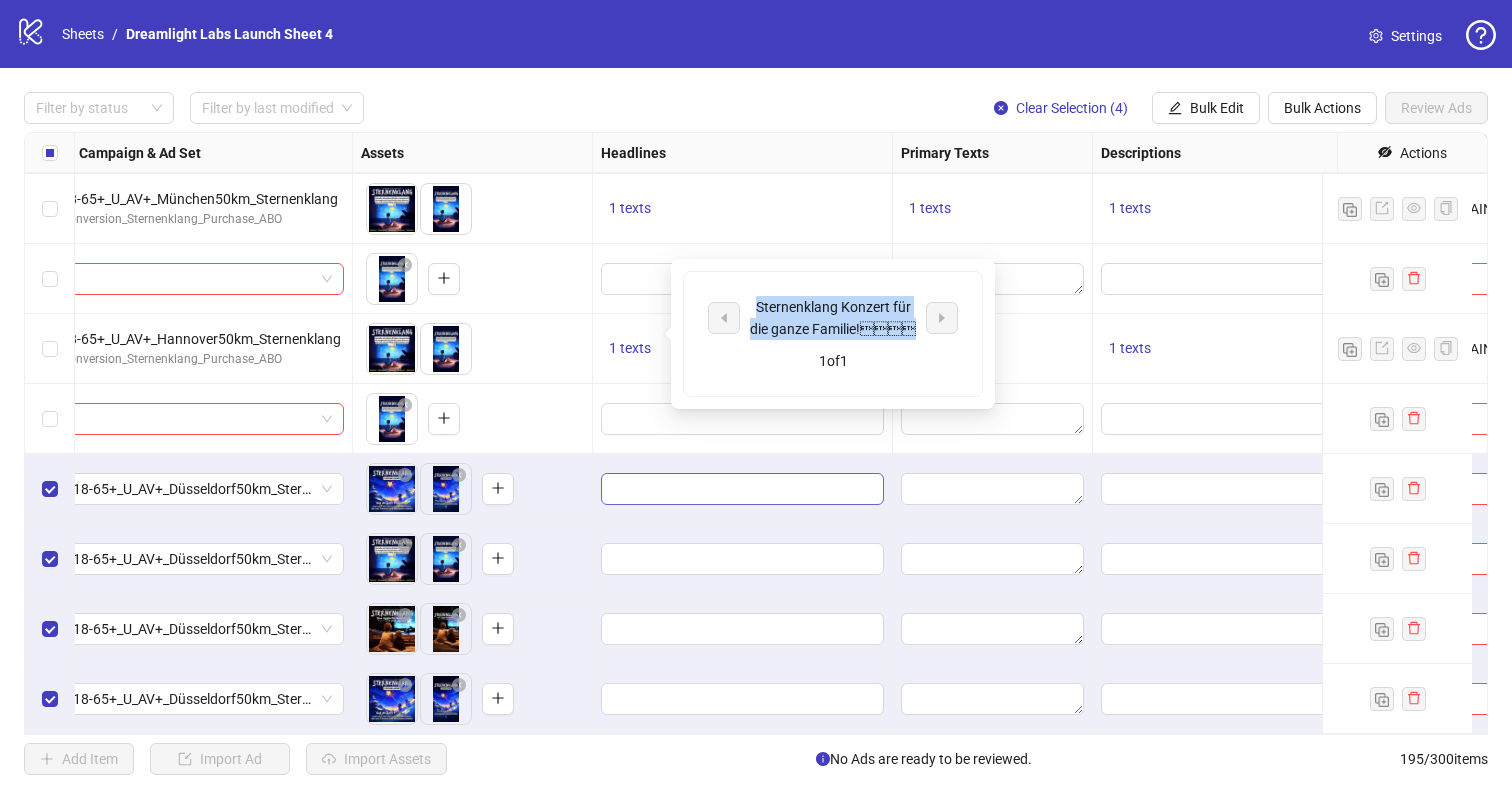copy on "Sternenklang Konzert für die ganze Familie!" 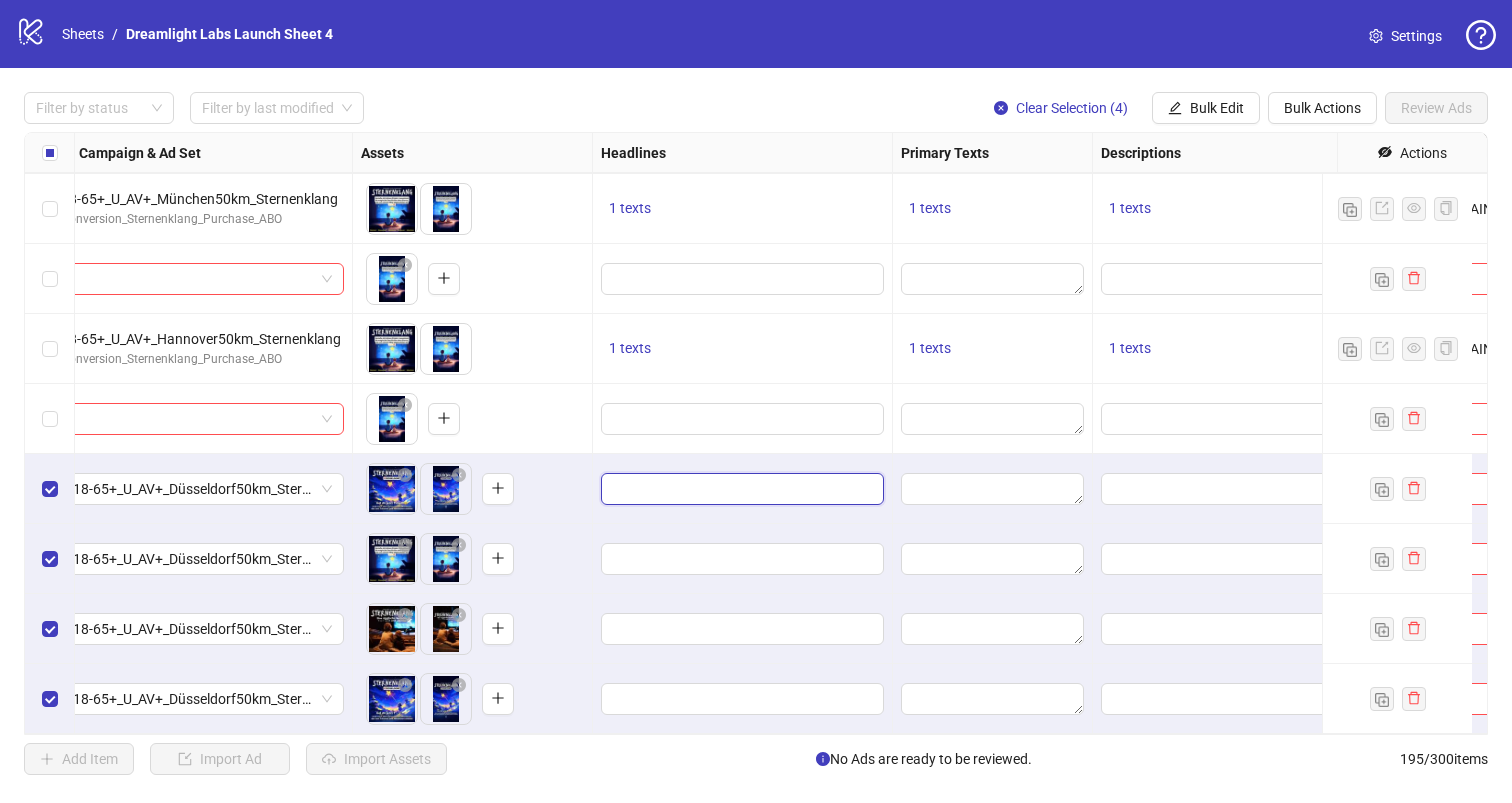 drag, startPoint x: 666, startPoint y: 478, endPoint x: 682, endPoint y: 477, distance: 16.03122 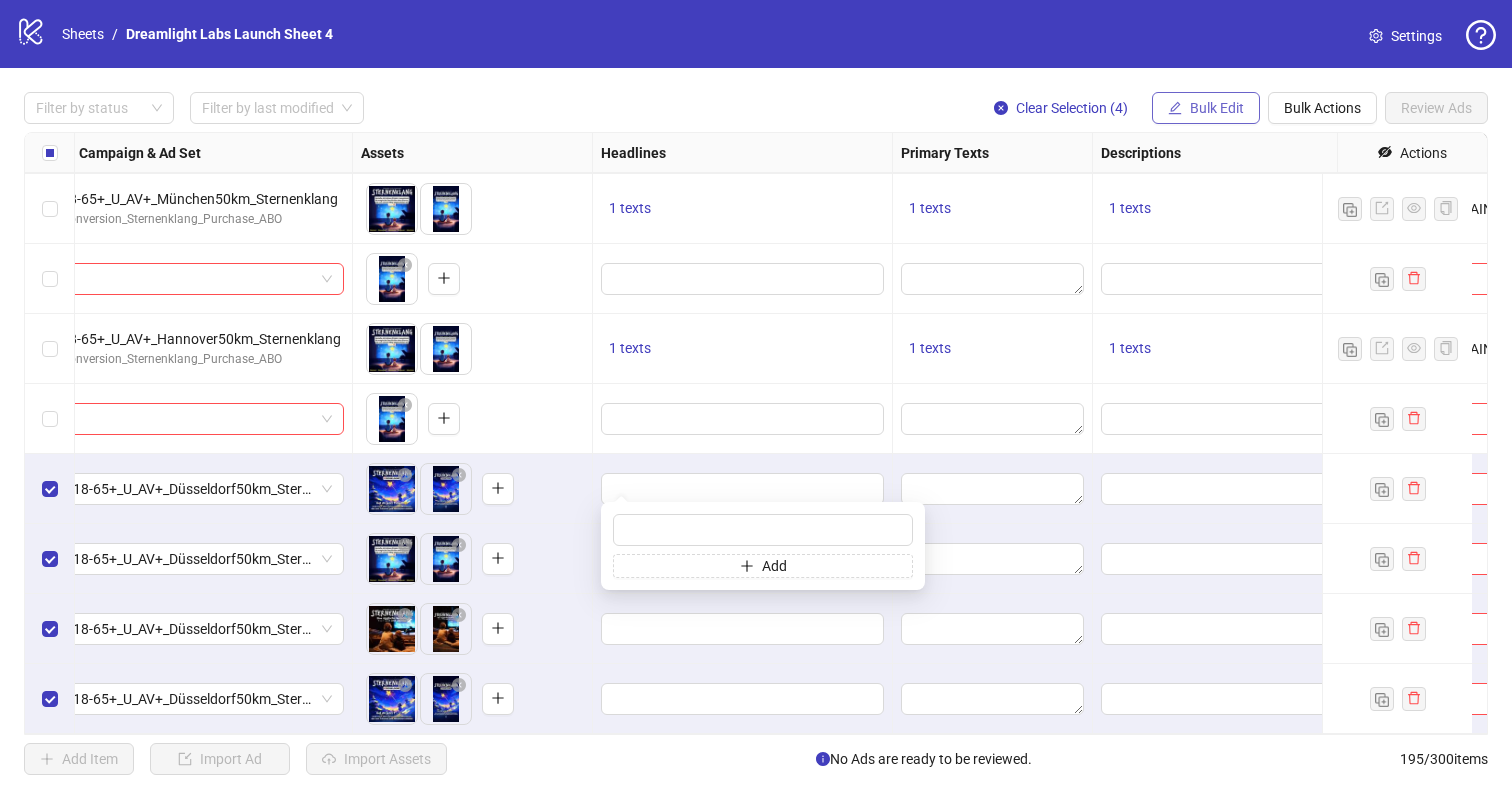 click on "Bulk Edit" at bounding box center (1217, 108) 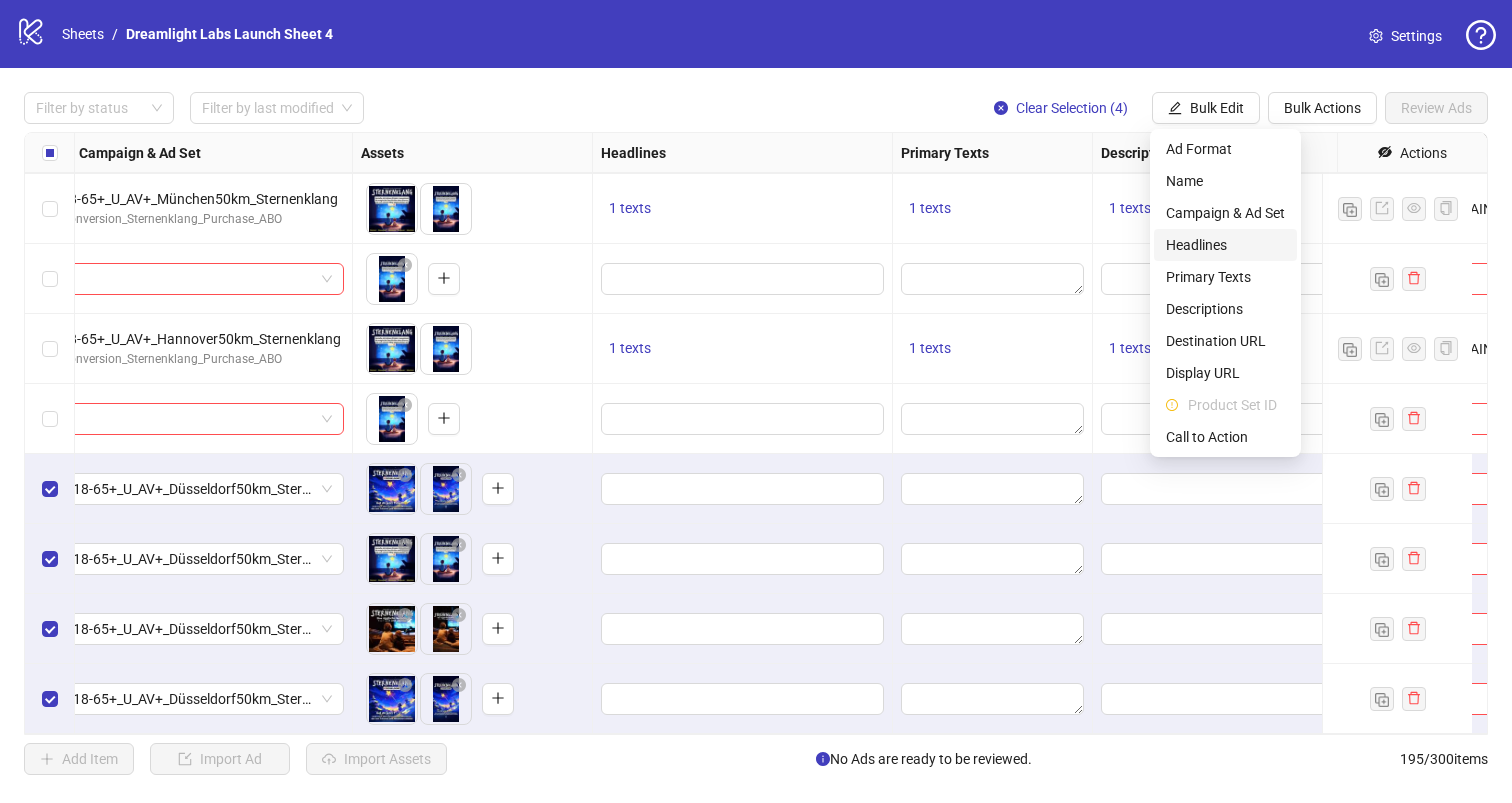 click on "Headlines" at bounding box center (1225, 245) 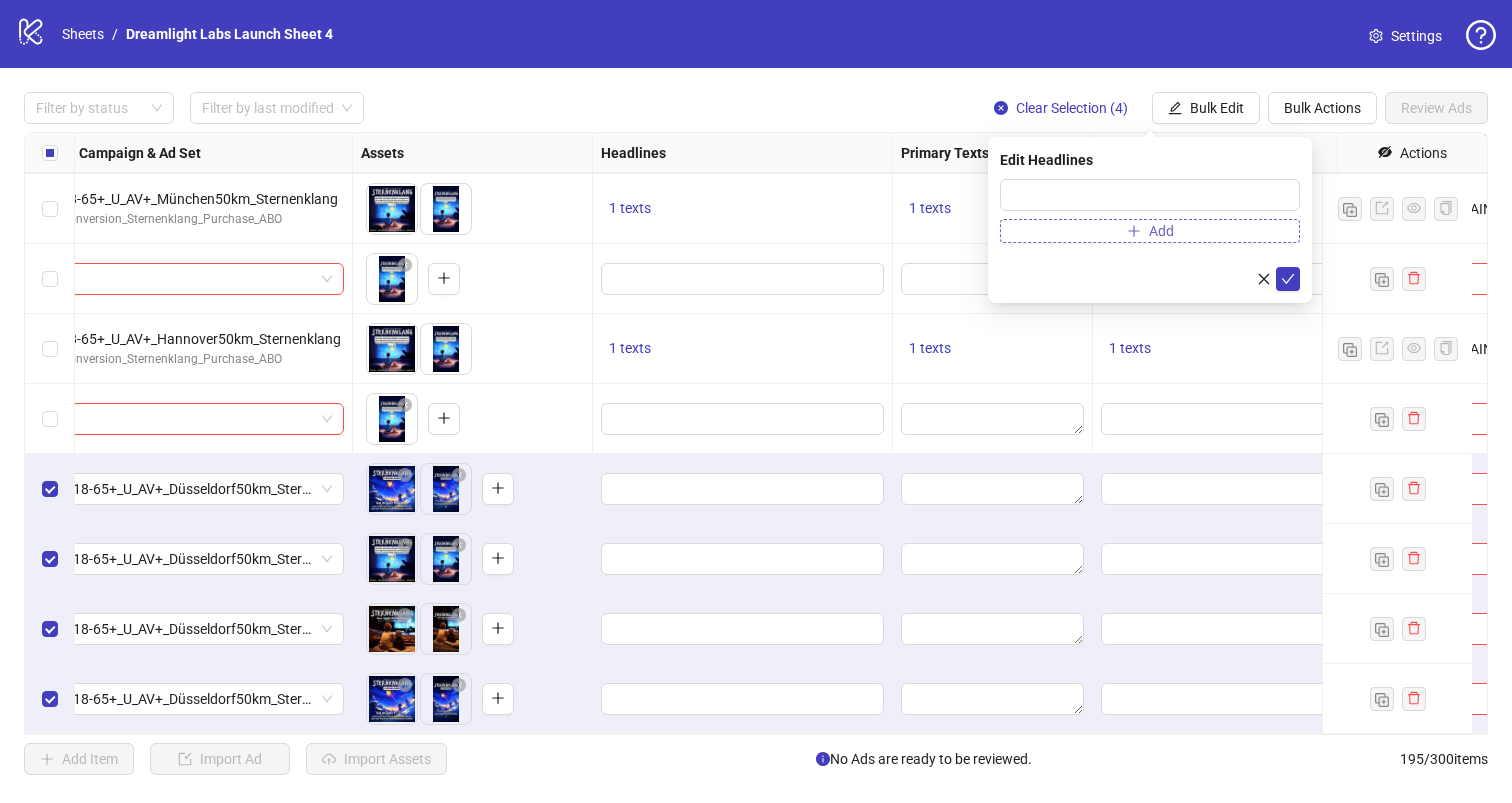 click on "Add" at bounding box center (1150, 231) 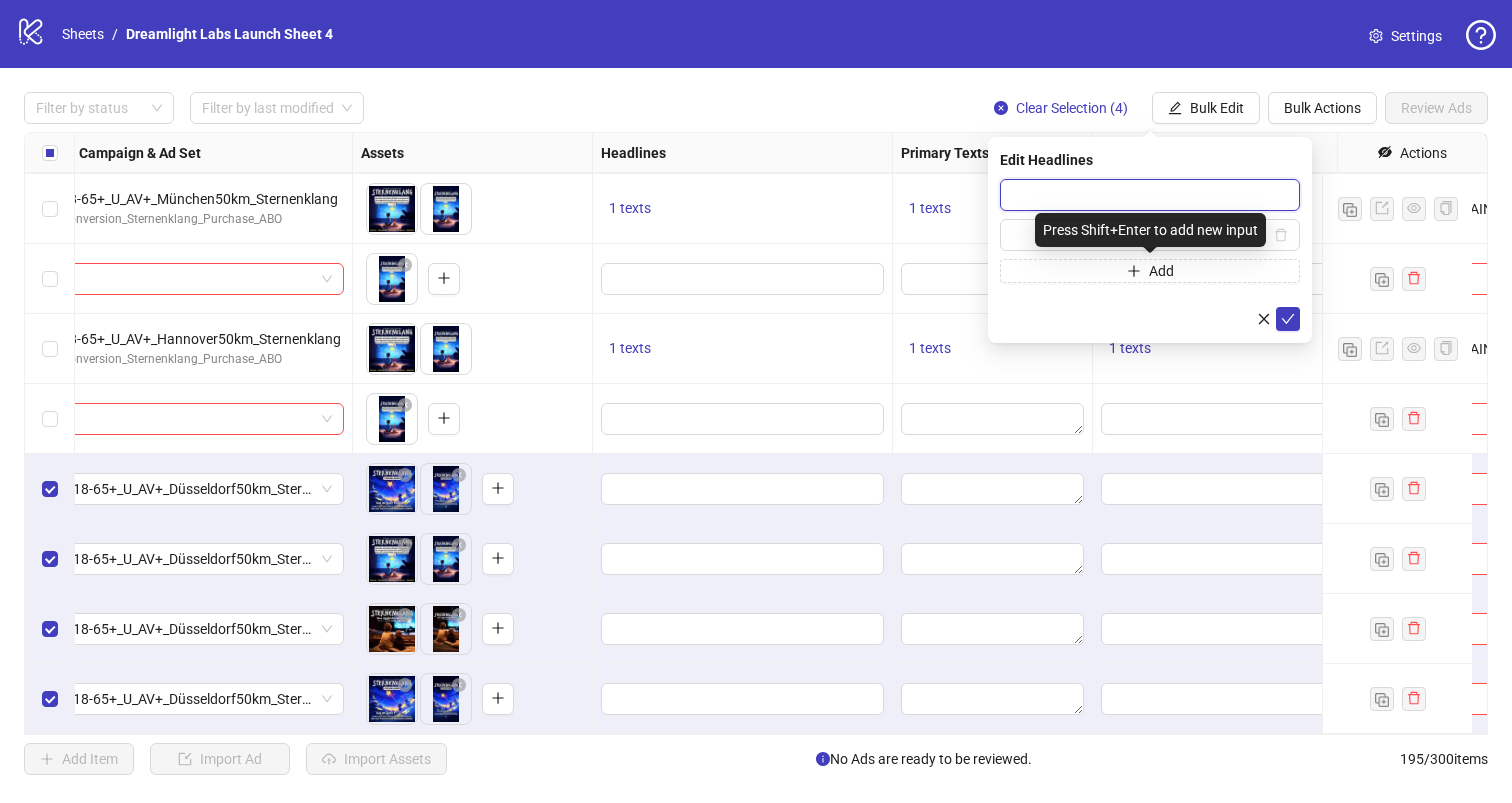 click at bounding box center [1150, 195] 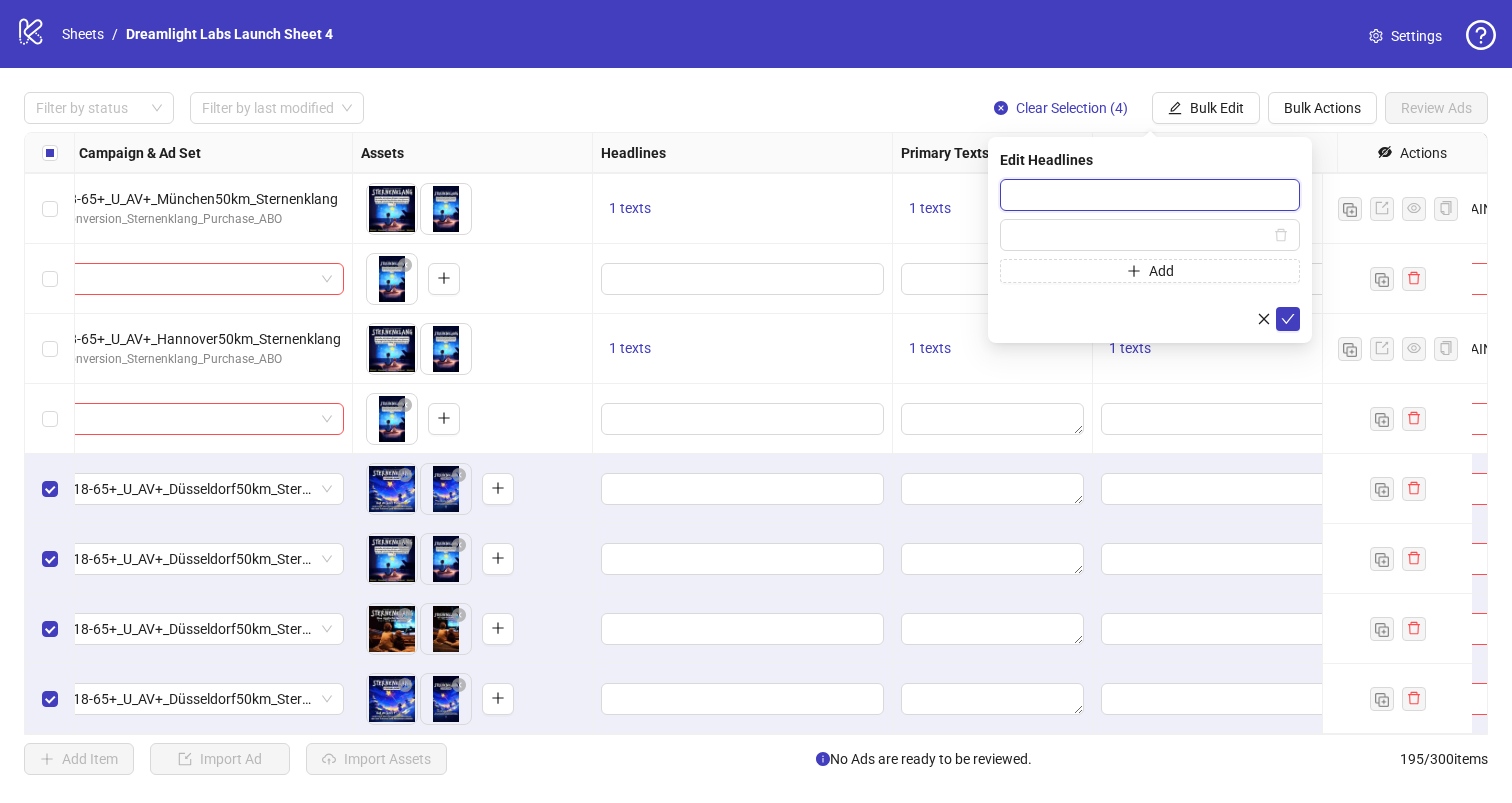 paste on "**********" 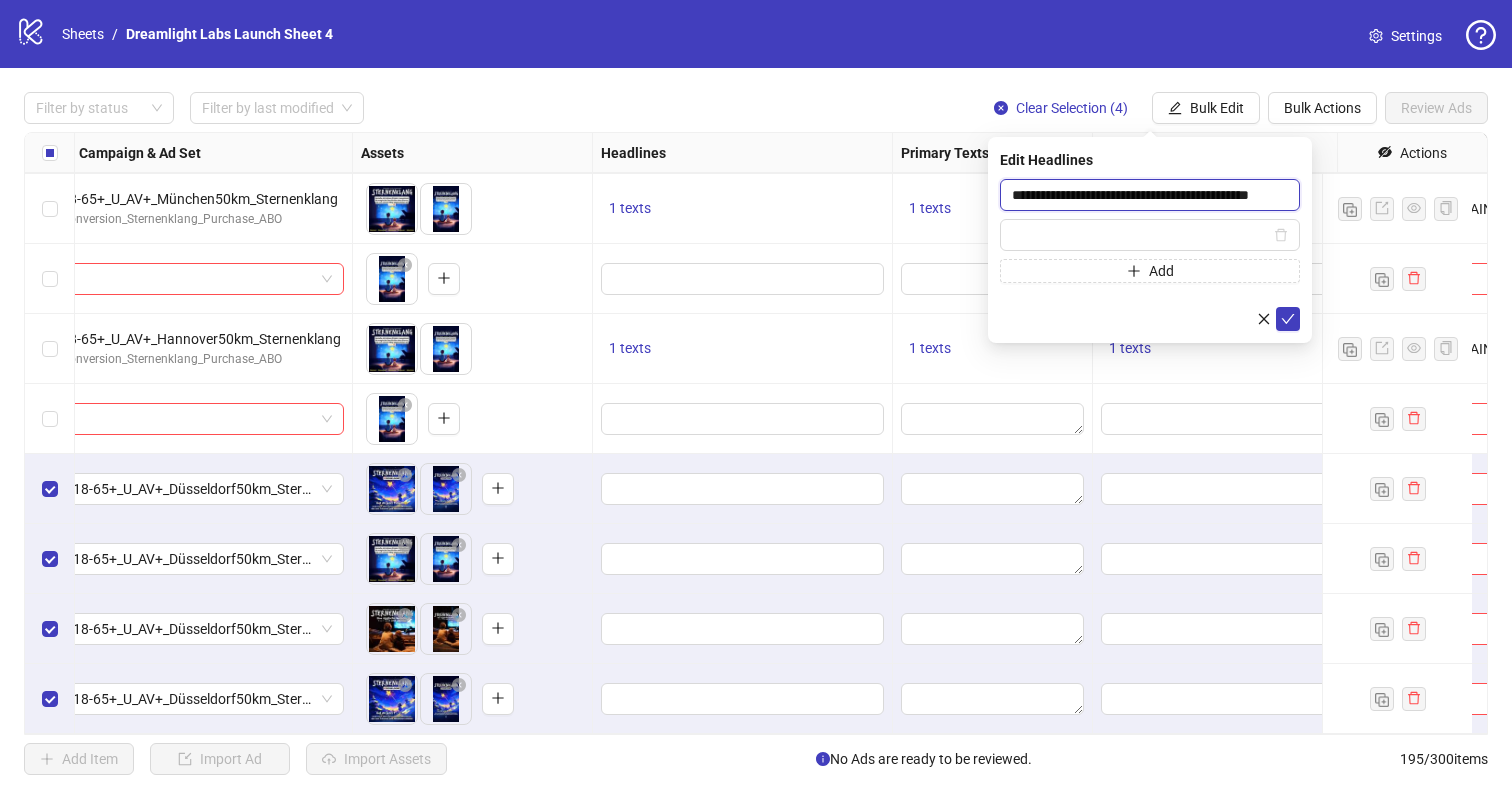 scroll, scrollTop: 0, scrollLeft: 12, axis: horizontal 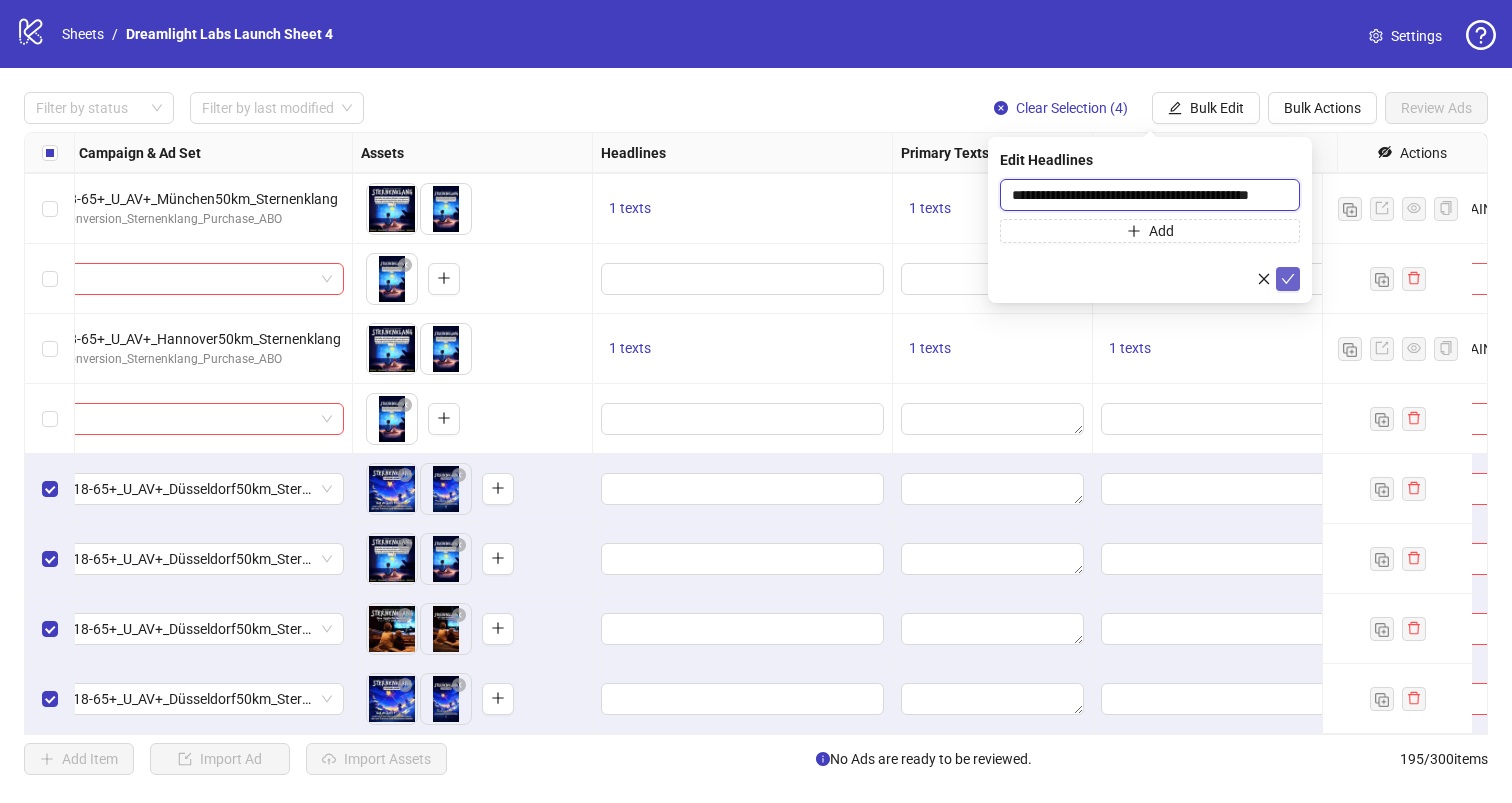 type on "**********" 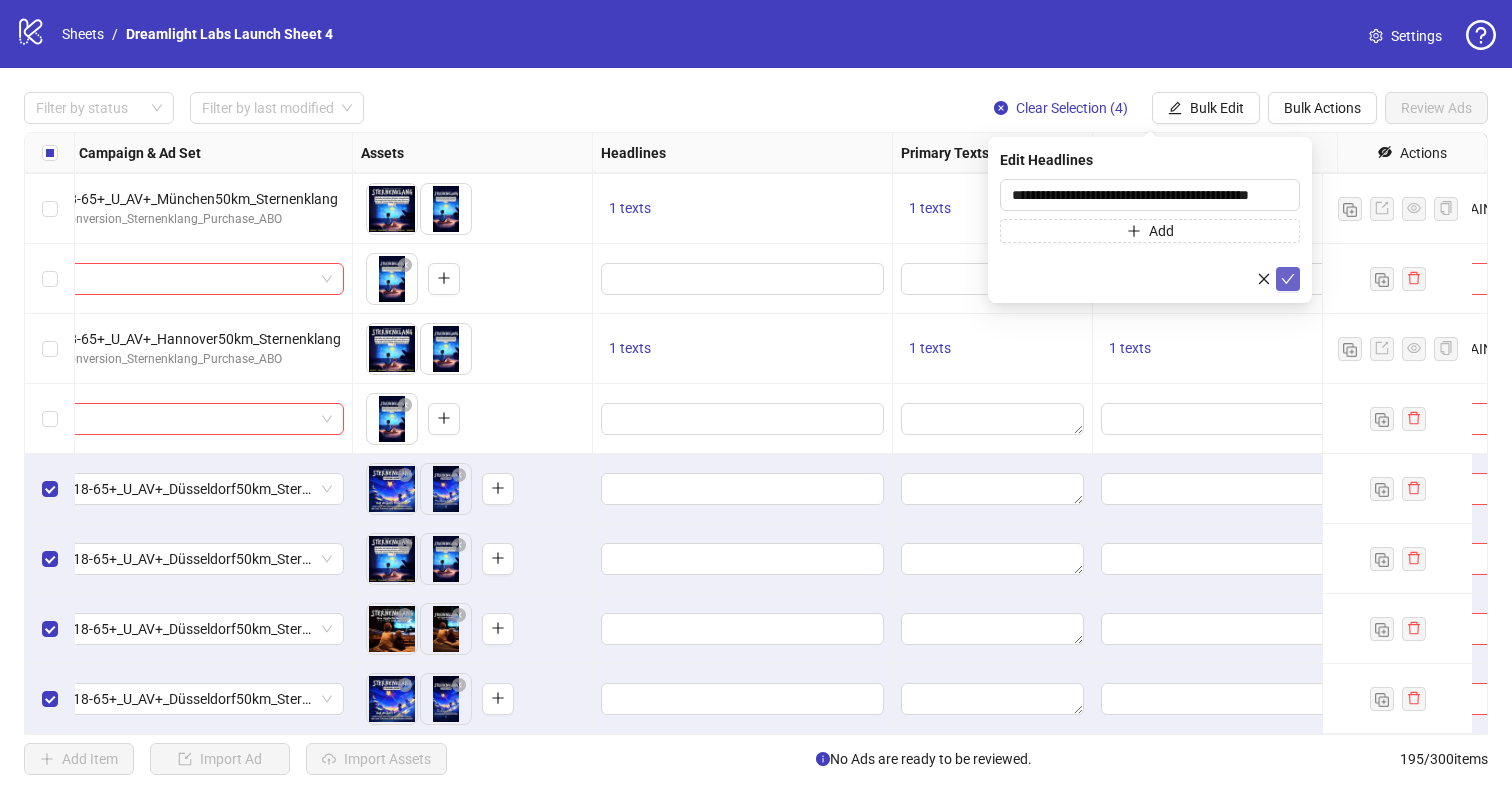 click 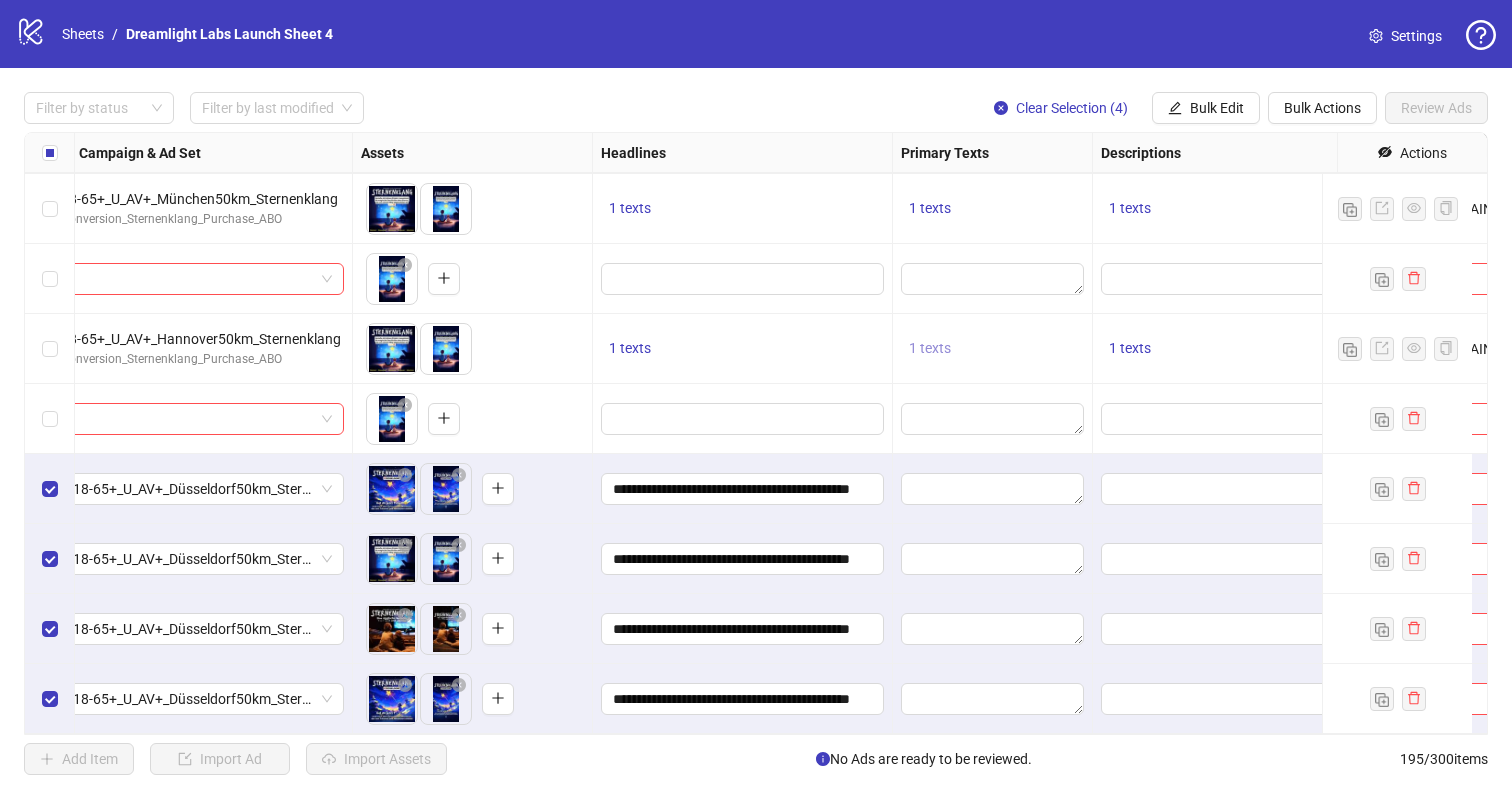 click on "1 texts" at bounding box center (930, 348) 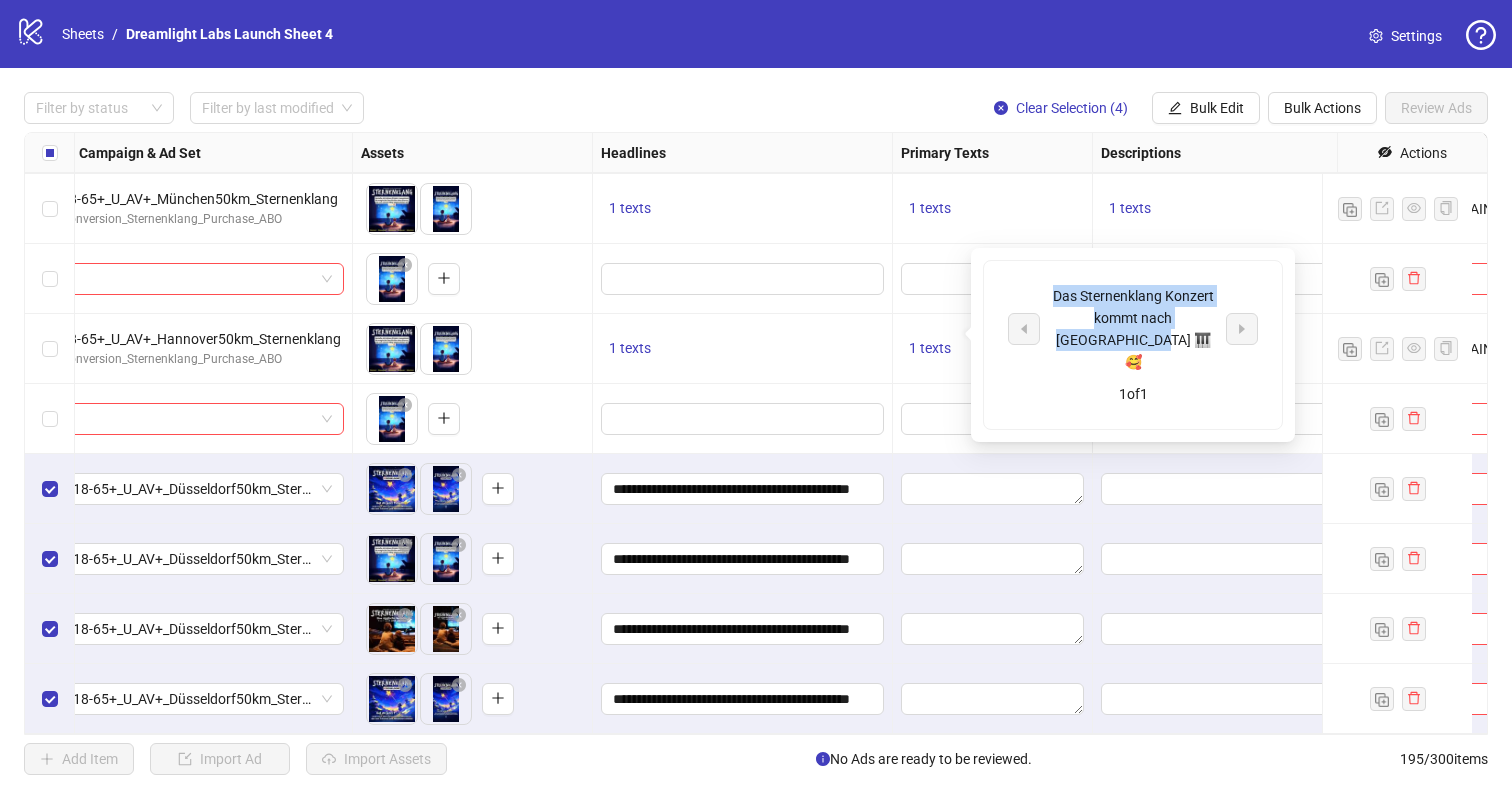 drag, startPoint x: 1055, startPoint y: 295, endPoint x: 1136, endPoint y: 339, distance: 92.17918 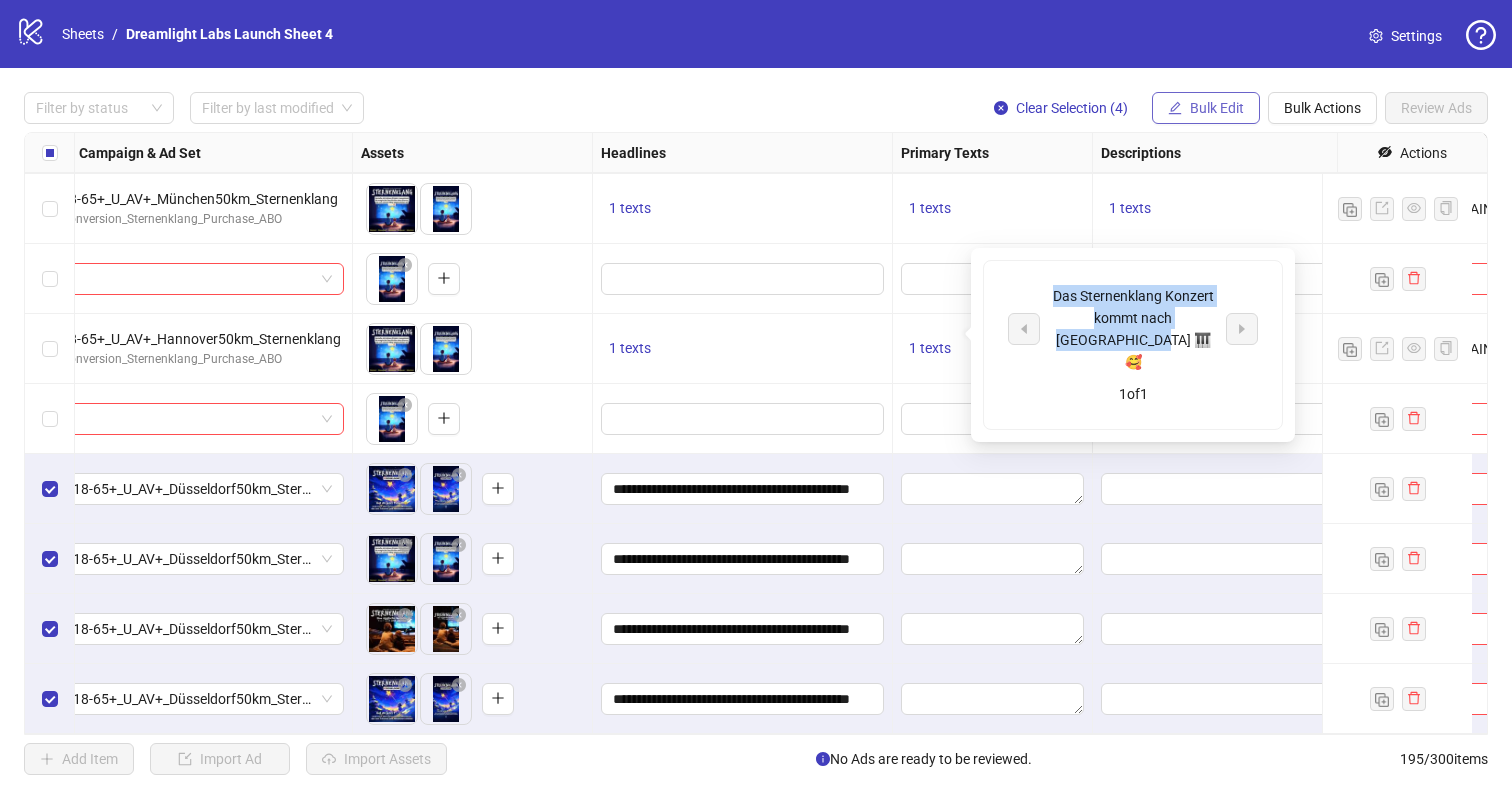 click 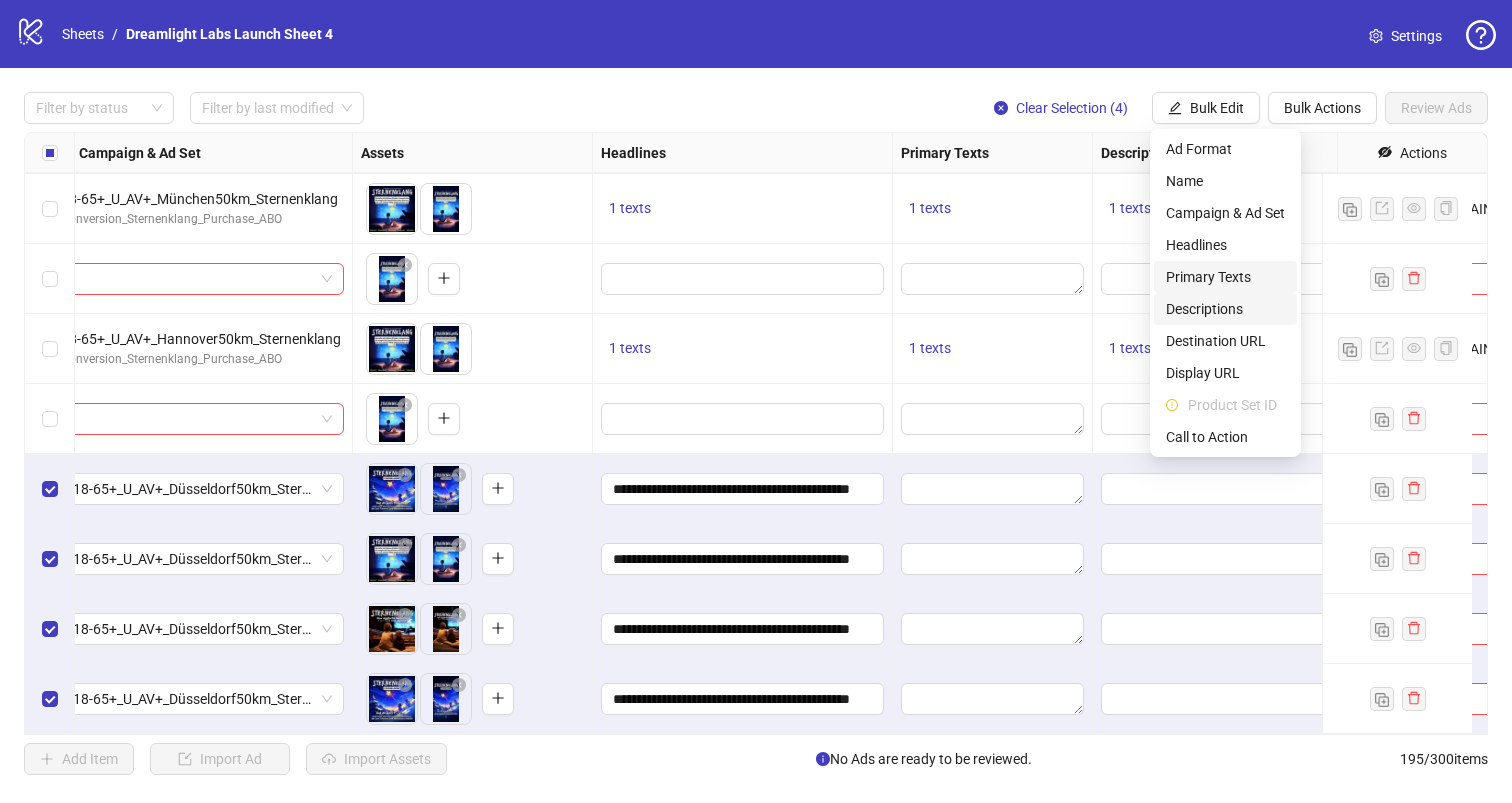 click on "Primary Texts" at bounding box center (1225, 277) 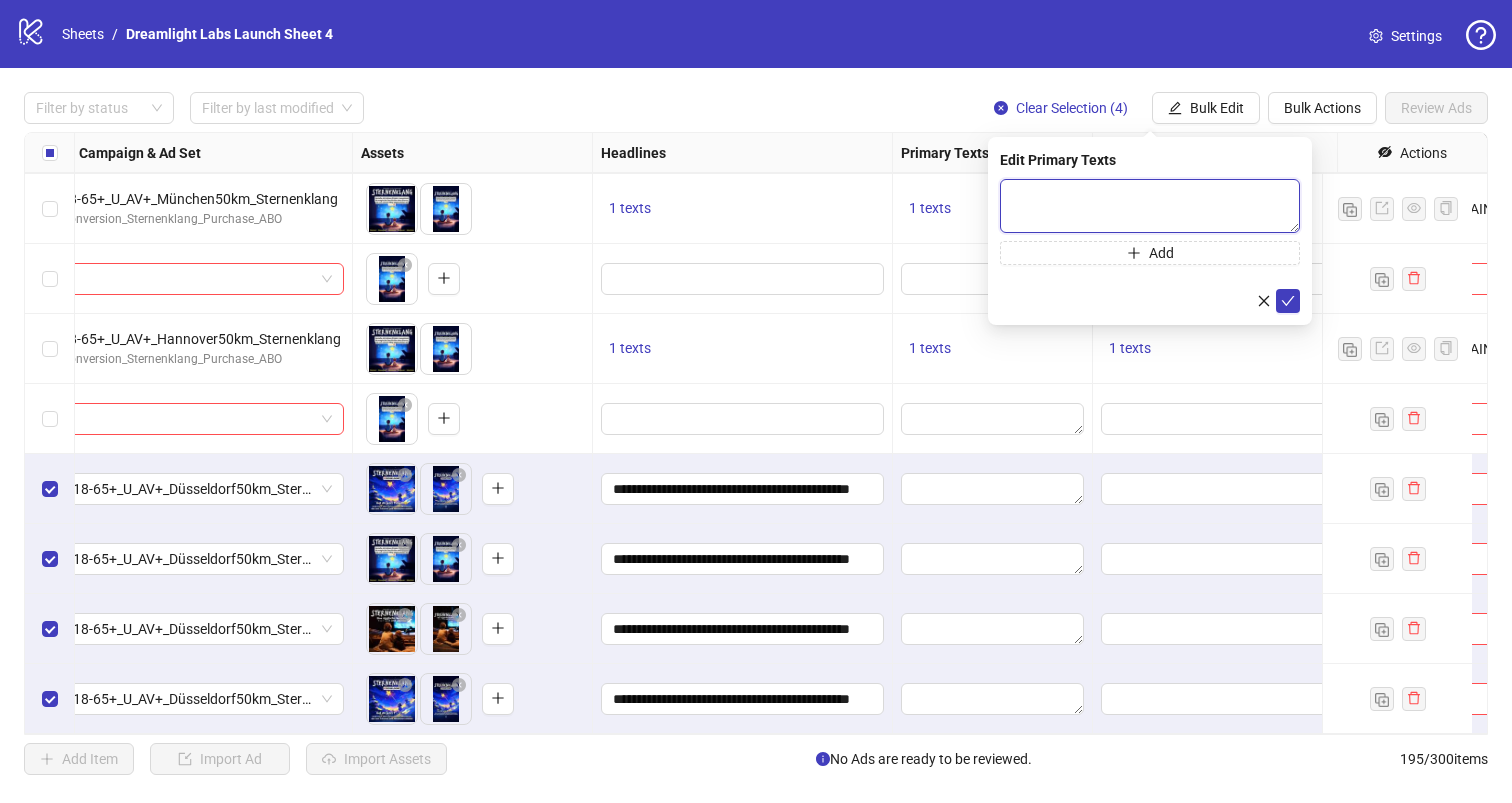 click at bounding box center (1150, 206) 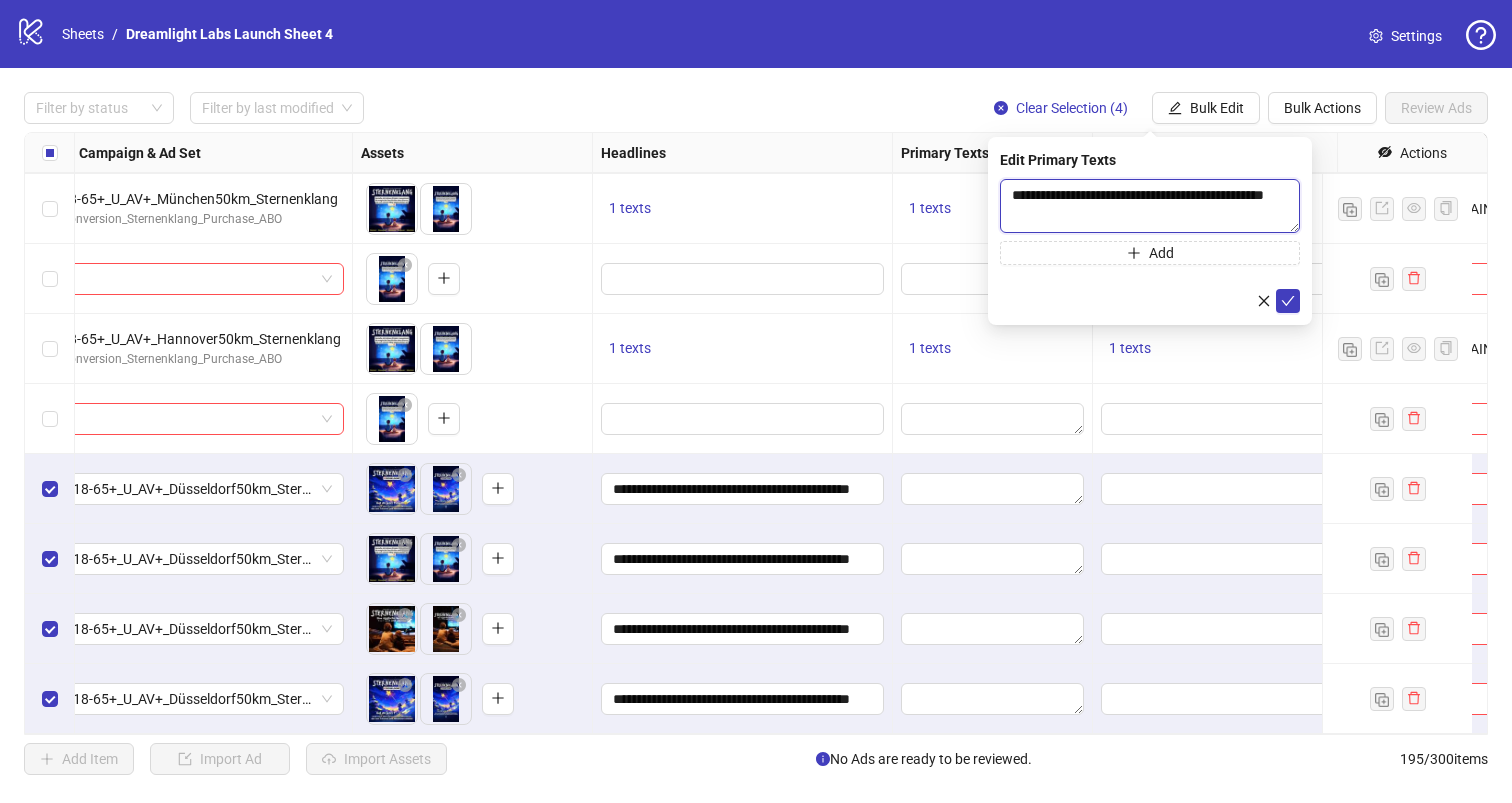 drag, startPoint x: 1070, startPoint y: 218, endPoint x: 919, endPoint y: 212, distance: 151.11916 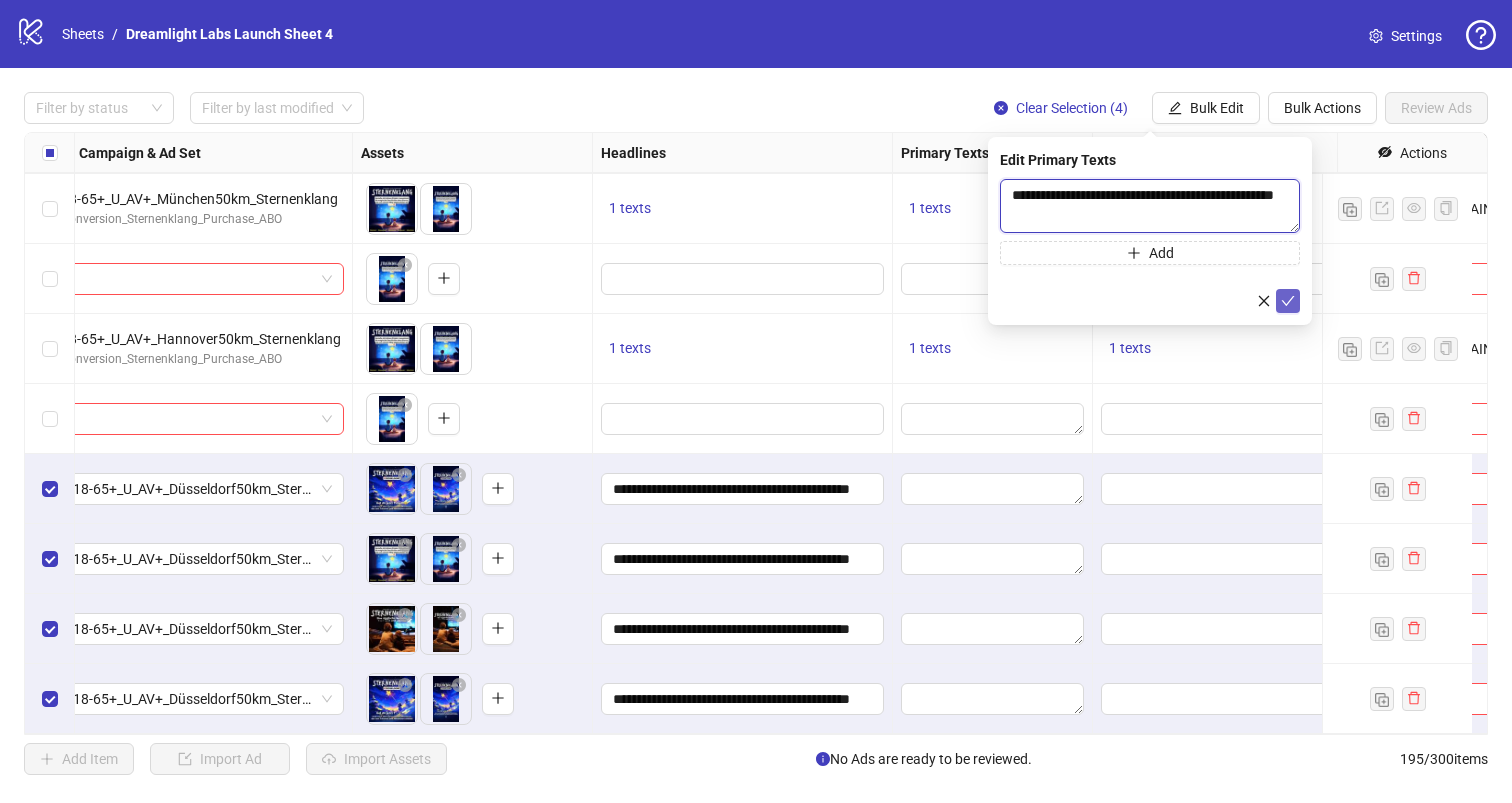 type on "**********" 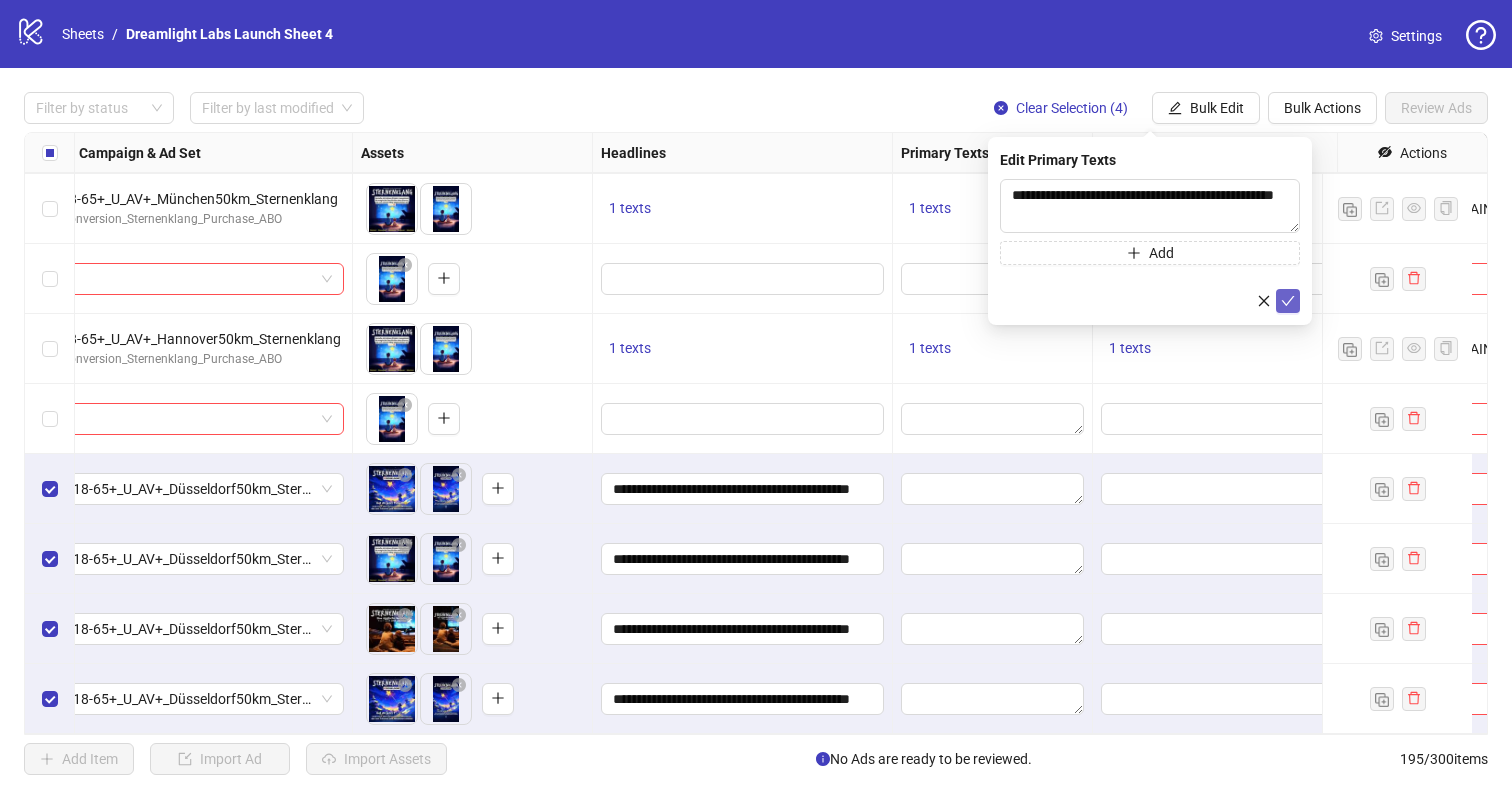 click 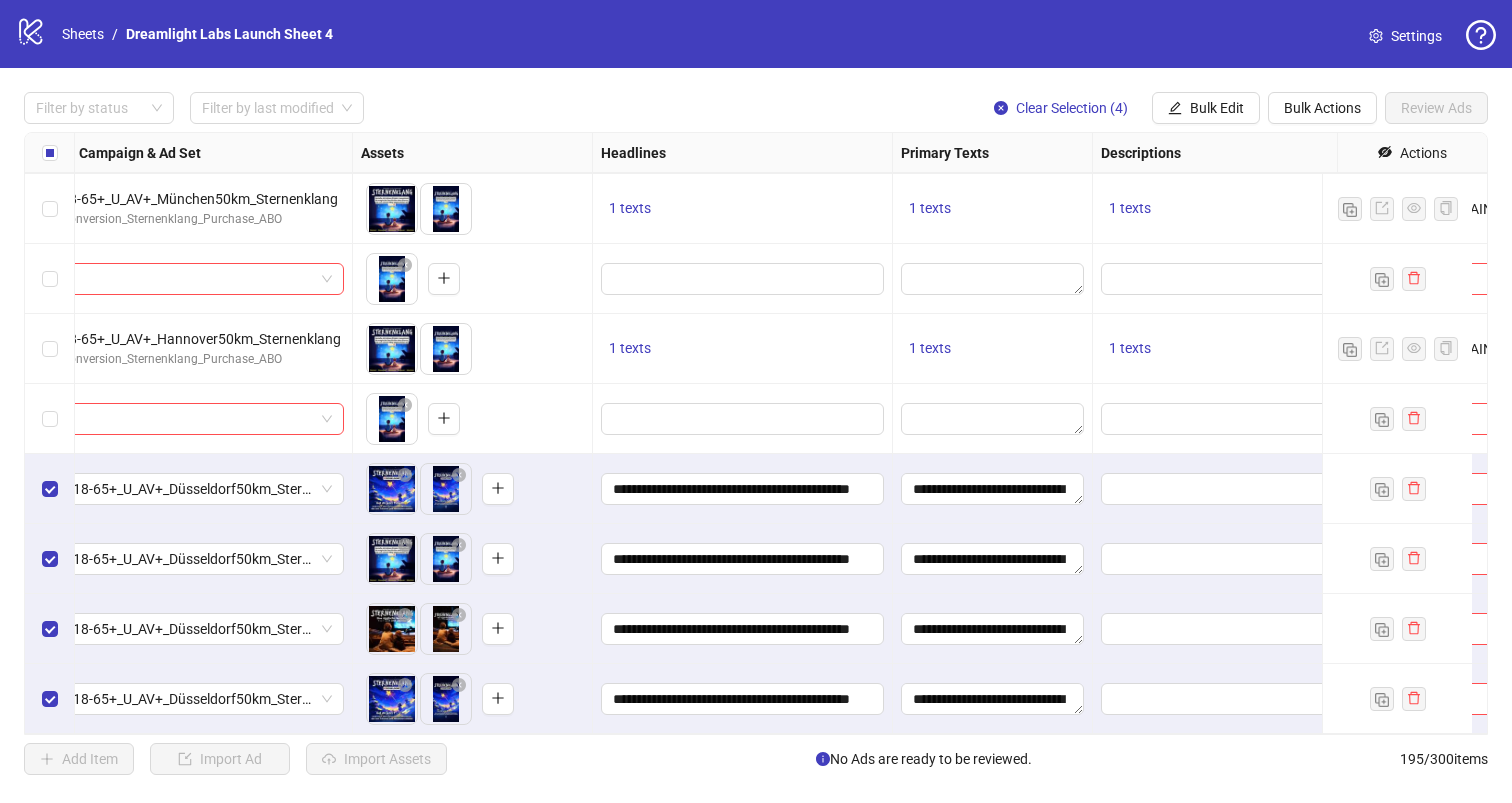 drag, startPoint x: 827, startPoint y: 715, endPoint x: 894, endPoint y: 718, distance: 67.06713 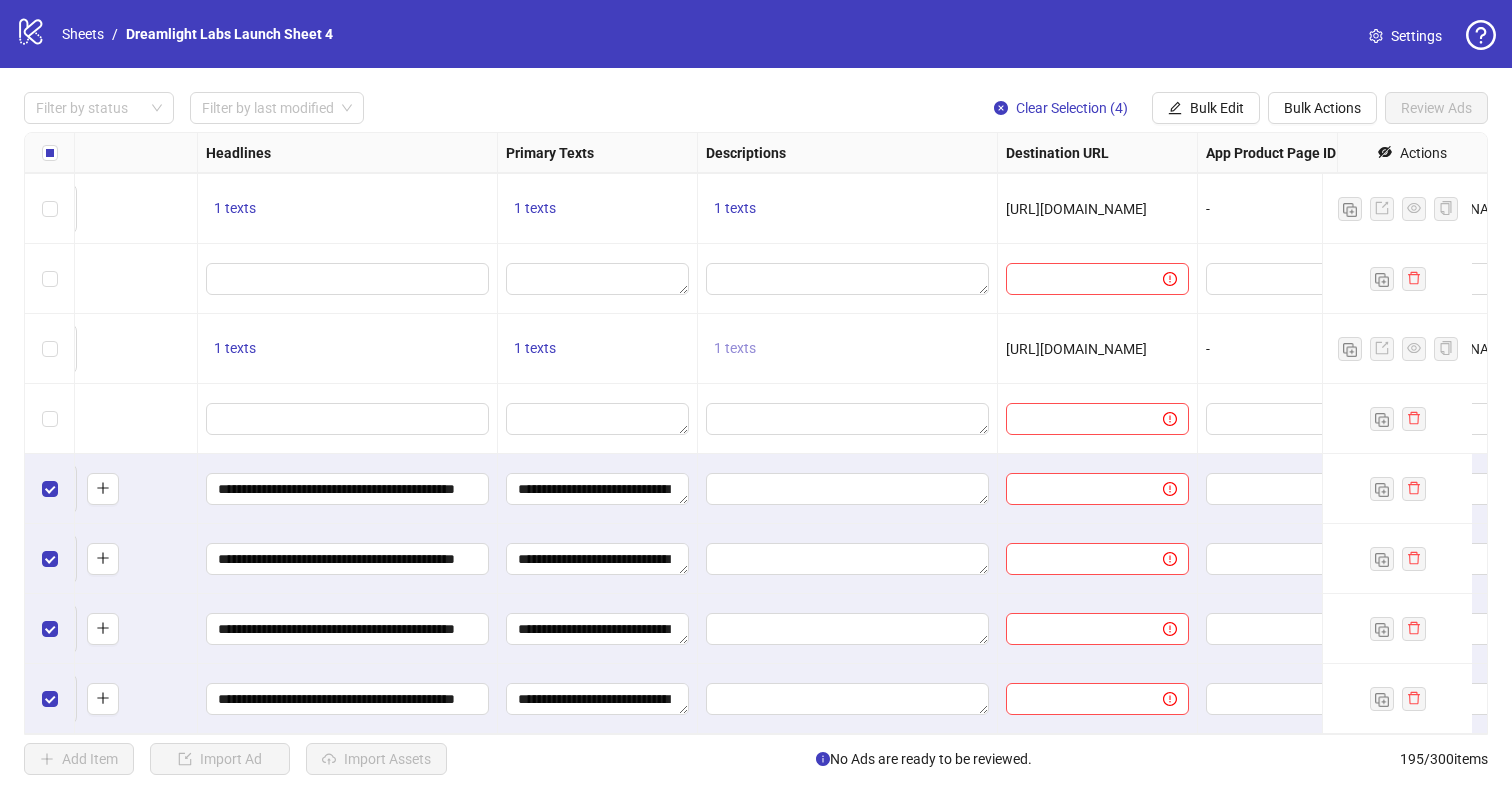 click on "1 texts" at bounding box center [735, 349] 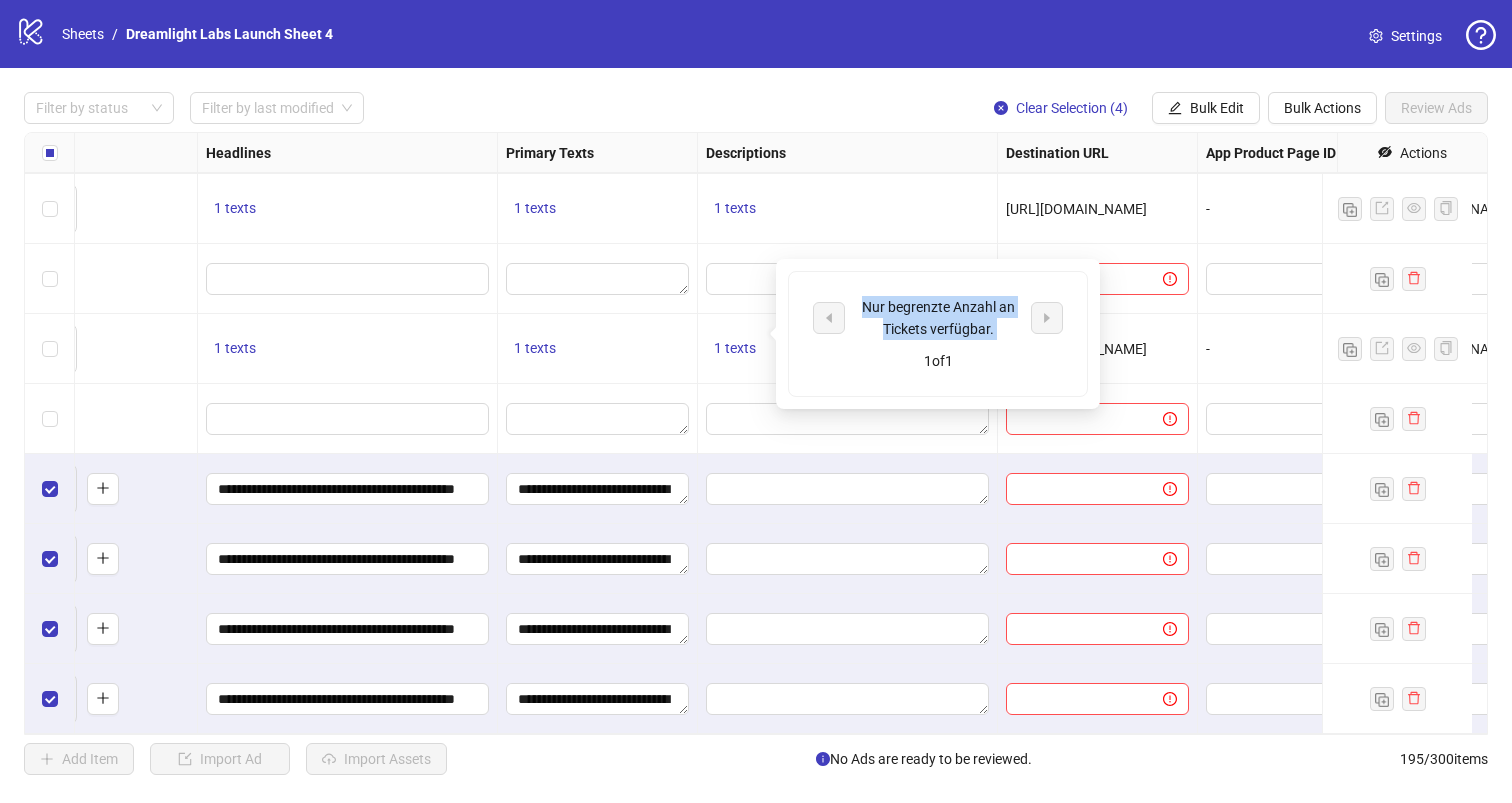 drag, startPoint x: 862, startPoint y: 301, endPoint x: 999, endPoint y: 334, distance: 140.91841 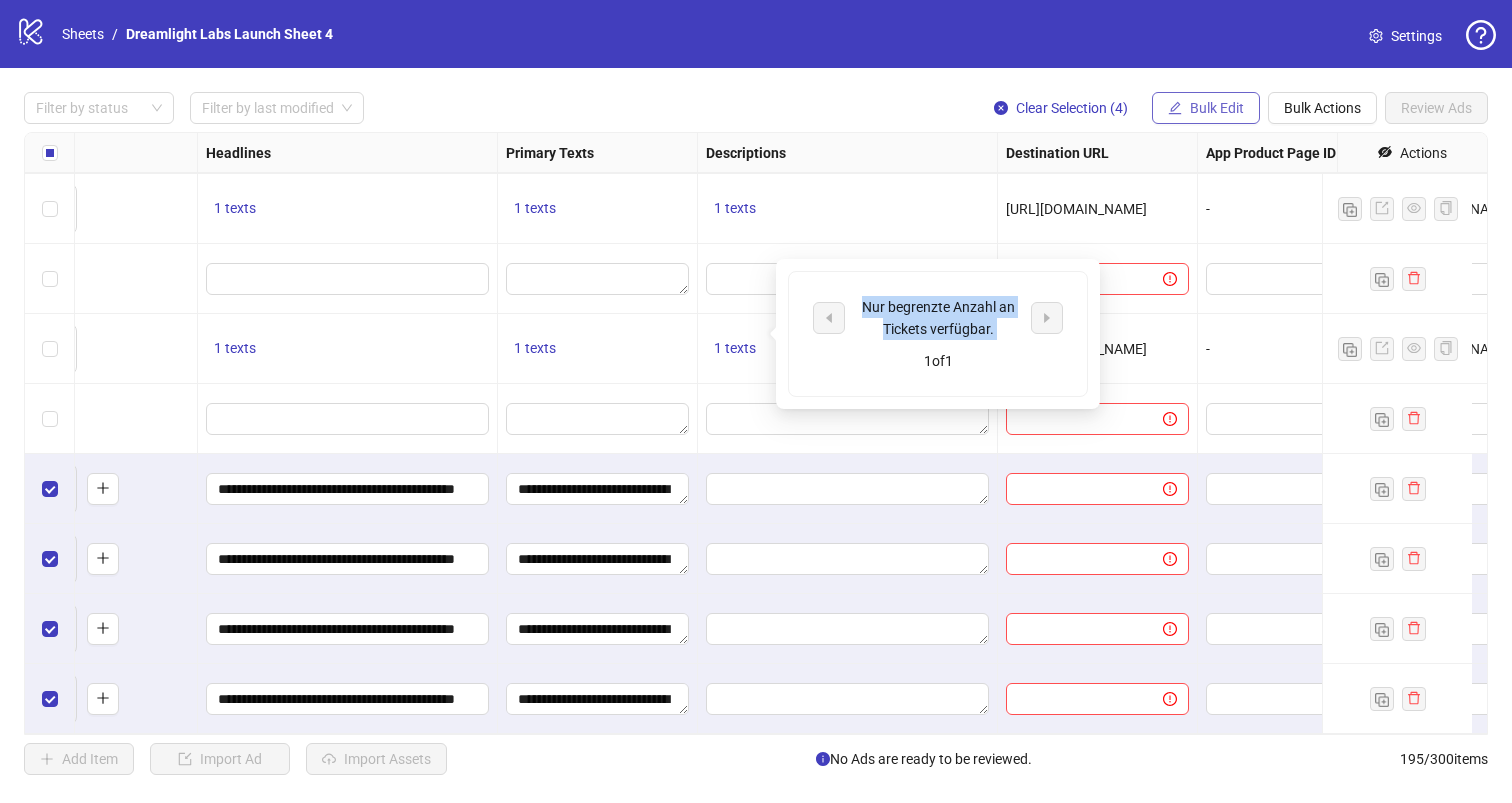 click on "Bulk Edit" at bounding box center (1206, 108) 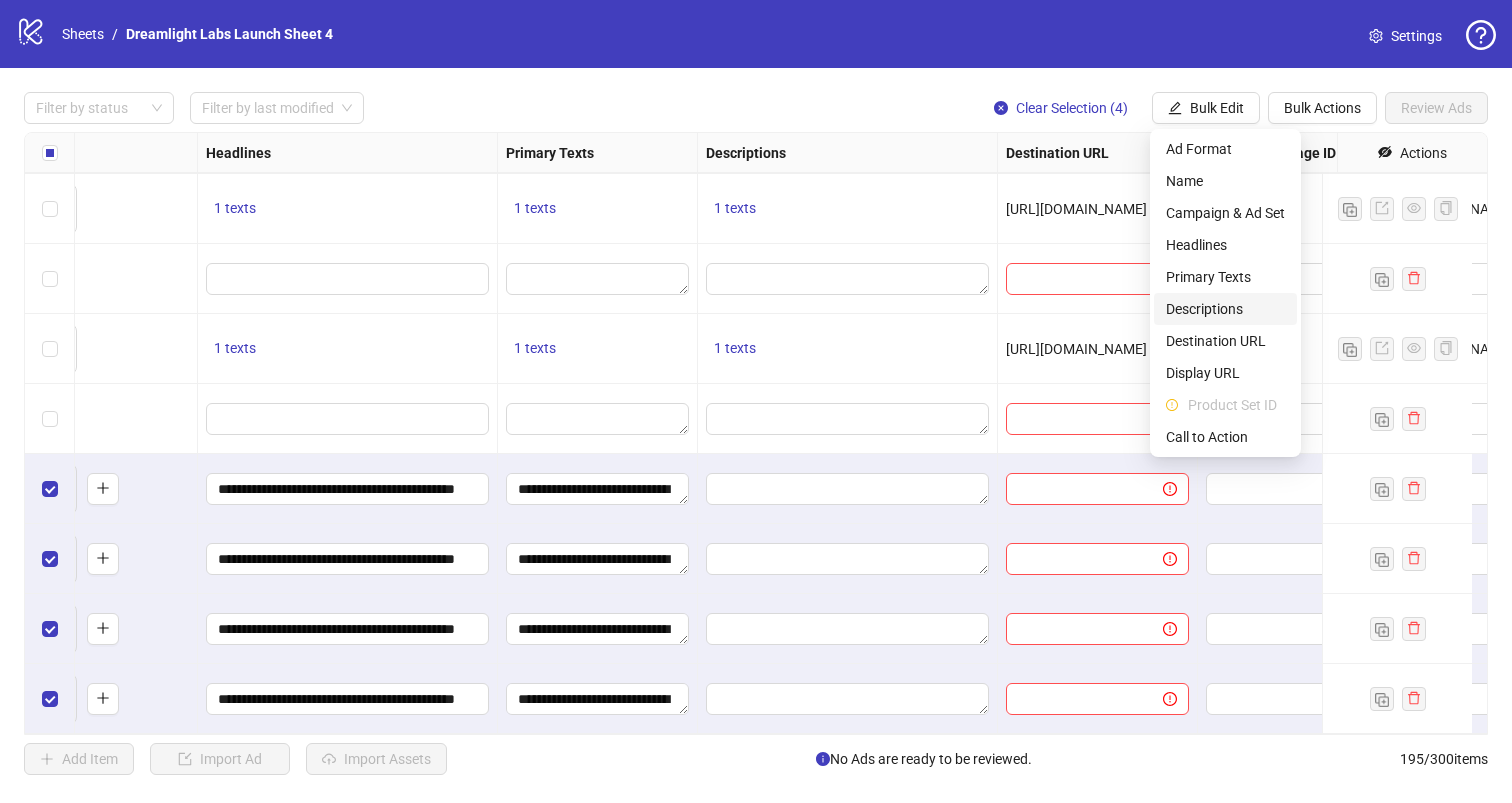 drag, startPoint x: 1221, startPoint y: 300, endPoint x: 1213, endPoint y: 289, distance: 13.601471 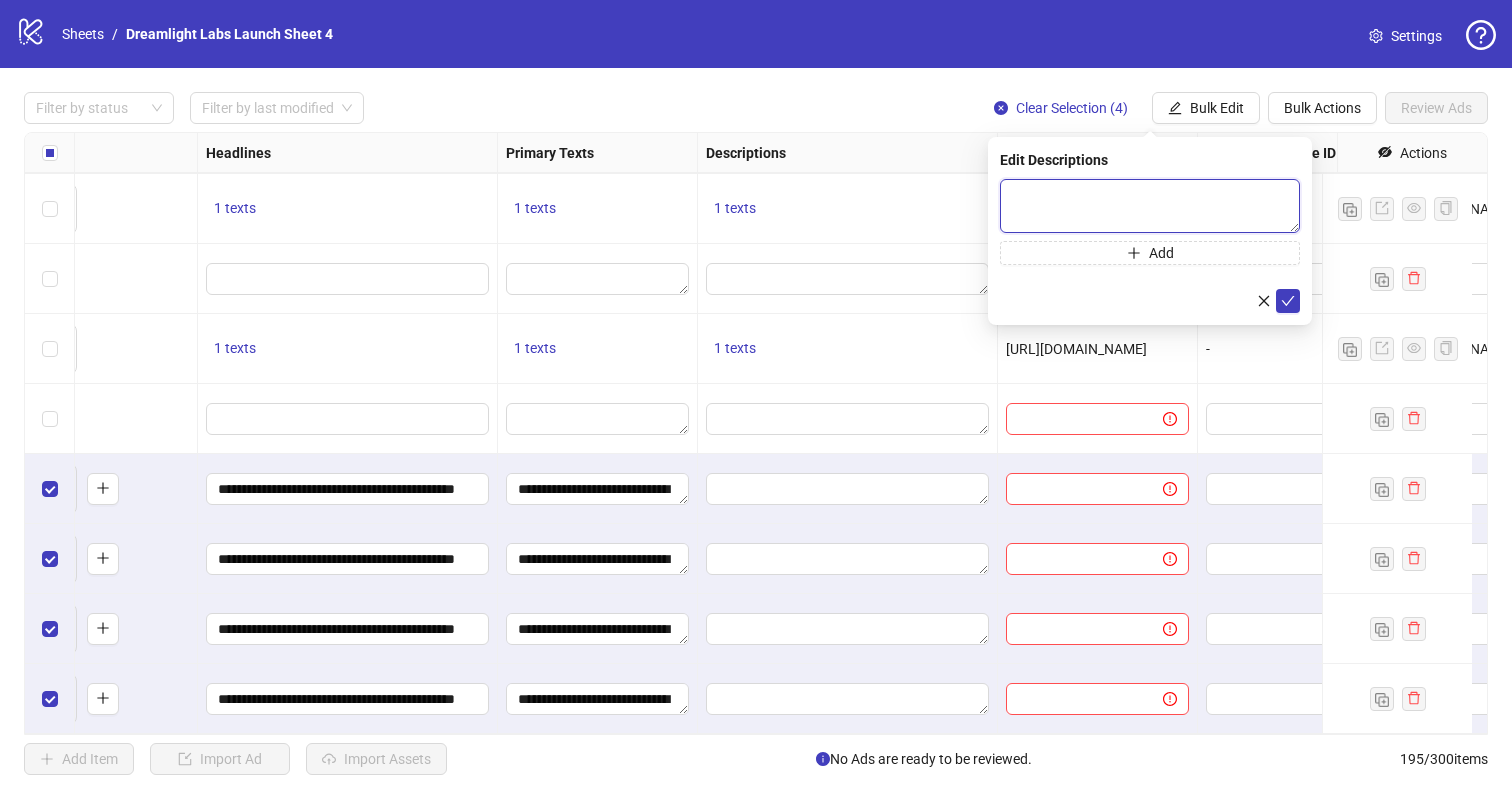 click at bounding box center [1150, 206] 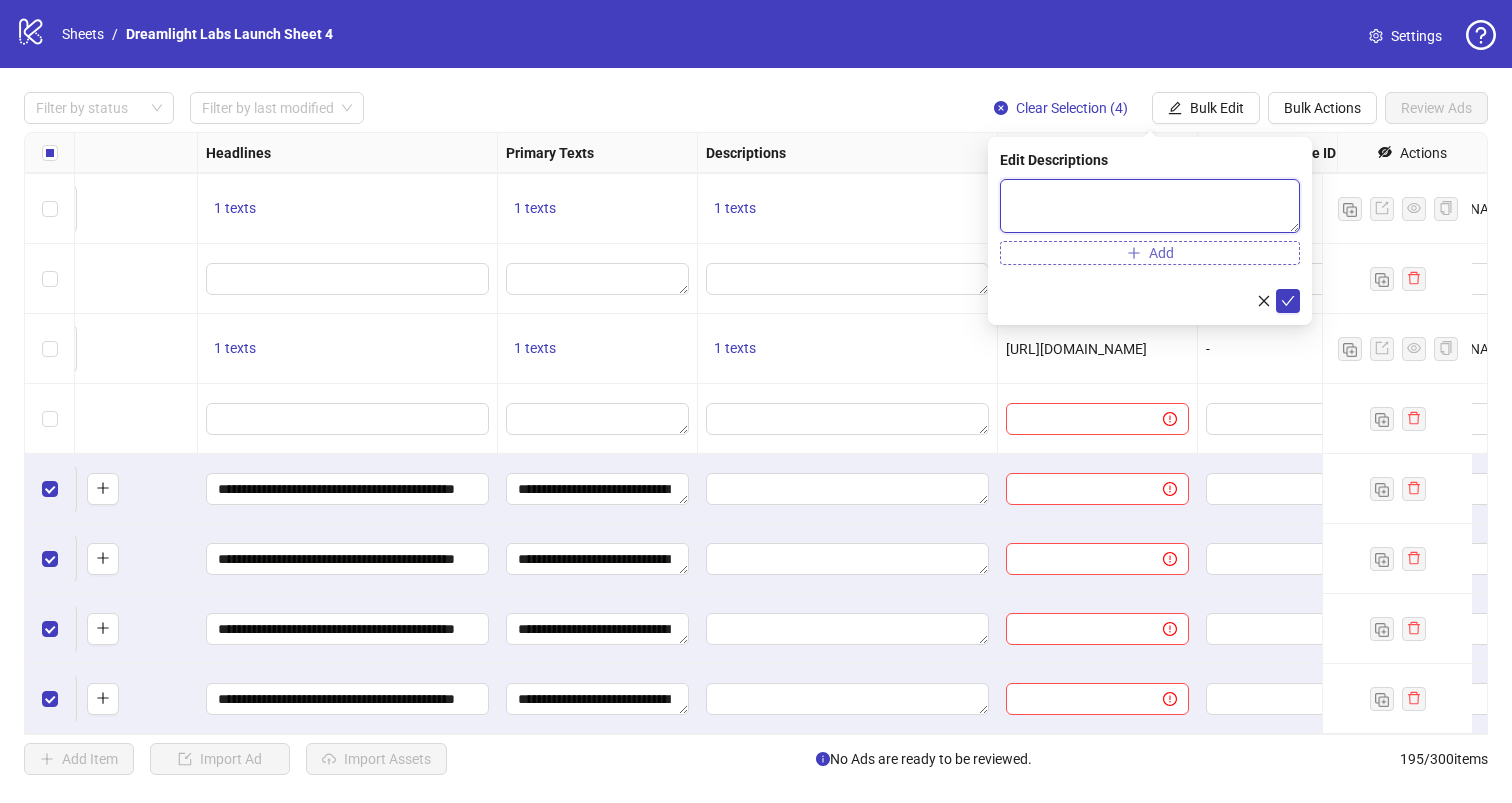 paste on "**********" 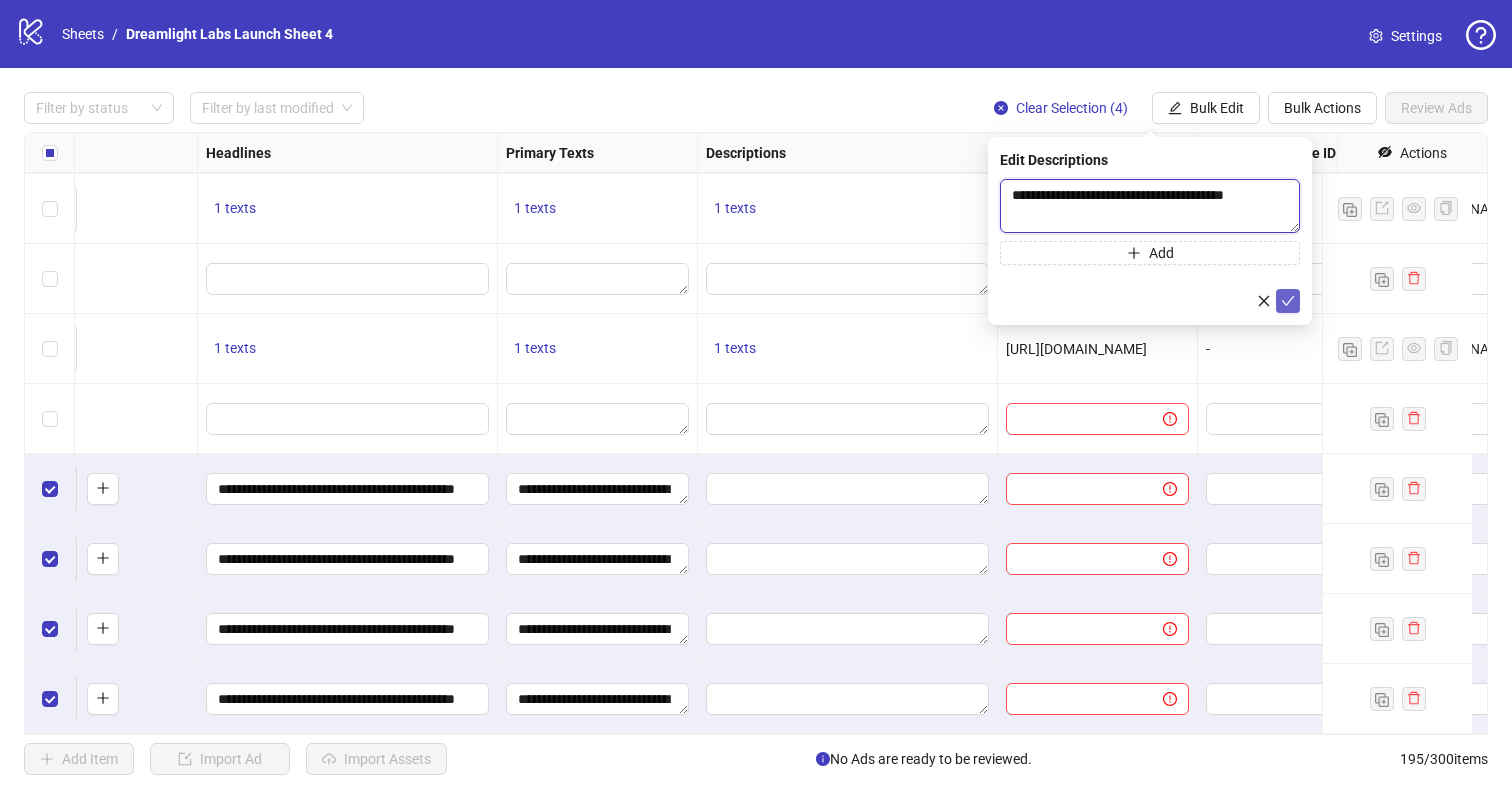 type on "**********" 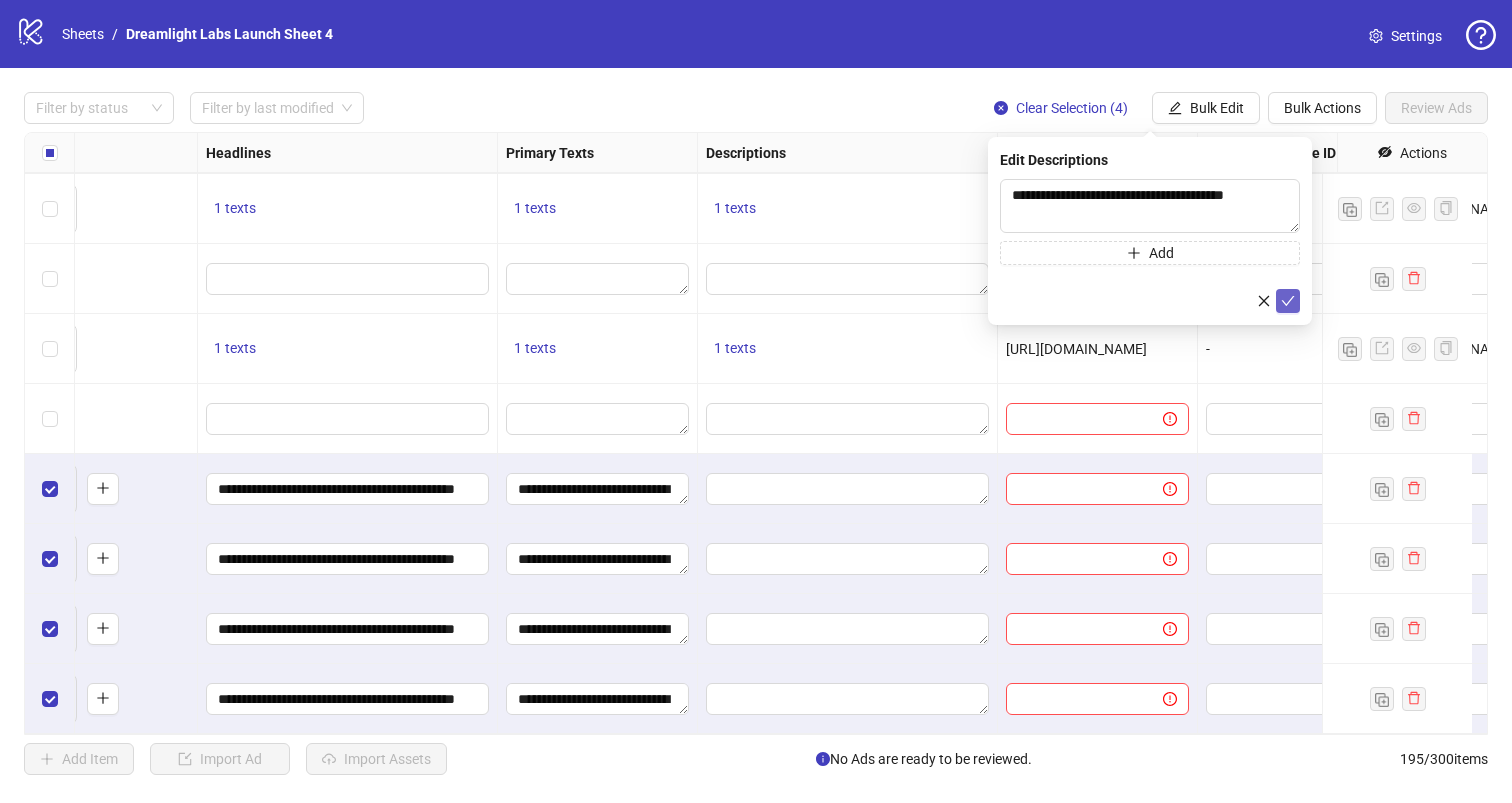 click 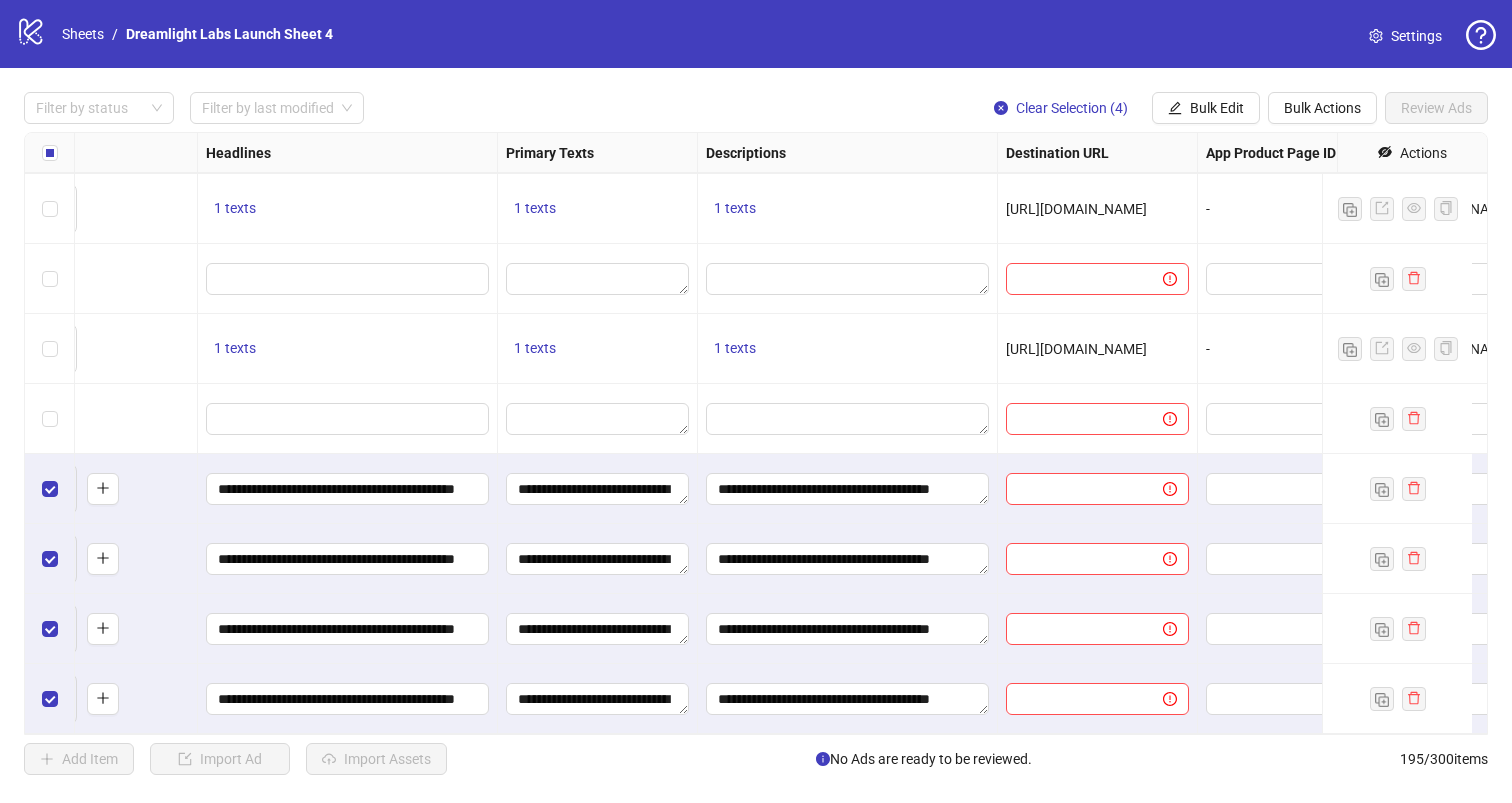 scroll, scrollTop: 13104, scrollLeft: 1217, axis: both 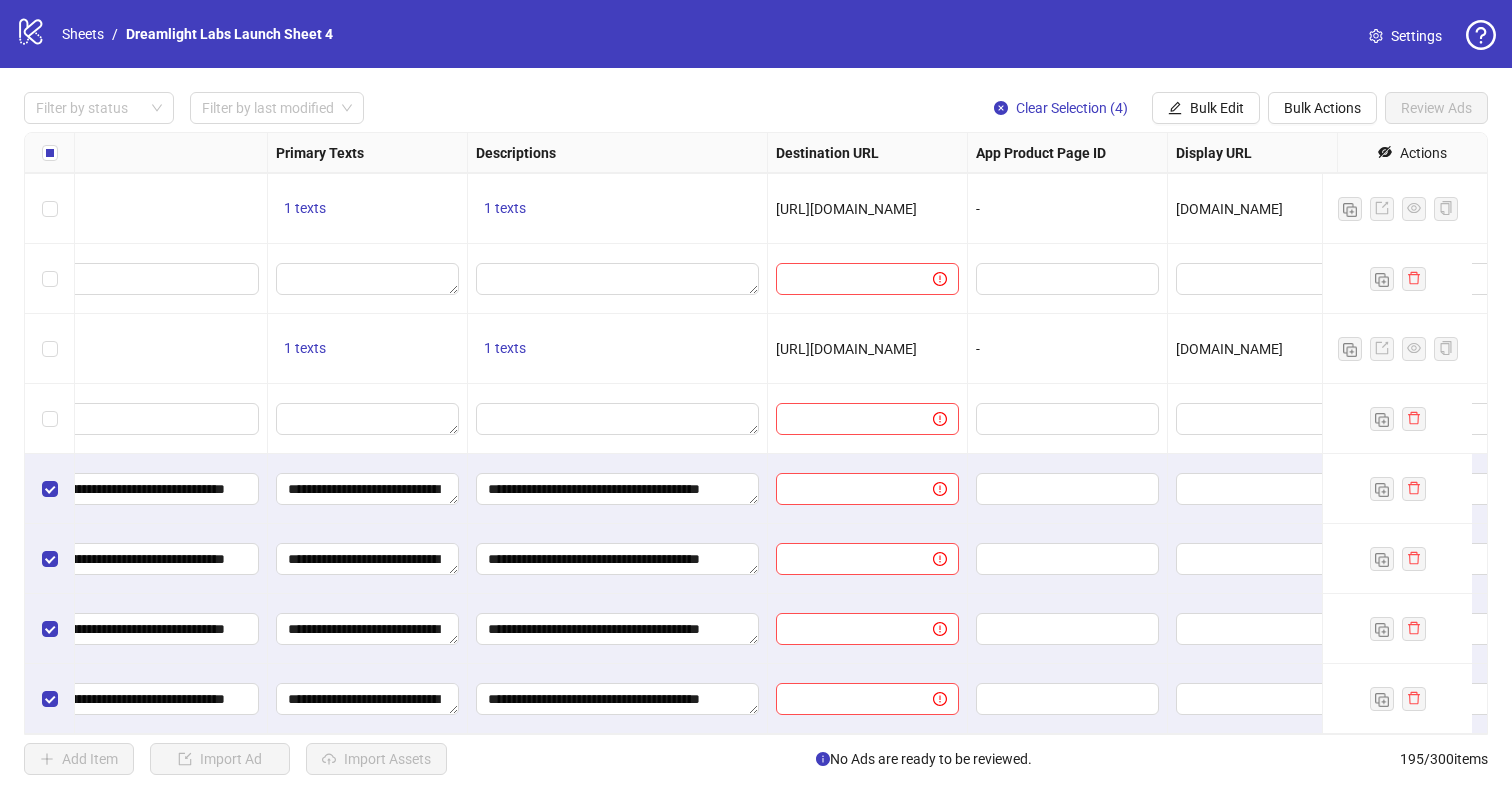 click on "[URL][DOMAIN_NAME]" at bounding box center [846, 349] 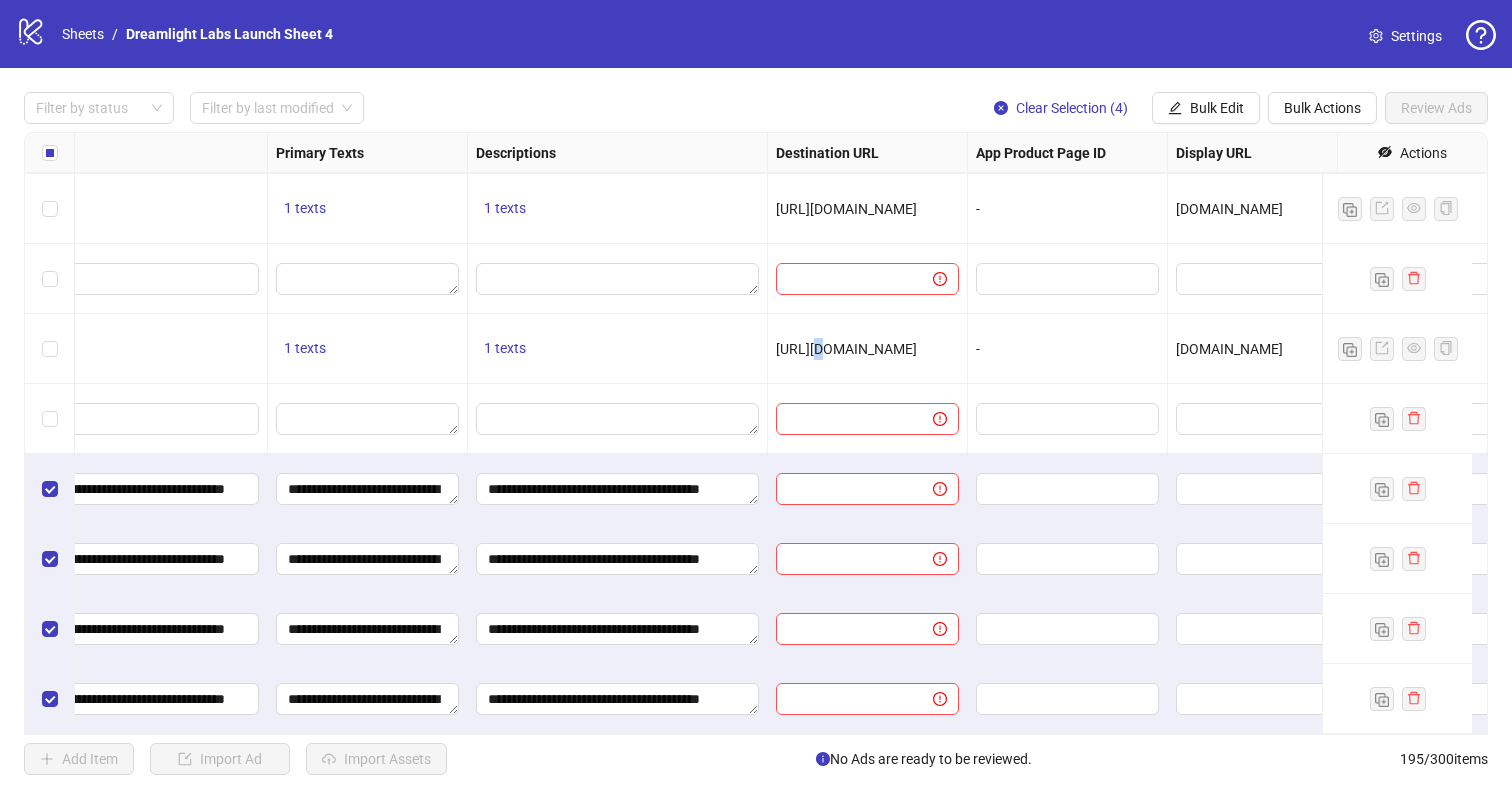 click on "[URL][DOMAIN_NAME]" at bounding box center (846, 349) 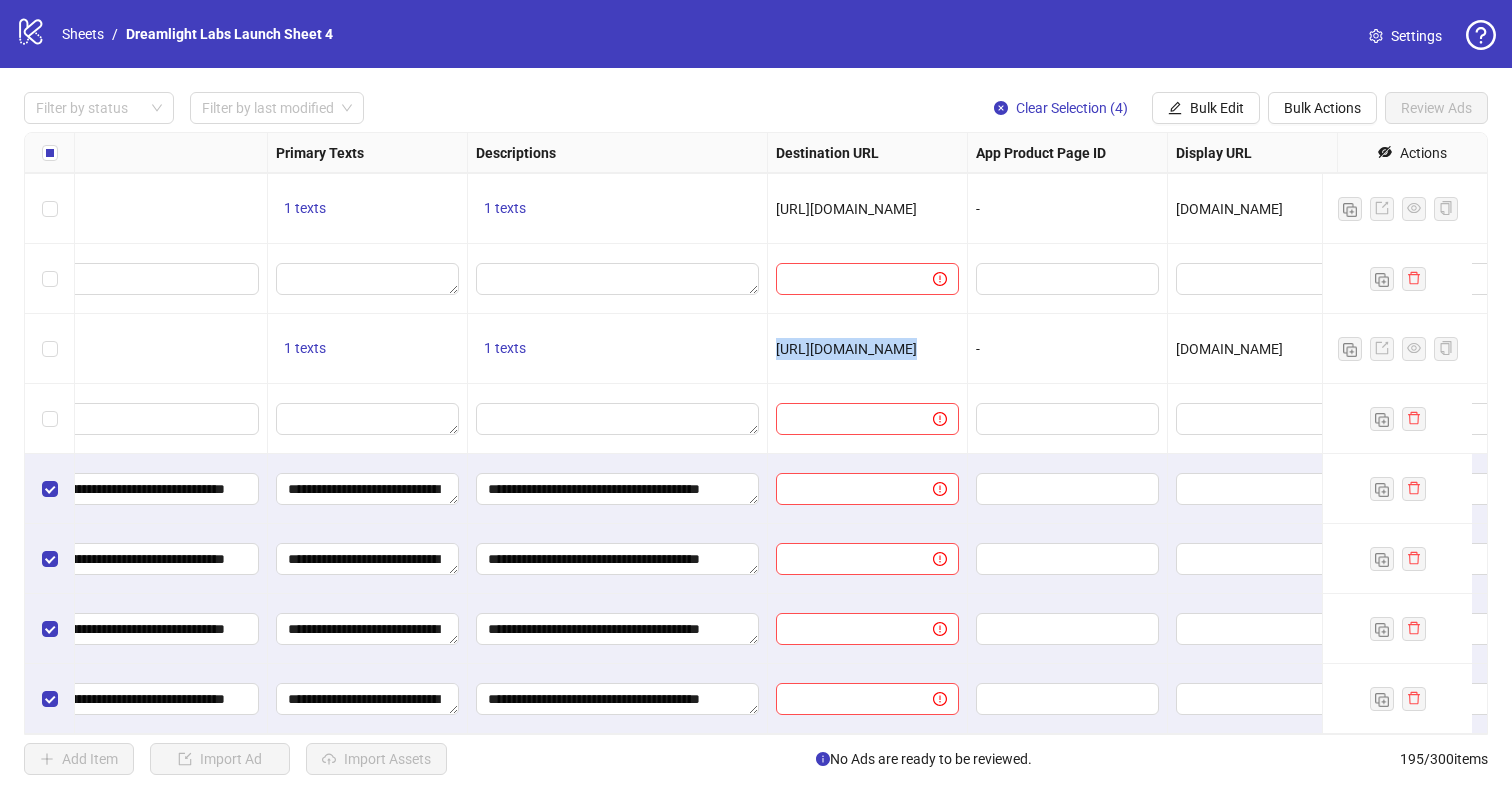 click on "[URL][DOMAIN_NAME]" at bounding box center [846, 349] 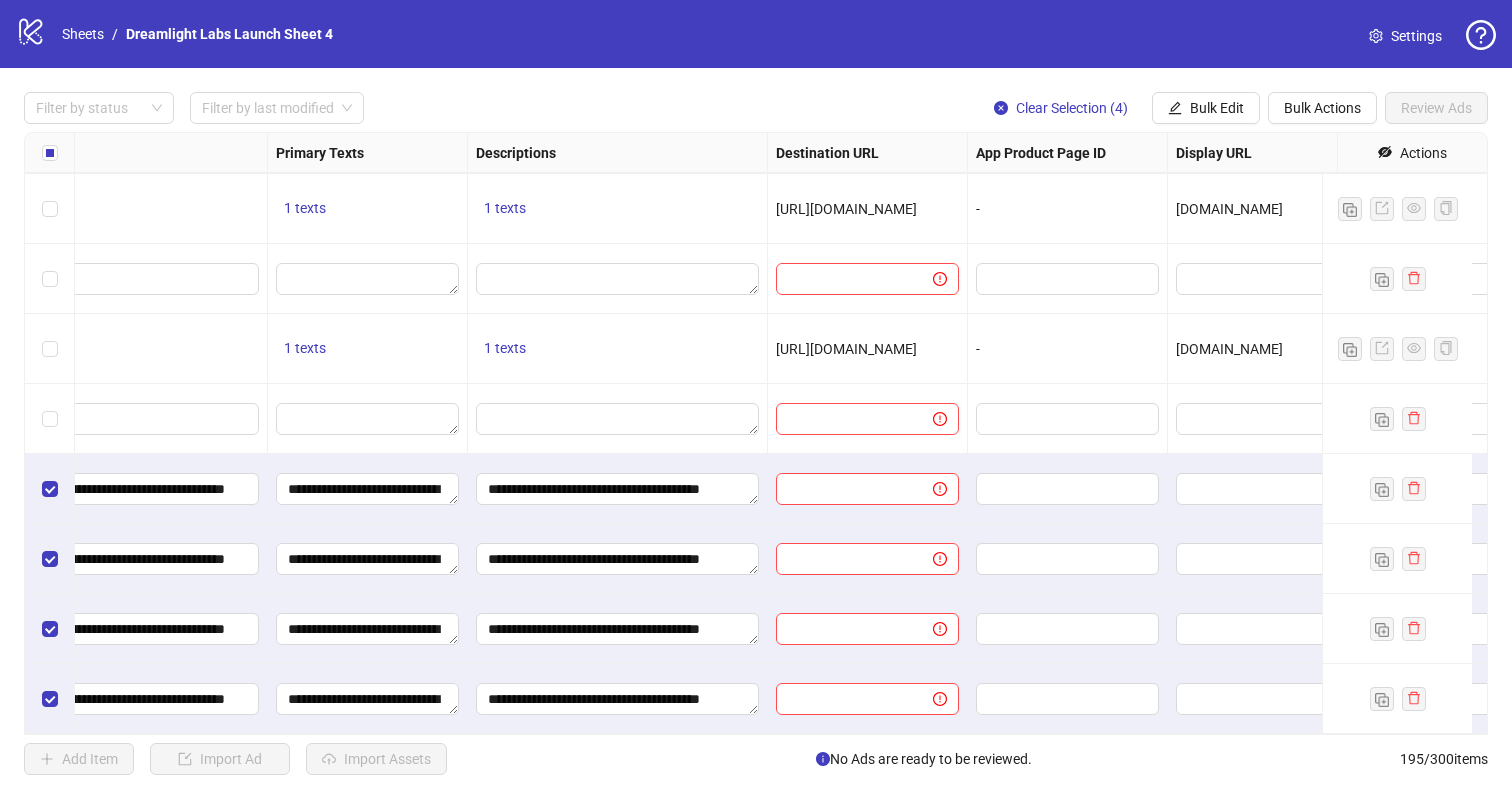 click on "Filter by status Filter by last modified Clear Selection (4) Bulk Edit Bulk Actions Review Ads Ad Format Ad Name Campaign & Ad Set Assets Headlines Primary Texts Descriptions Destination URL App Product Page ID Display URL Leadgen Form Product Set ID Call to Action Actions
To pick up a draggable item, press the space bar.
While dragging, use the arrow keys to move the item.
Press space again to drop the item in its new position, or press escape to cancel.
1 texts 1 texts 1 texts [URL][DOMAIN_NAME] - [DOMAIN_NAME] - -
To pick up a draggable item, press the space bar.
While dragging, use the arrow keys to move the item.
Press space again to drop the item in its new position, or press escape to cancel.
1 texts 1 texts 1 texts [URL][DOMAIN_NAME] - [DOMAIN_NAME] - - 1 texts 1 texts 1 texts [URL][DOMAIN_NAME] - - - -" at bounding box center (756, 433) 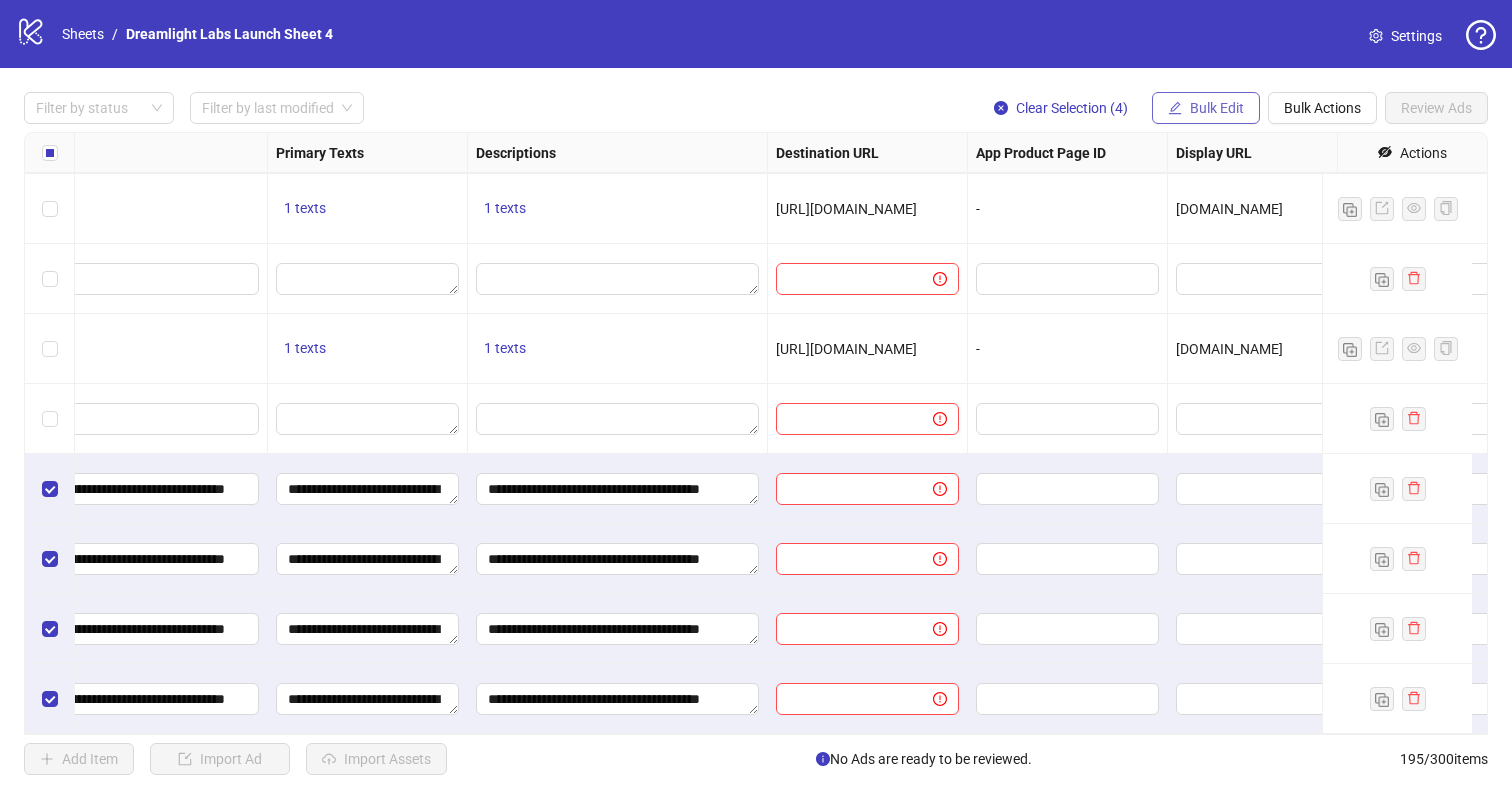 click on "Bulk Edit" at bounding box center [1206, 108] 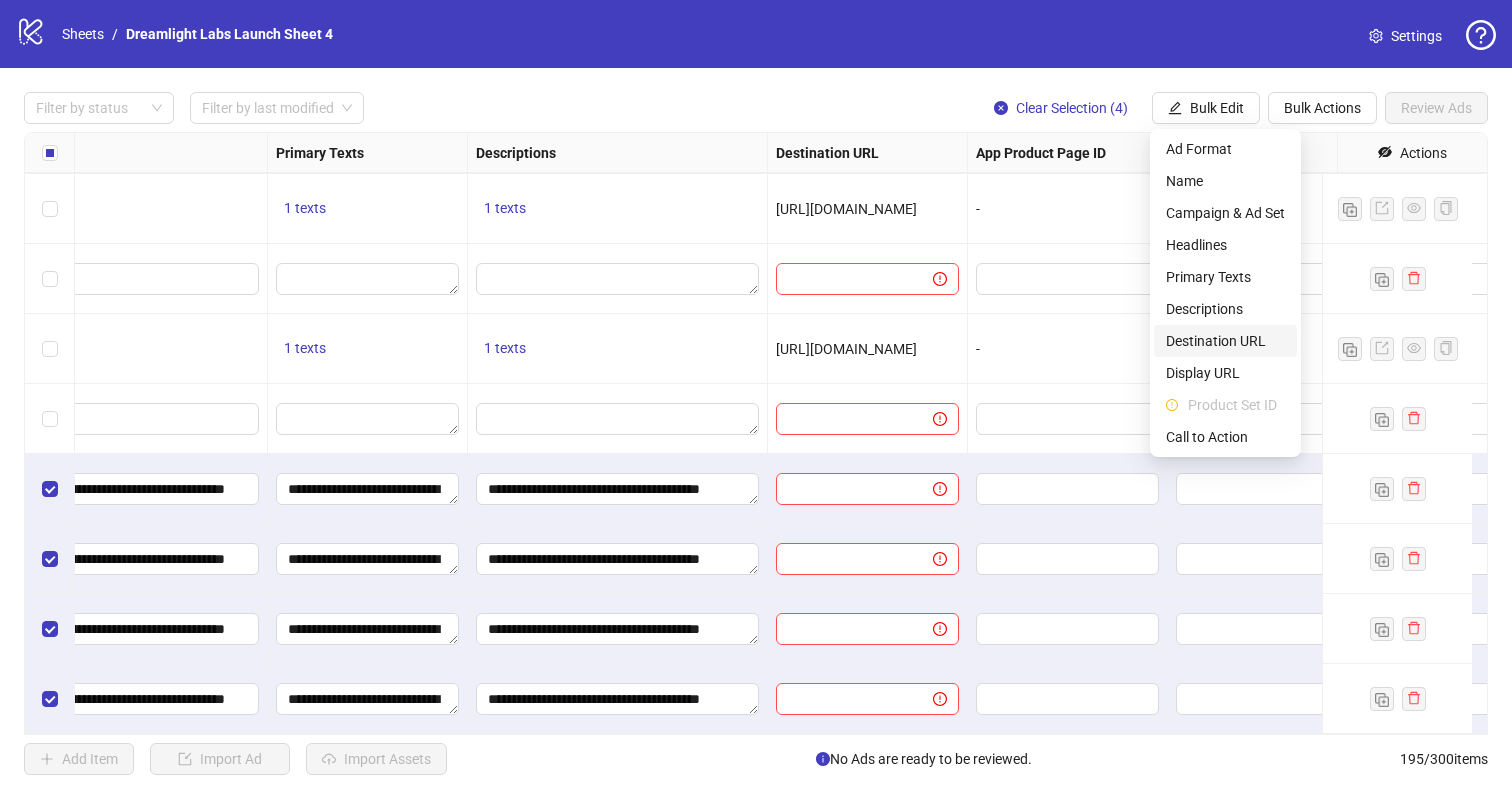 click on "Destination URL" at bounding box center [1225, 341] 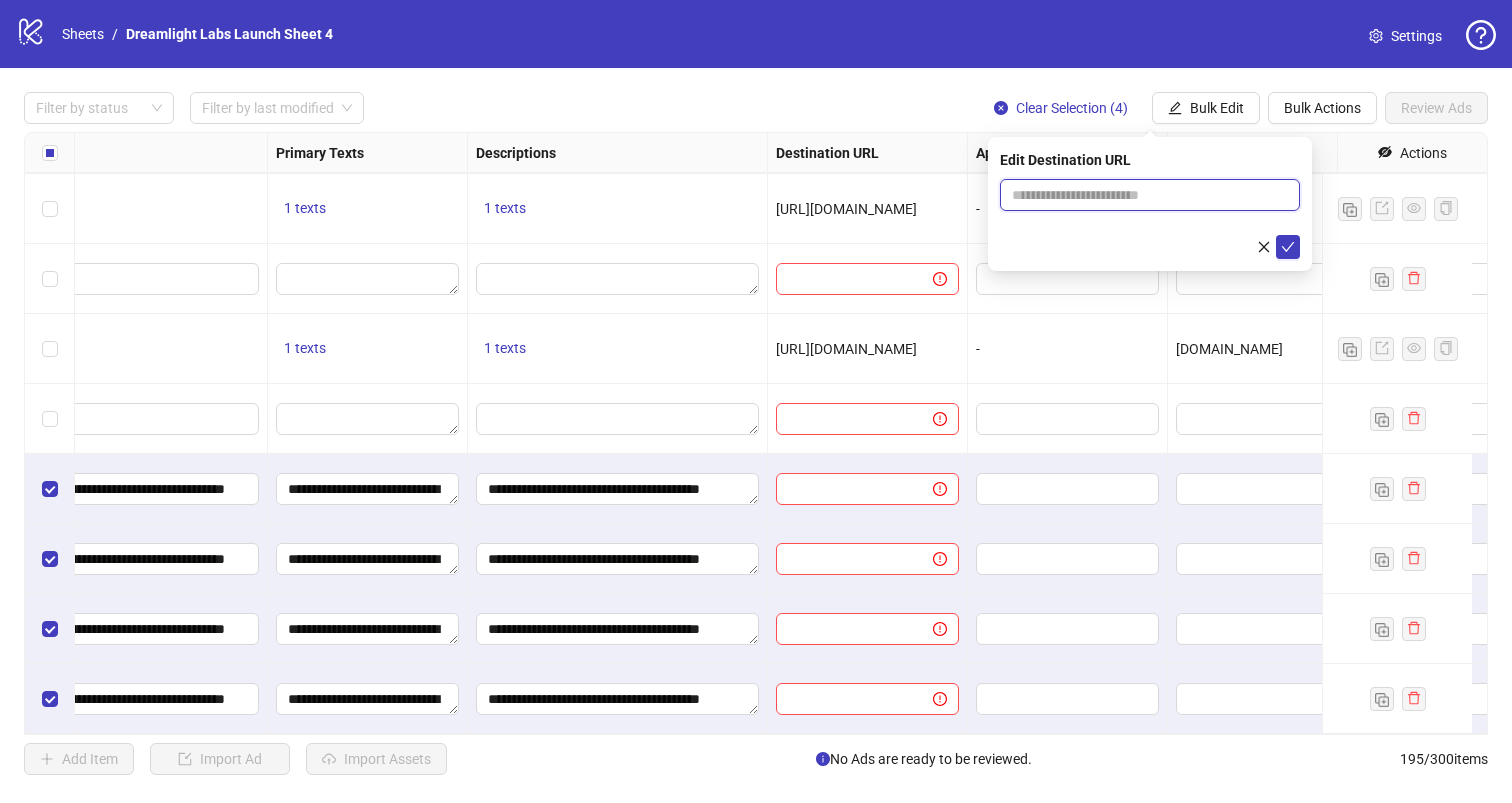 click at bounding box center (1142, 195) 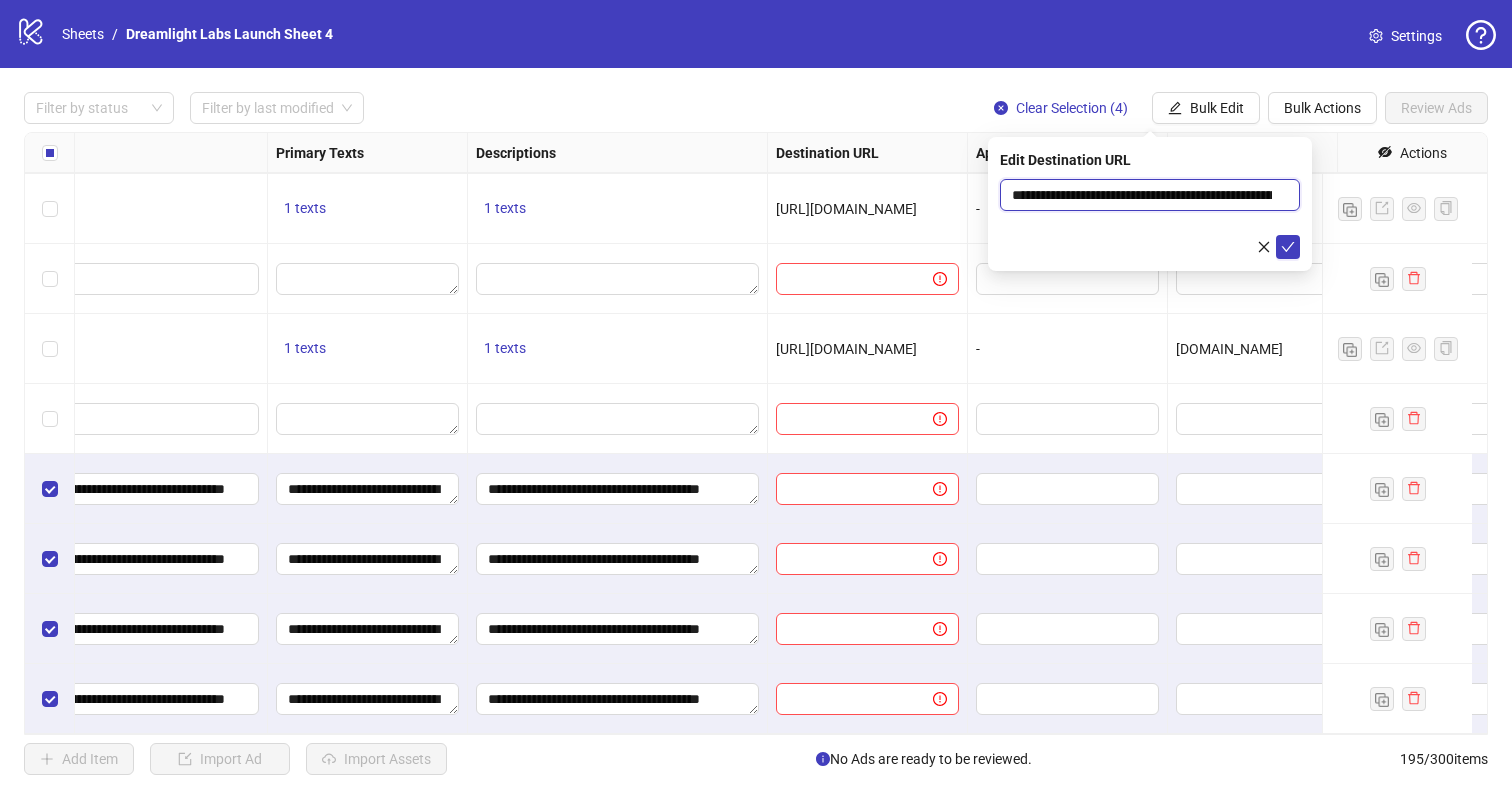 scroll, scrollTop: 0, scrollLeft: 354, axis: horizontal 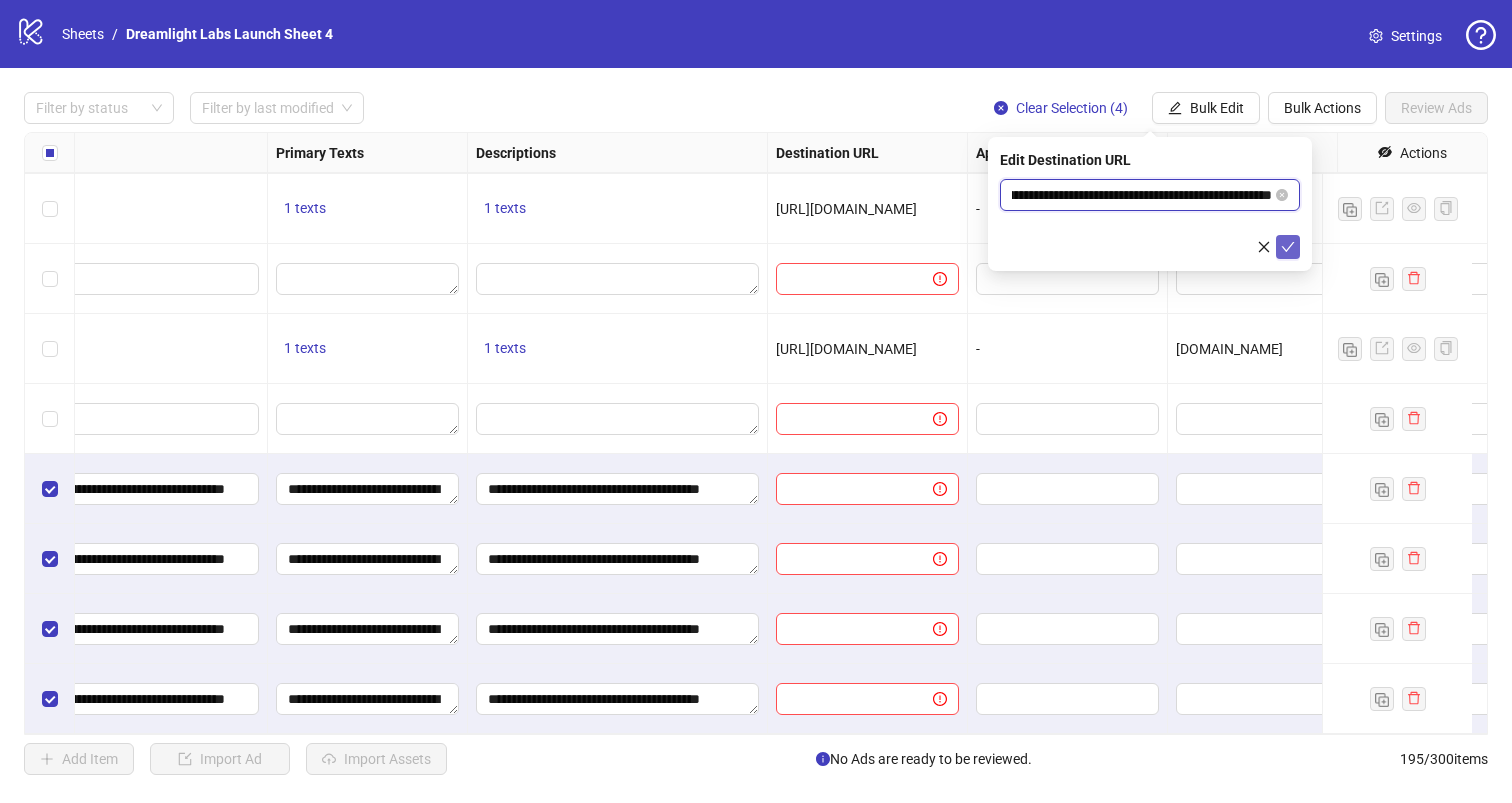 type on "**********" 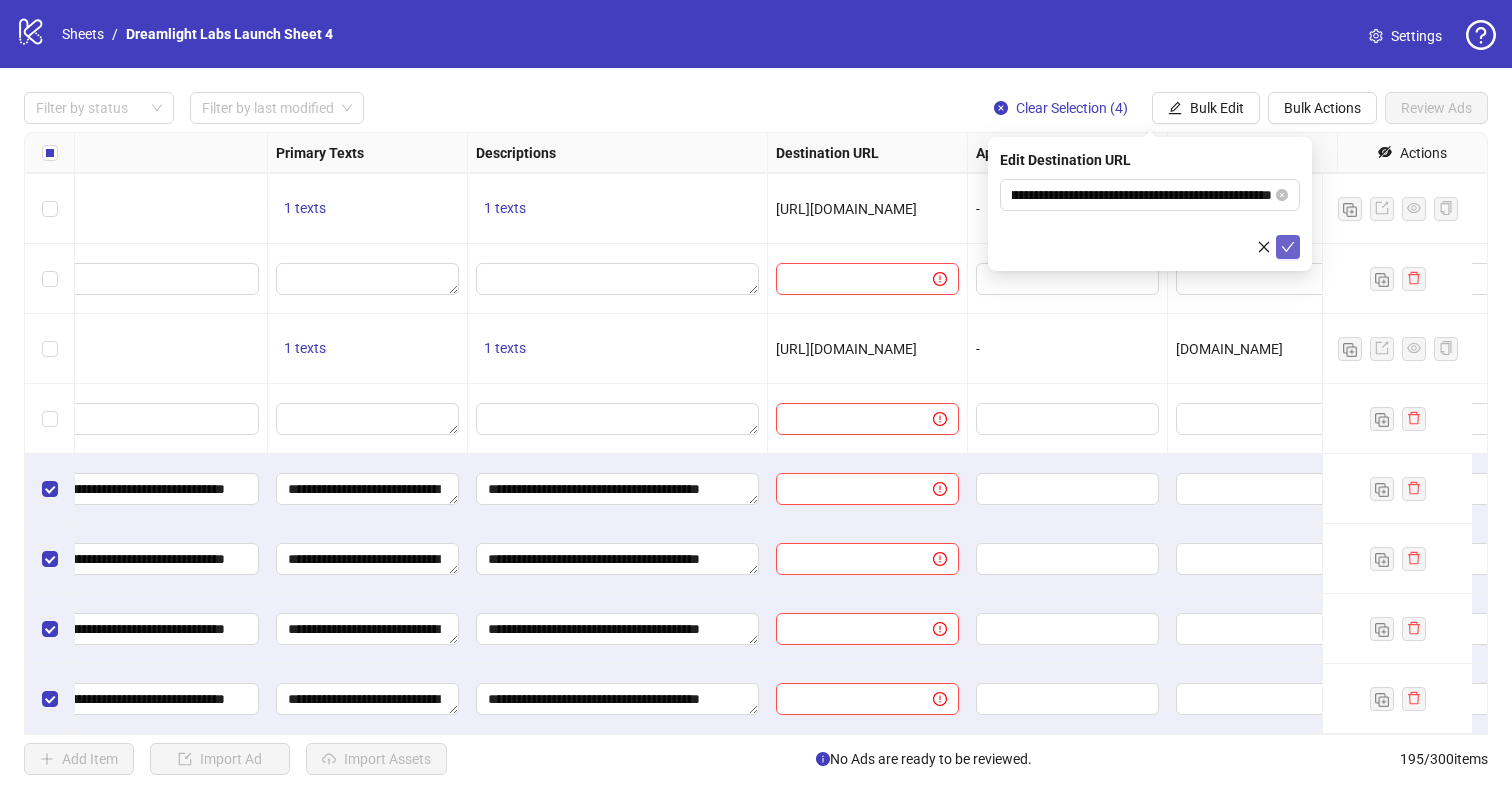 scroll, scrollTop: 0, scrollLeft: 0, axis: both 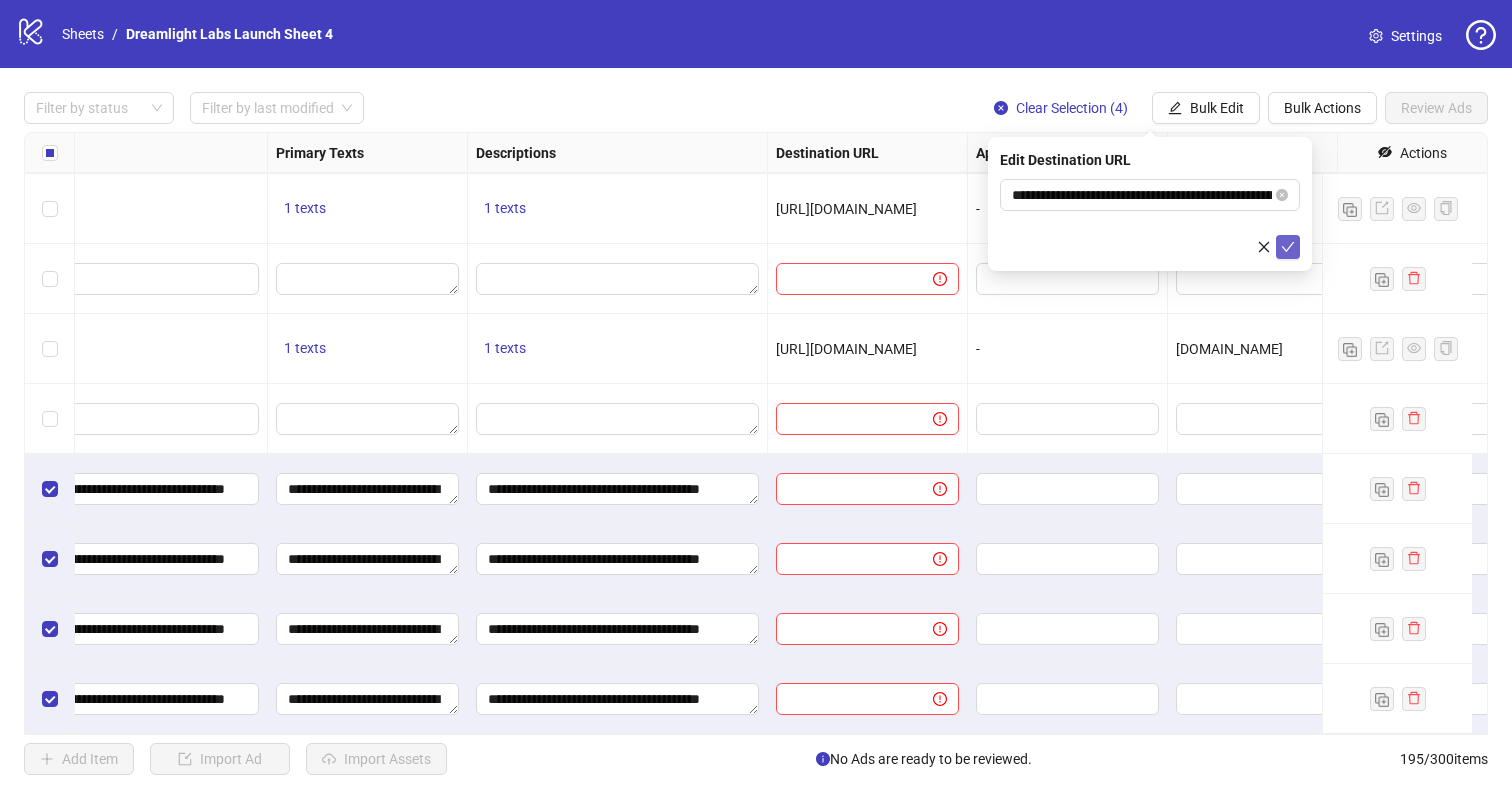 click 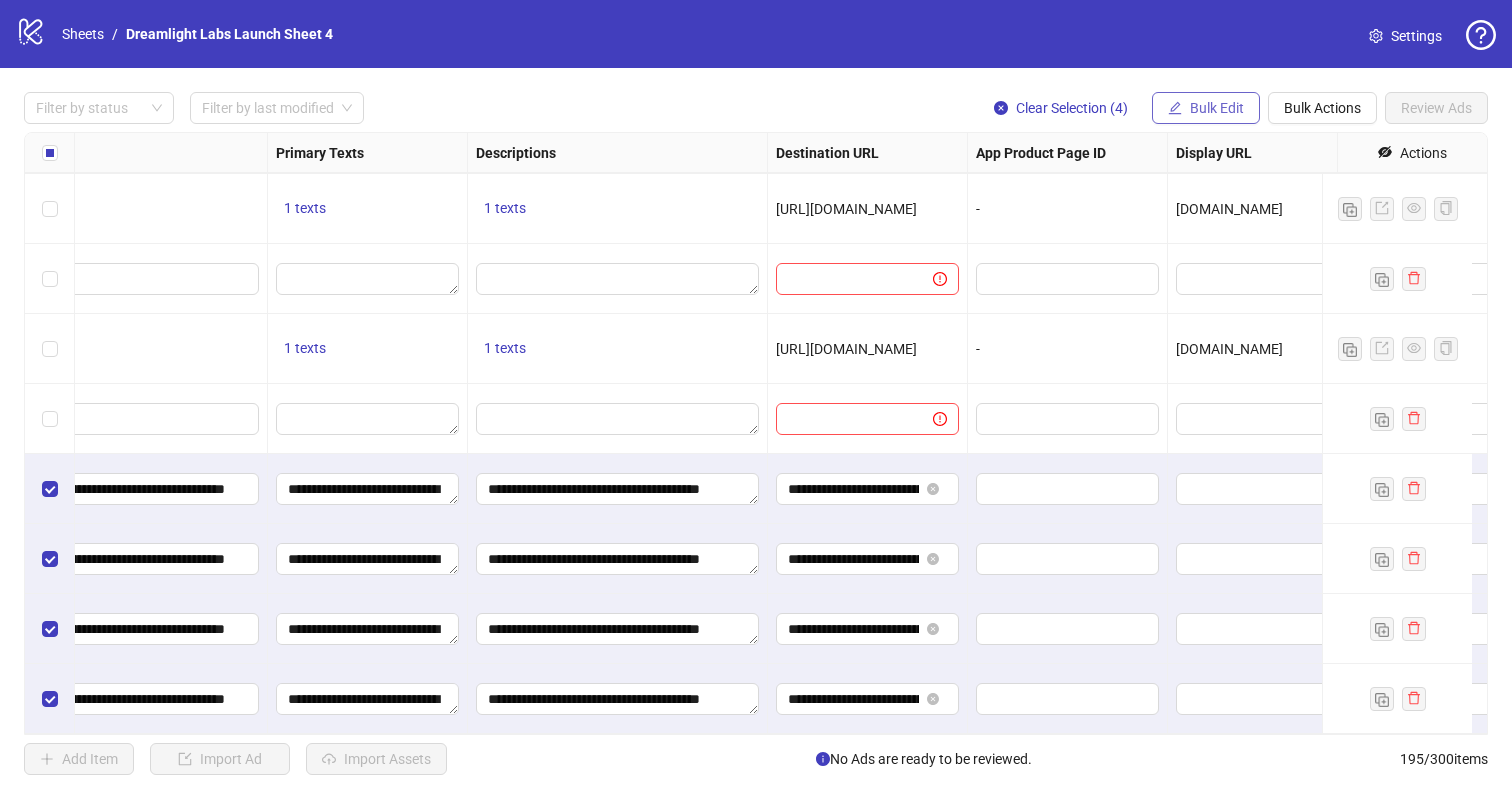 click on "Bulk Edit" at bounding box center [1206, 108] 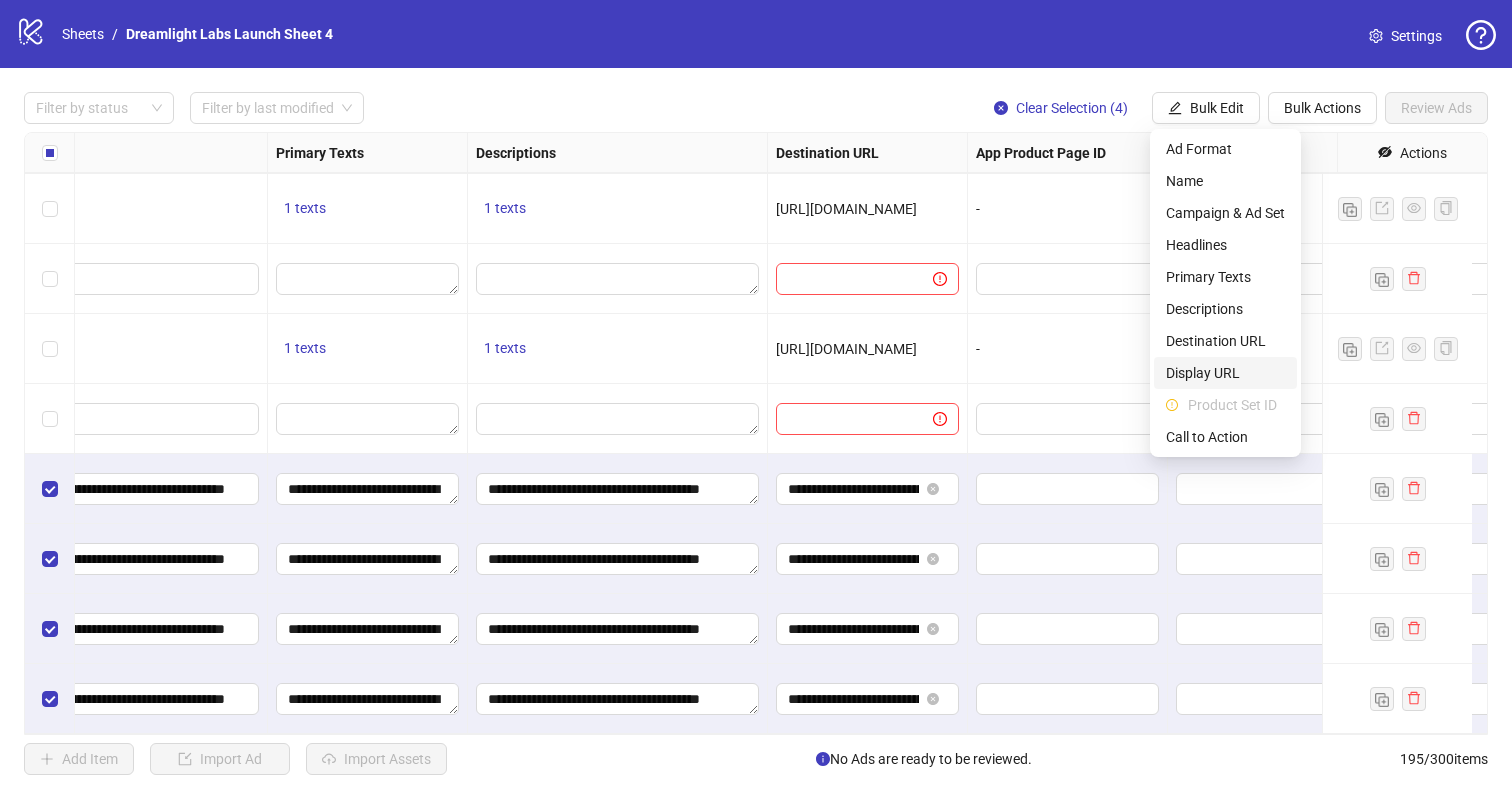 click on "Display URL" at bounding box center [1225, 373] 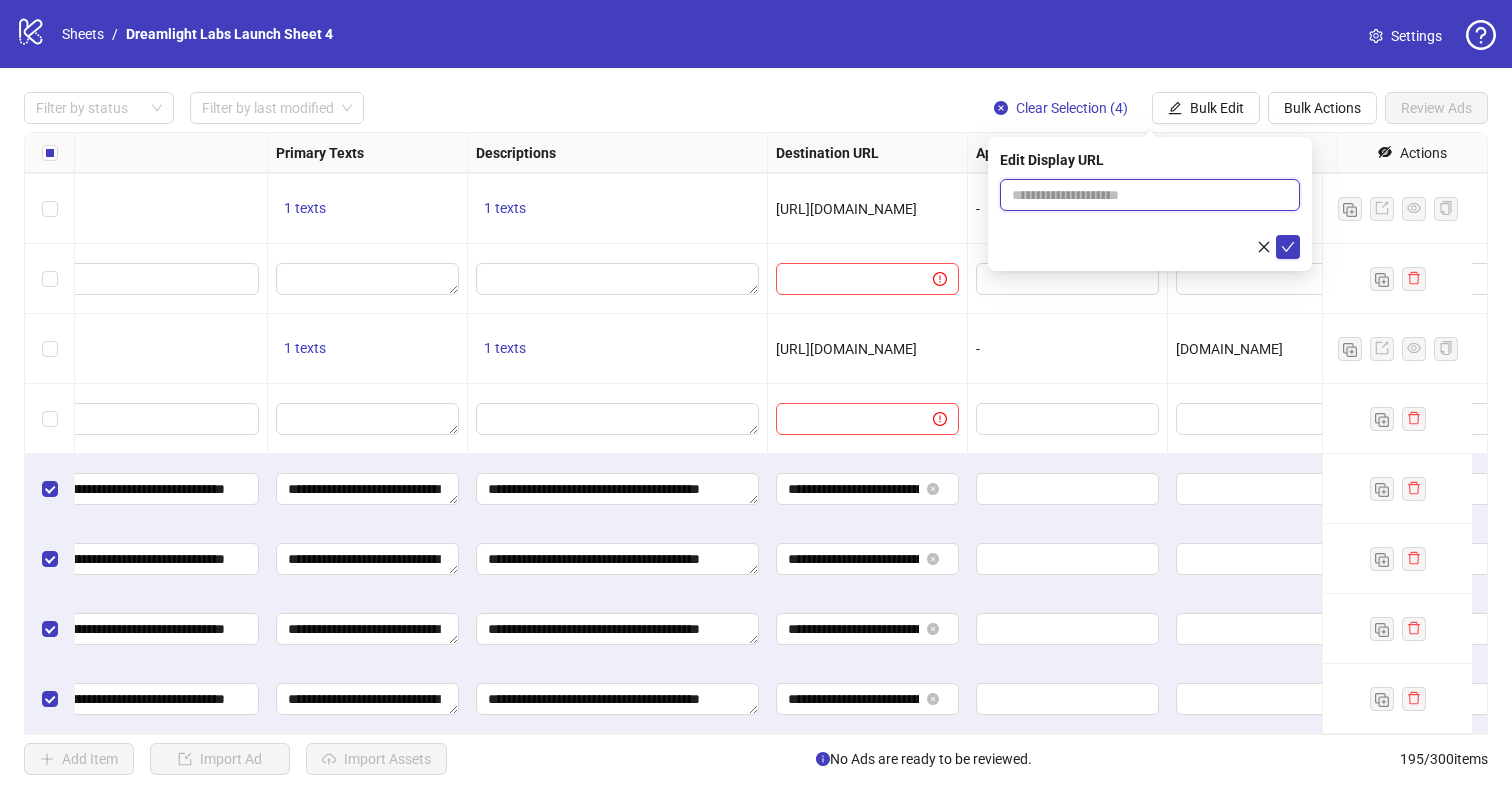 click at bounding box center [1150, 195] 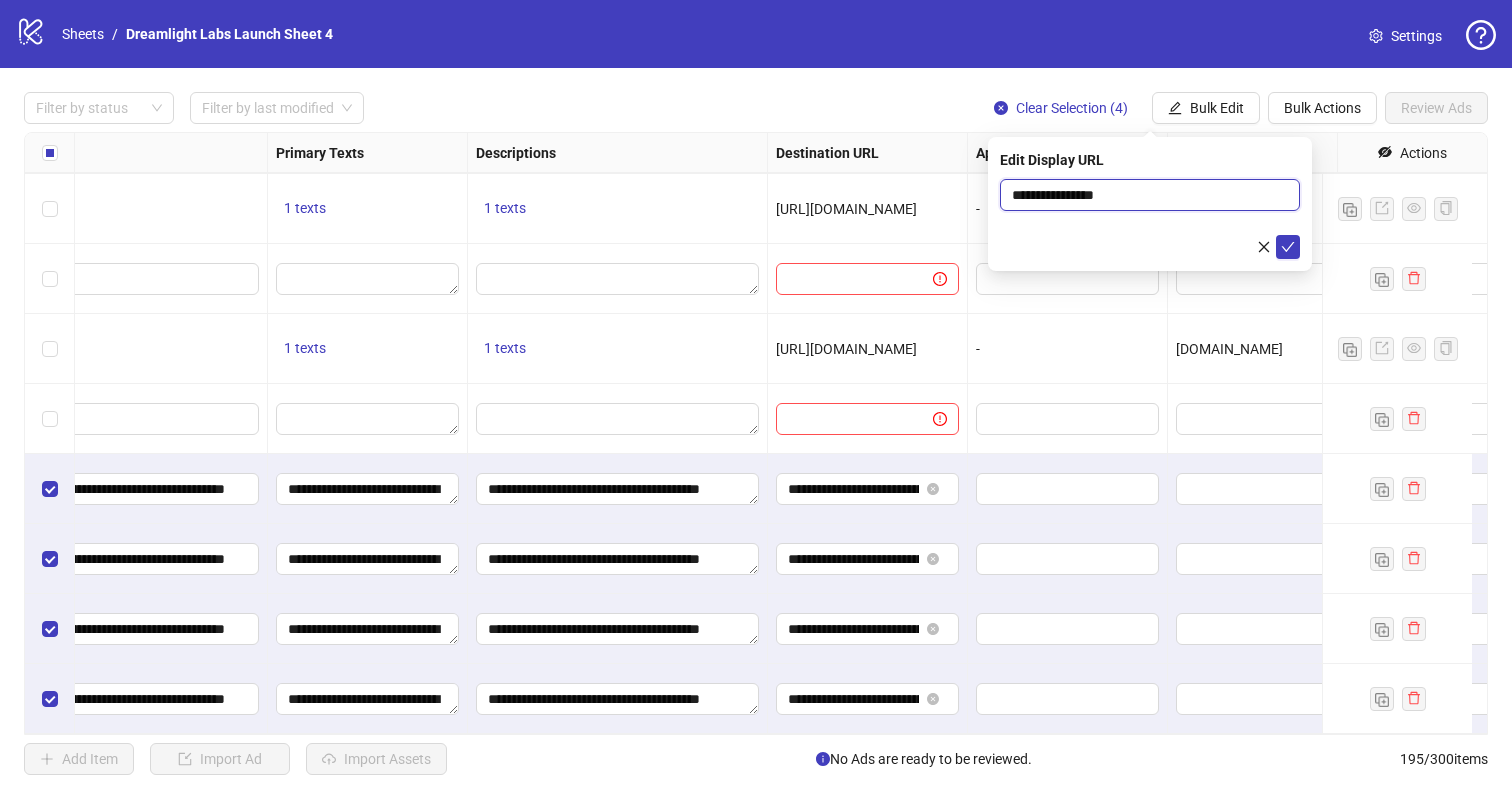 click at bounding box center (1288, 247) 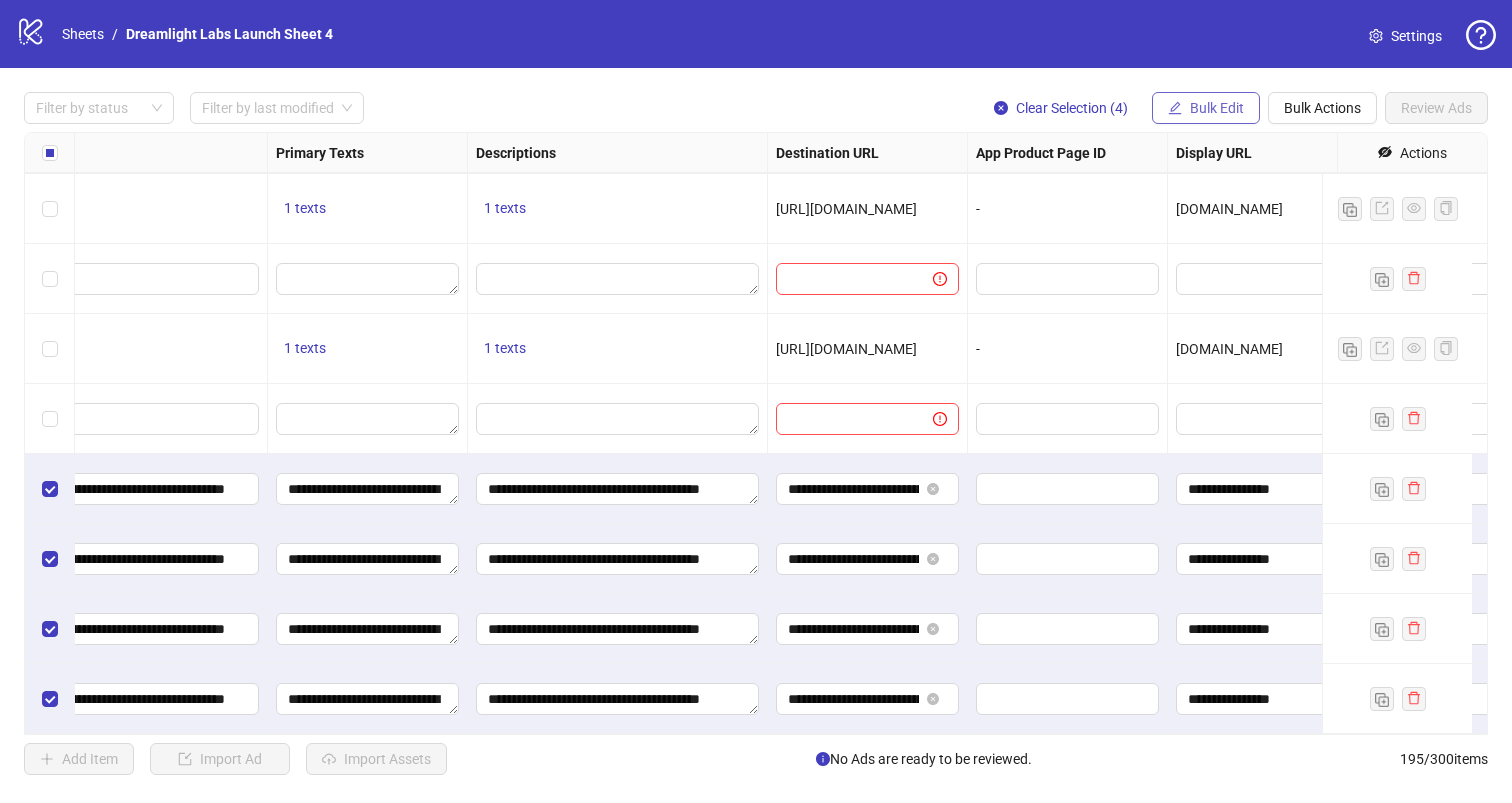click on "Bulk Edit" at bounding box center (1206, 108) 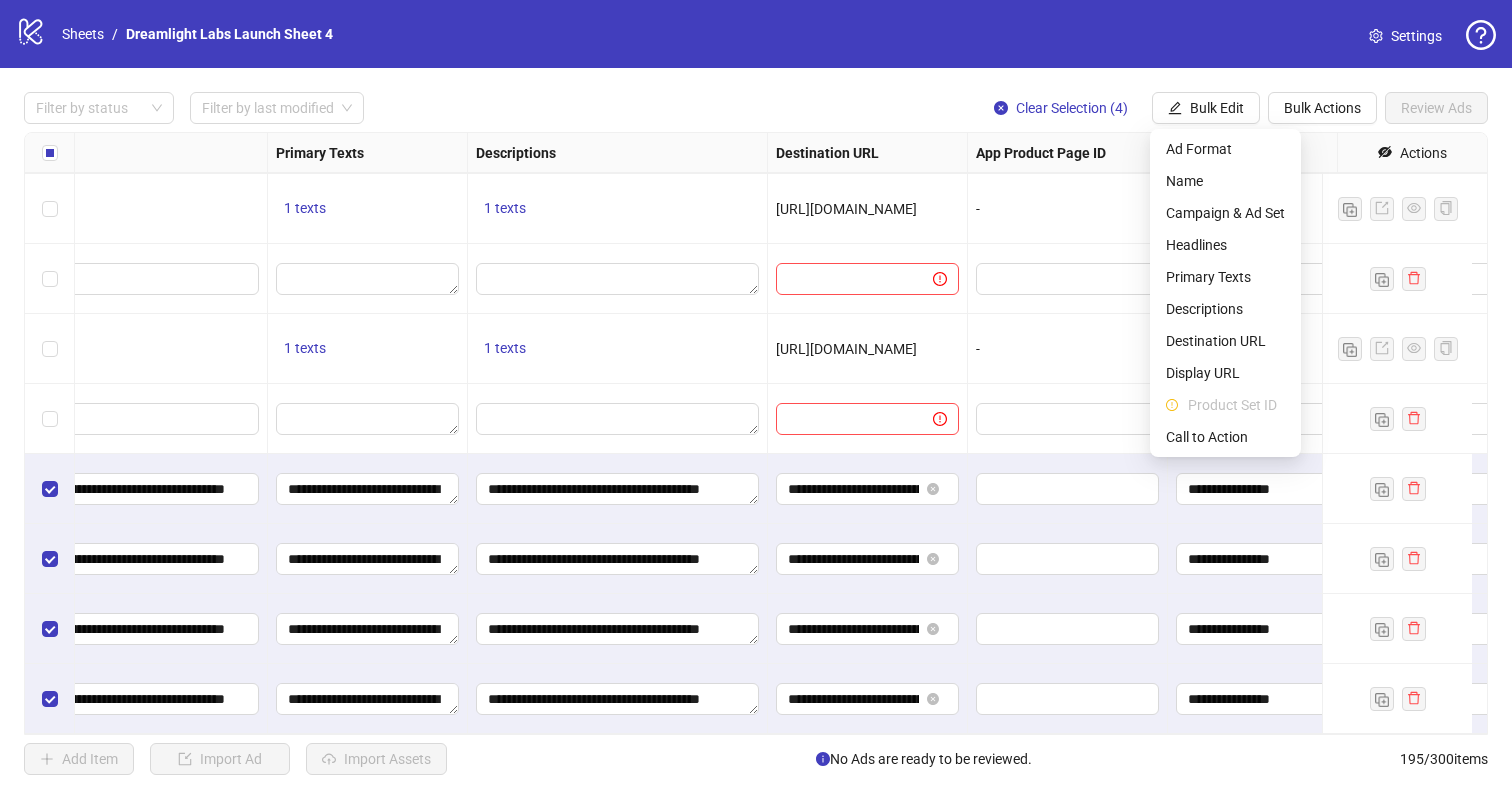 type 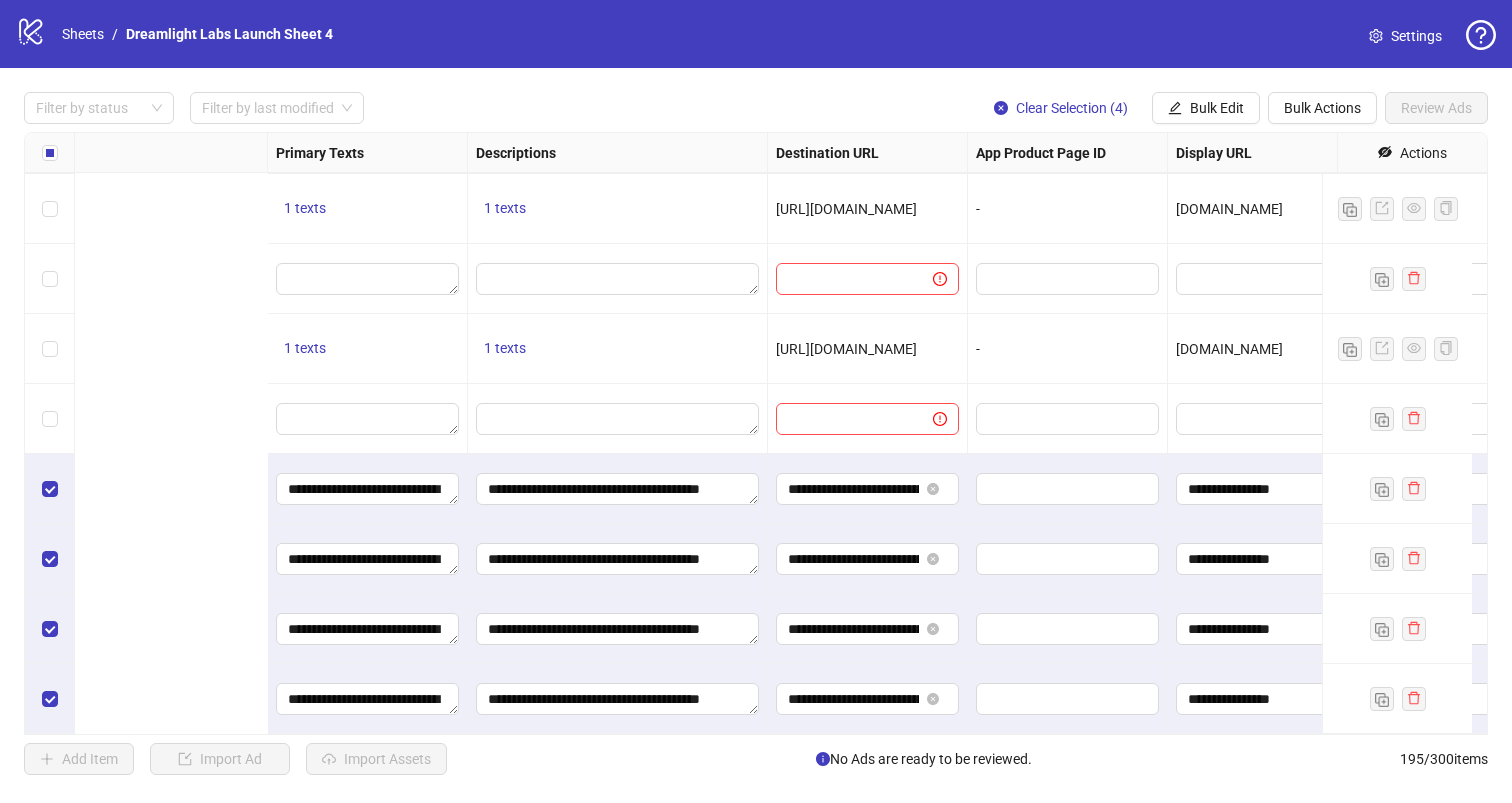 scroll, scrollTop: 13104, scrollLeft: 1673, axis: both 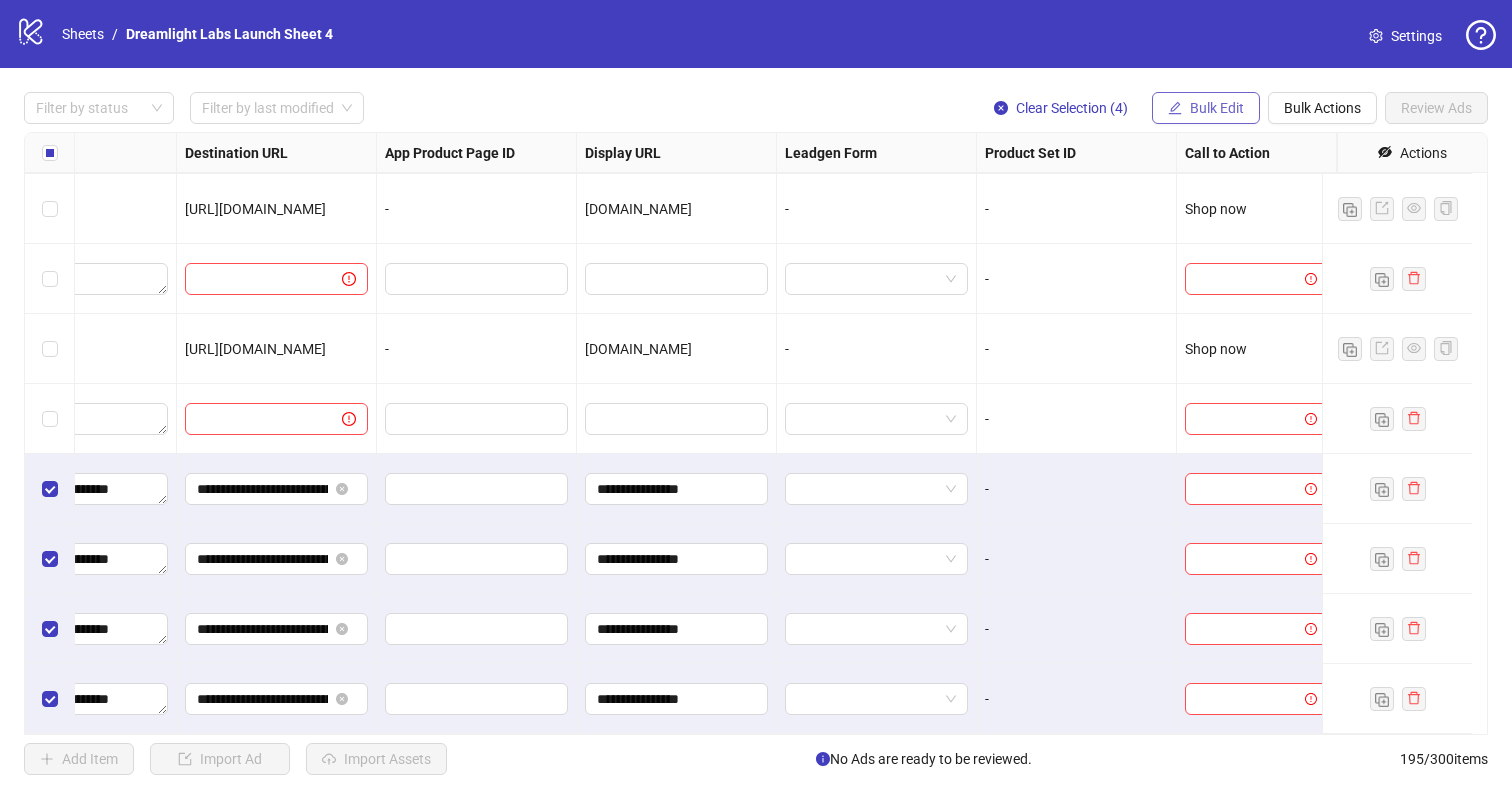 drag, startPoint x: 1272, startPoint y: 102, endPoint x: 1243, endPoint y: 100, distance: 29.068884 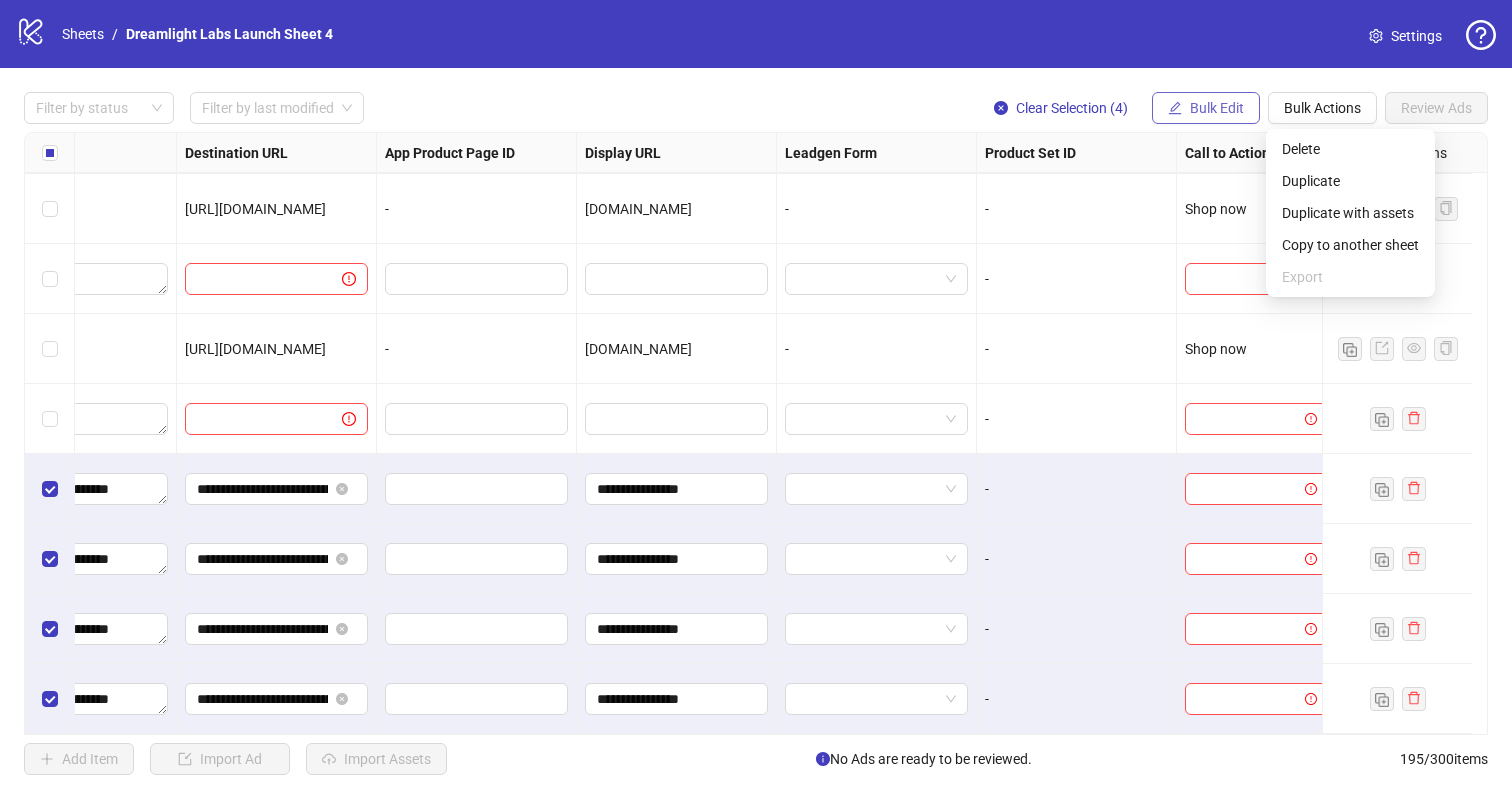 click on "Bulk Edit" at bounding box center (1217, 108) 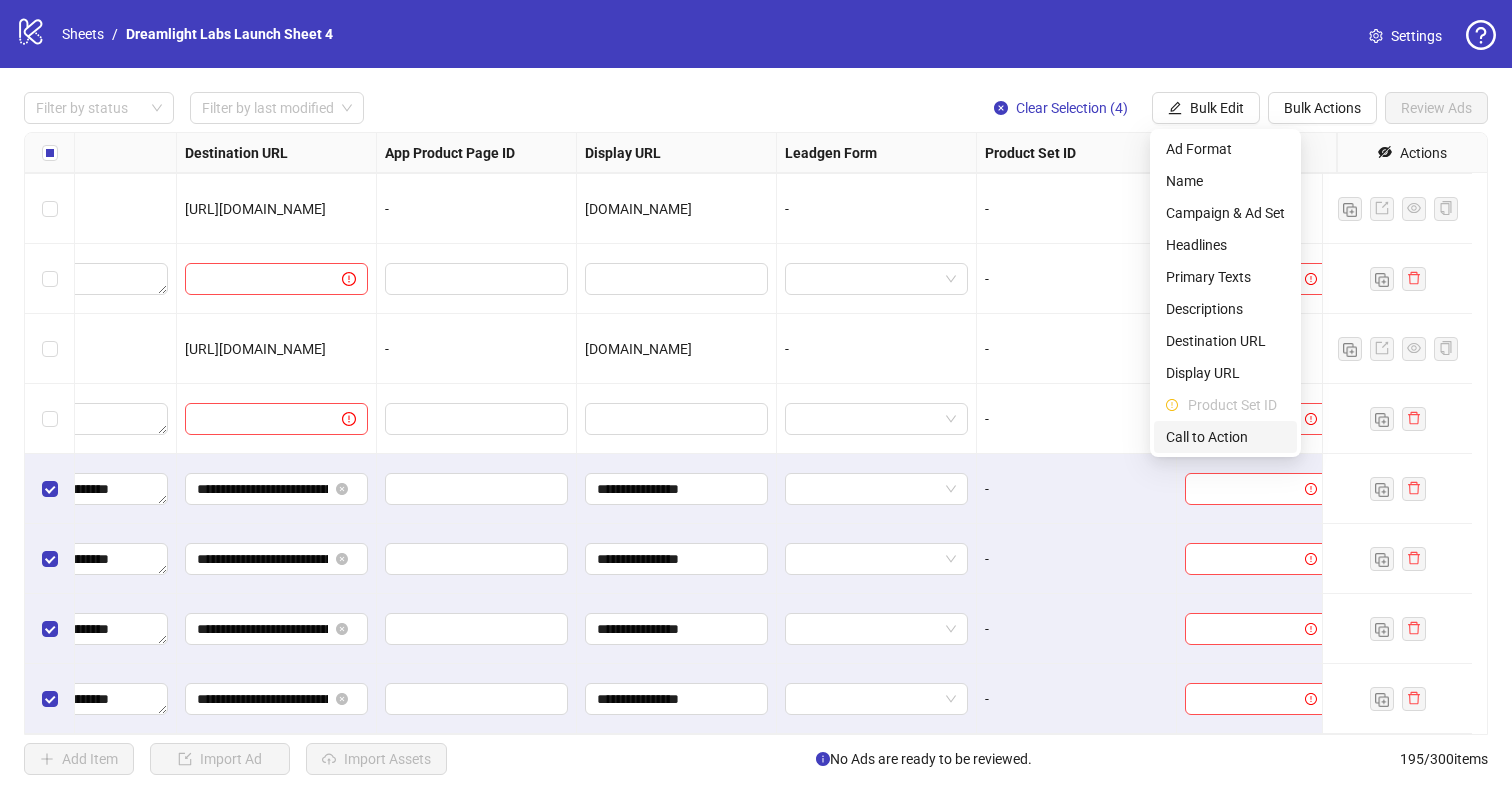 click on "Call to Action" at bounding box center [1225, 437] 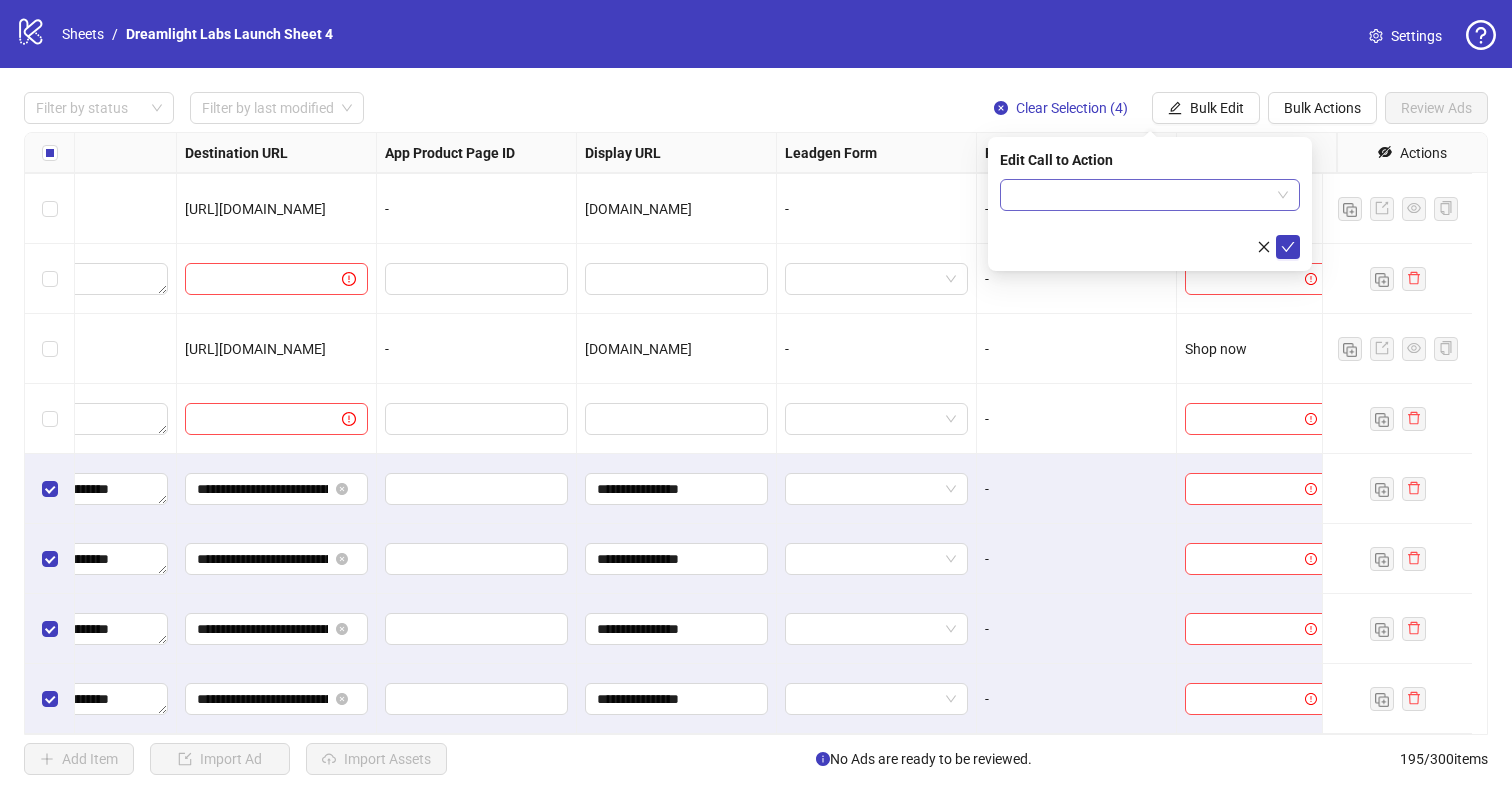 click at bounding box center [1141, 195] 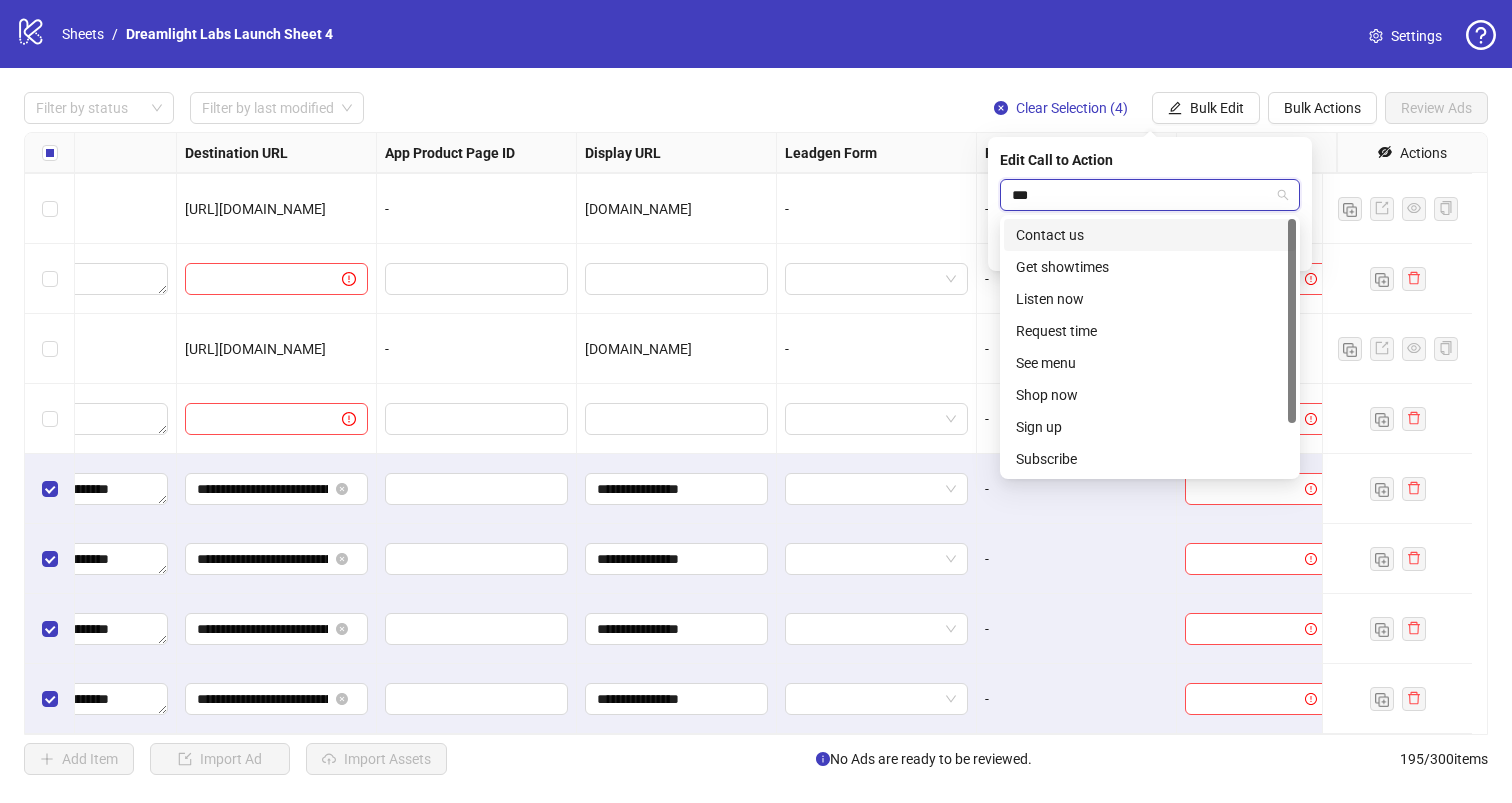 type on "****" 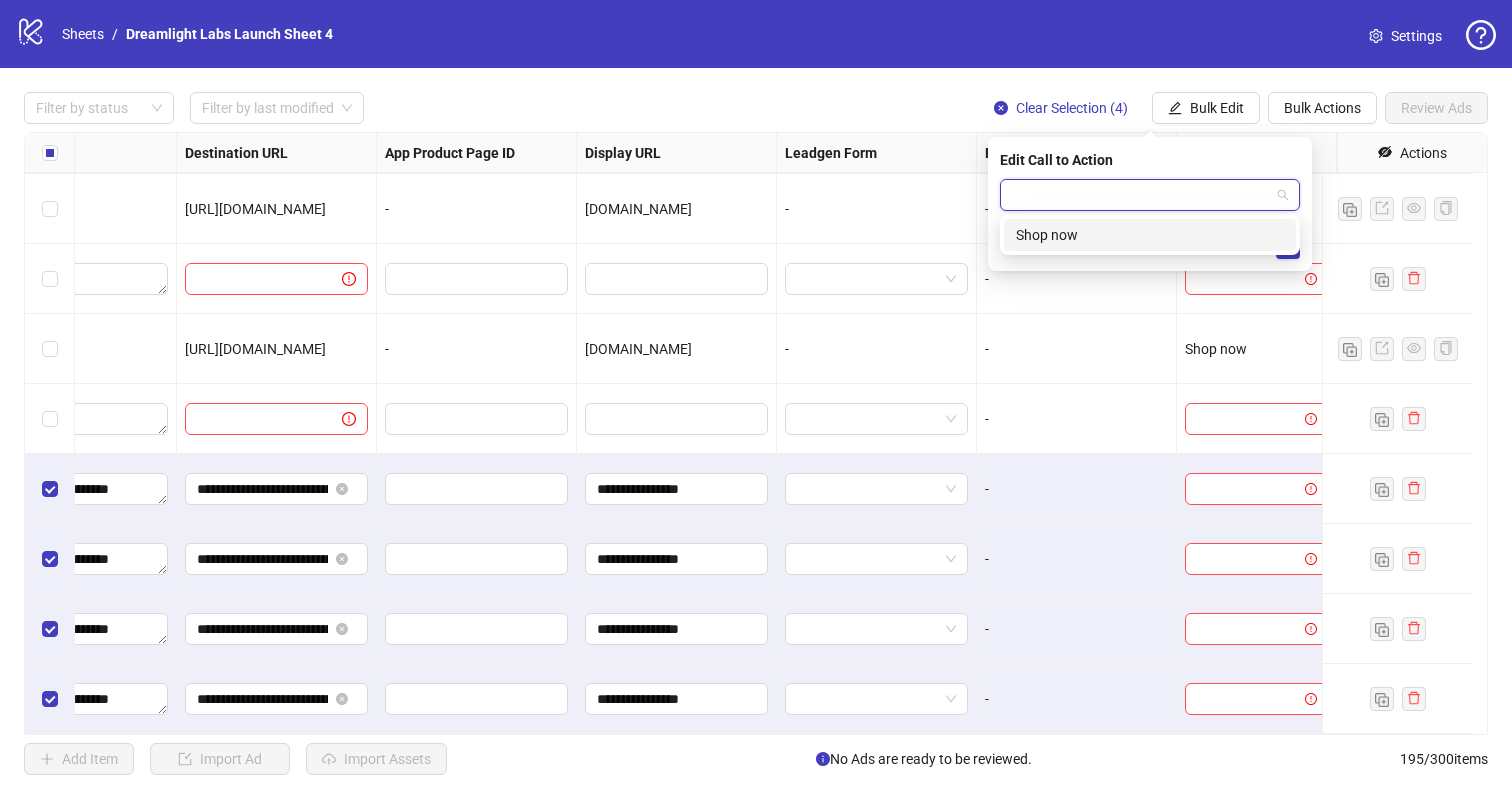 click at bounding box center [1150, 195] 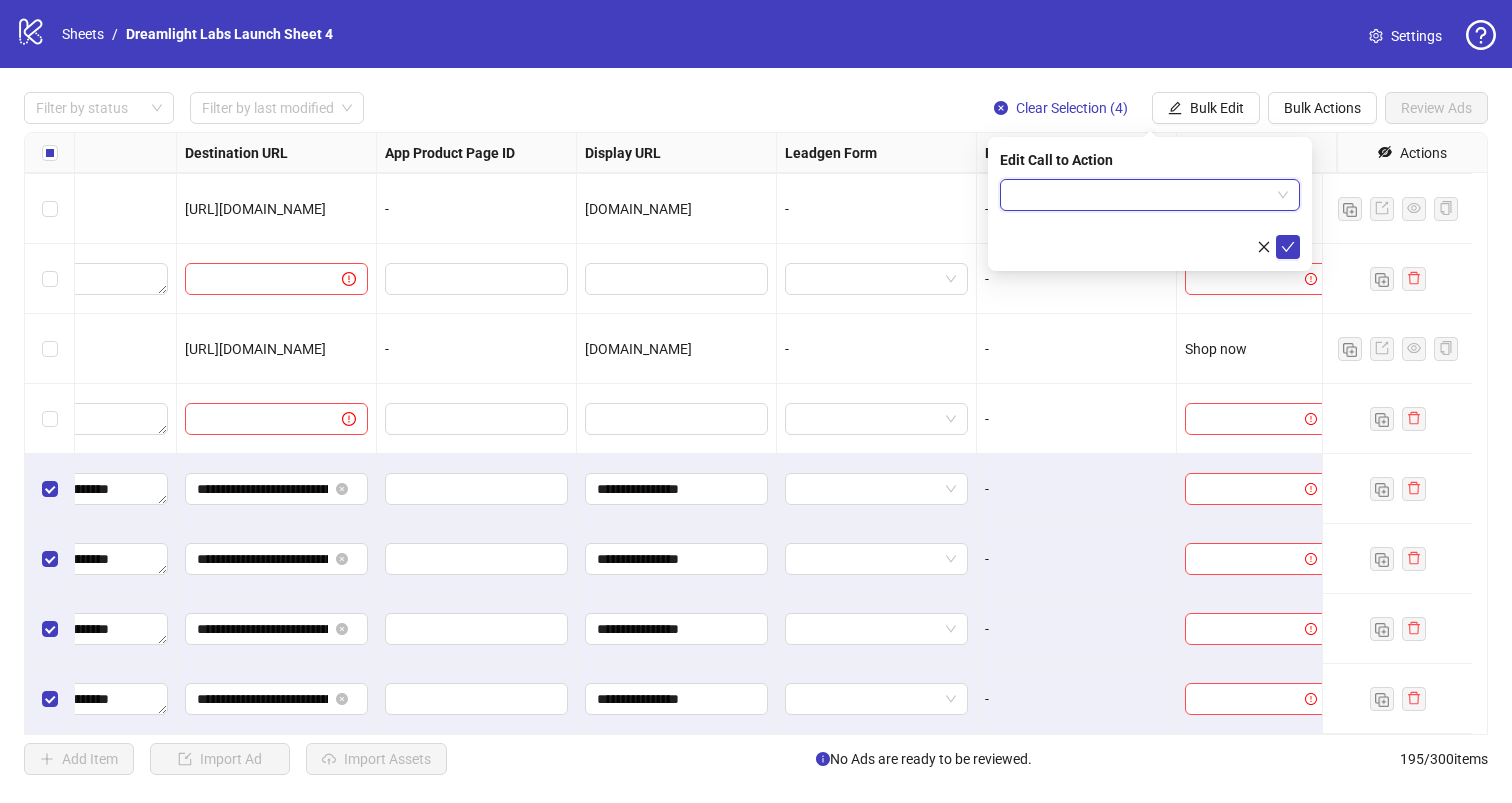 click at bounding box center [1150, 219] 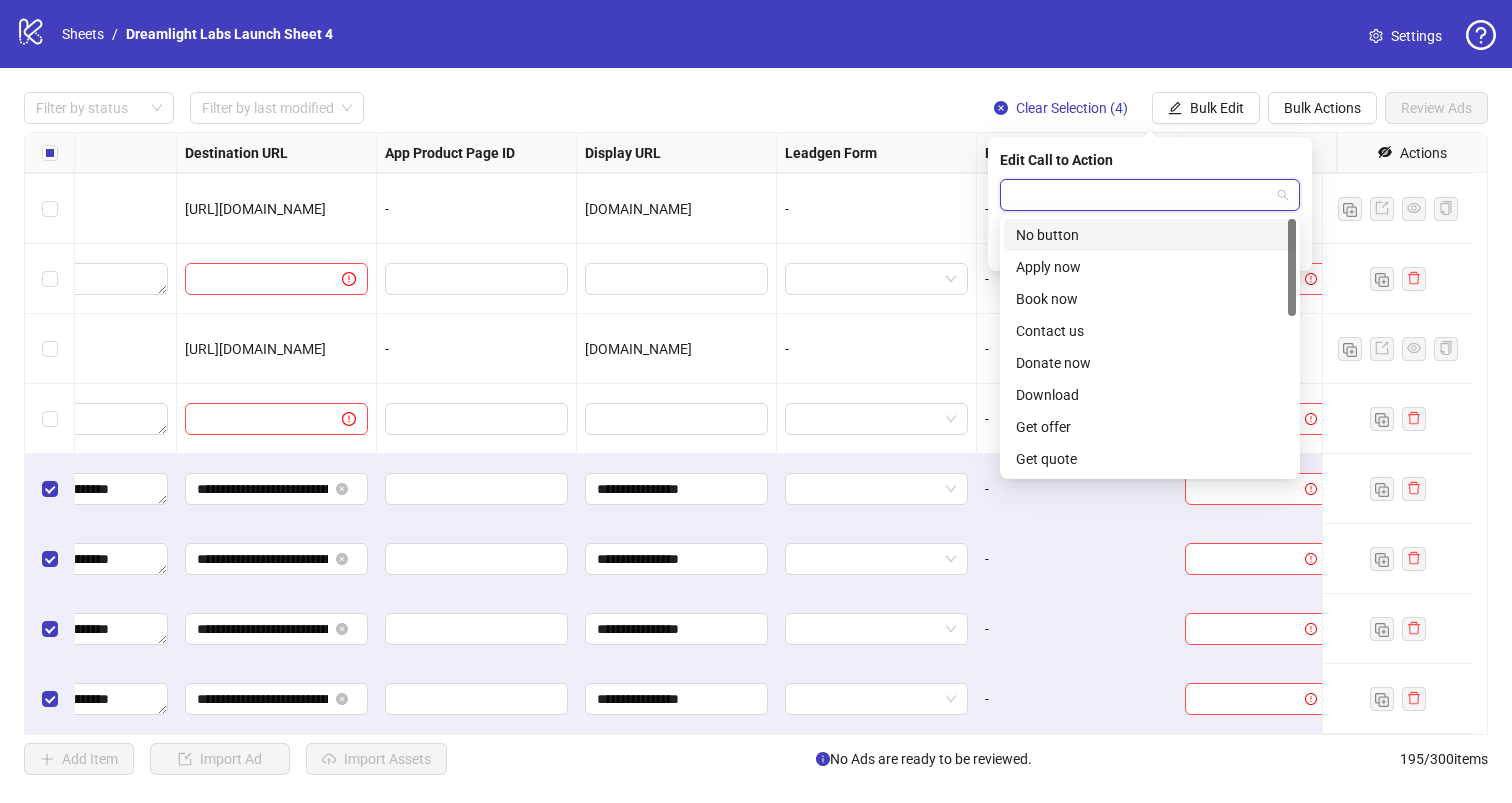 click at bounding box center (1141, 195) 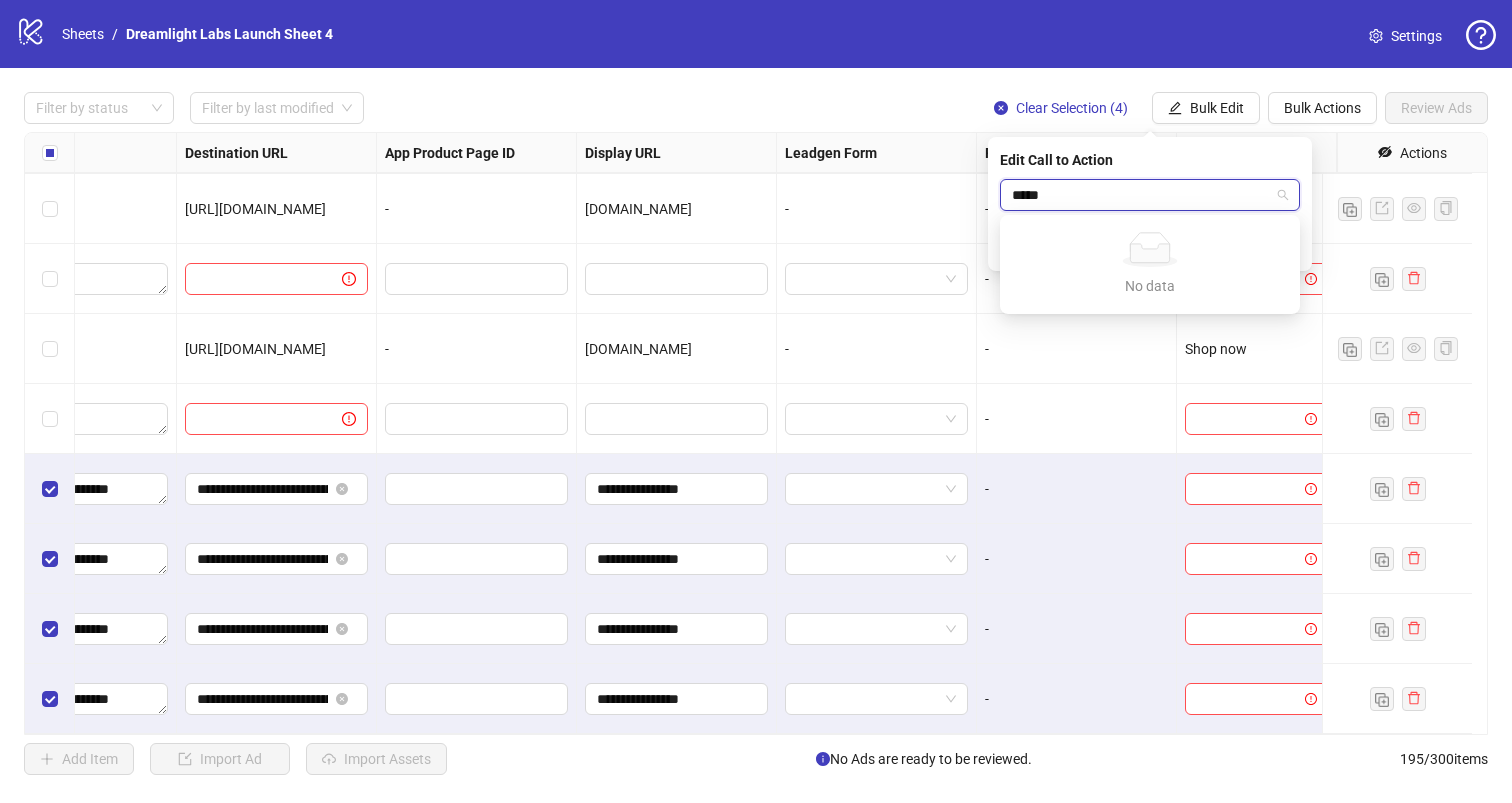 type on "****" 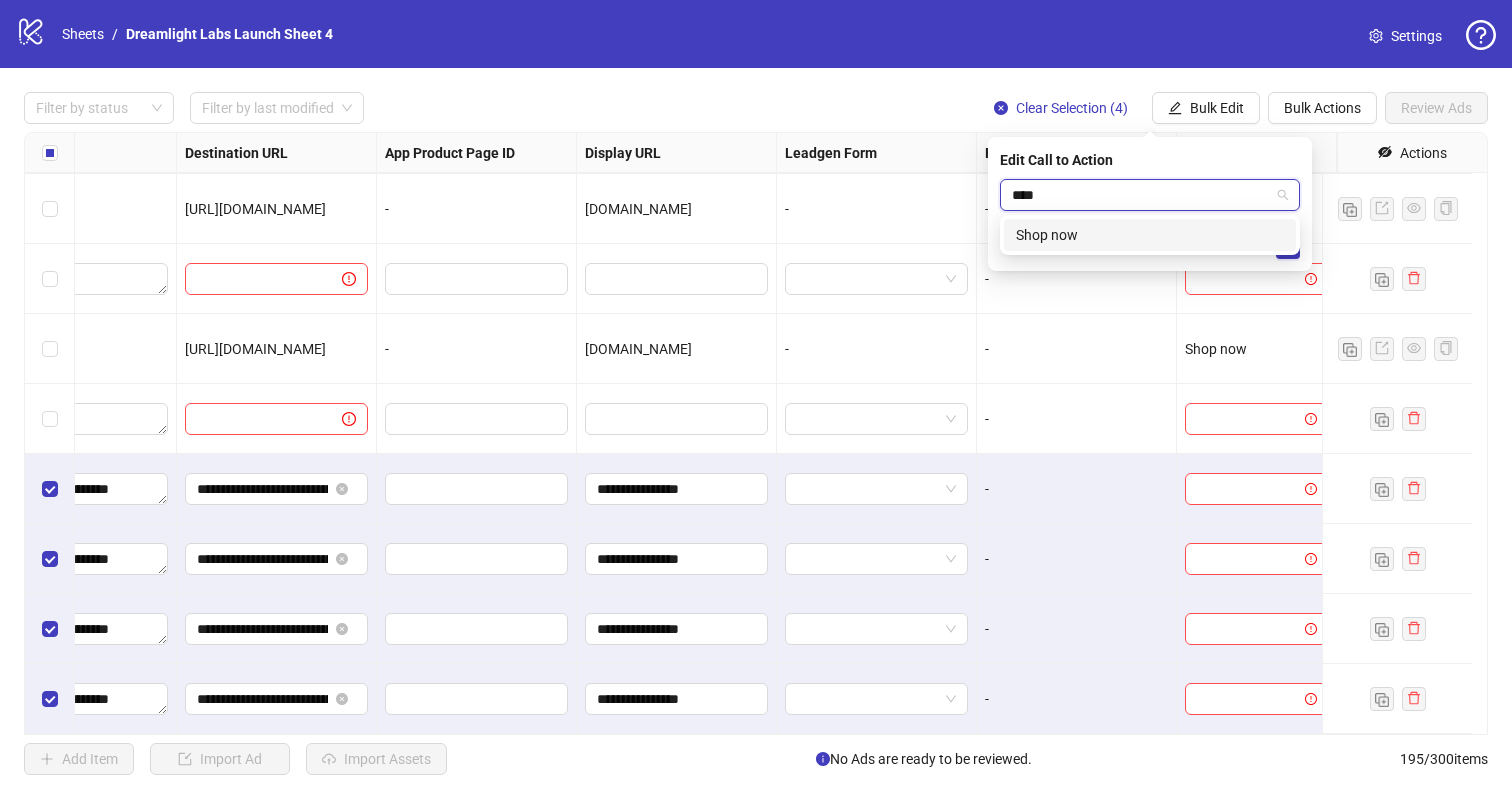 click on "Shop now" at bounding box center (1150, 235) 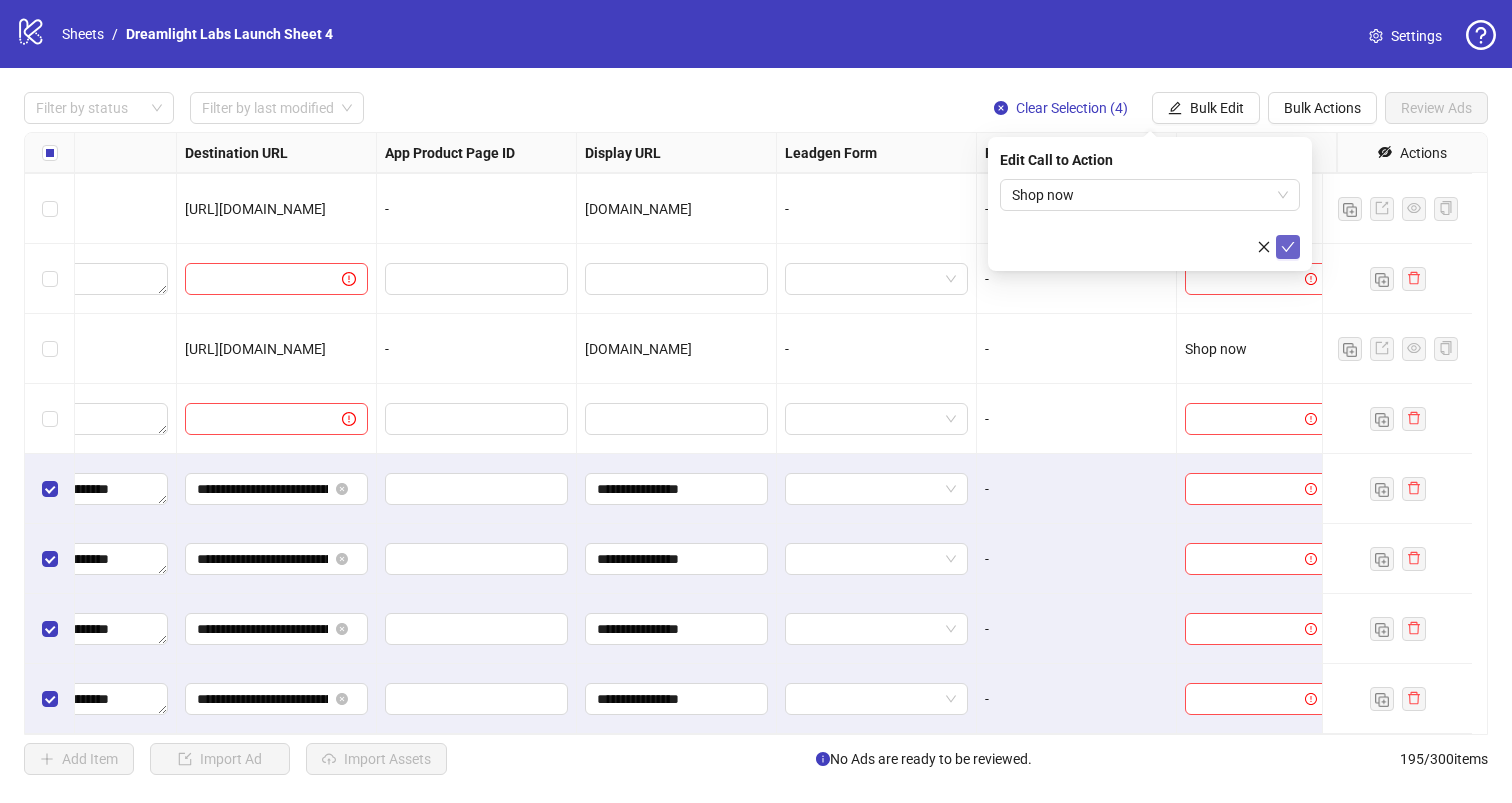 click 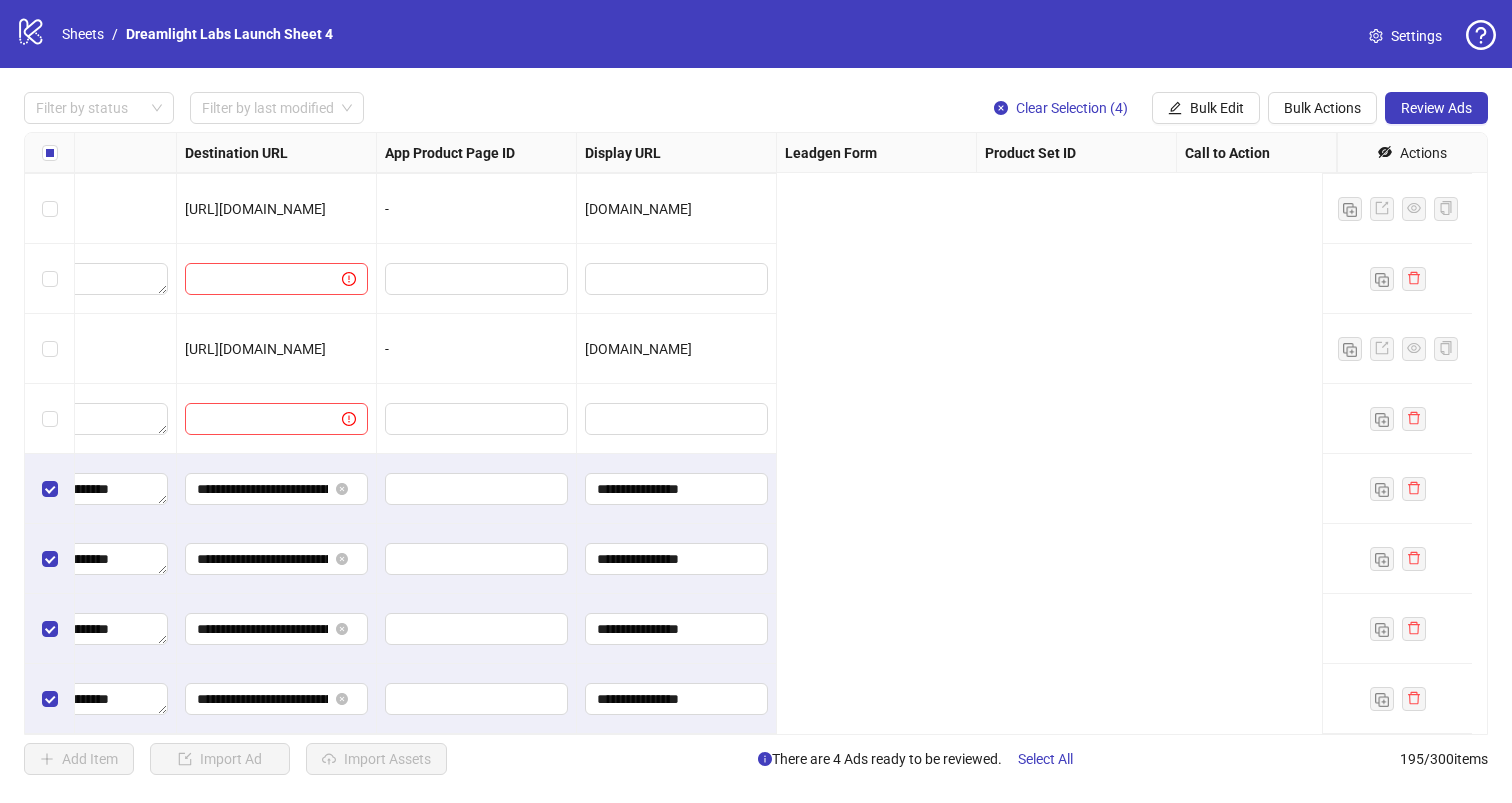 scroll, scrollTop: 13104, scrollLeft: 0, axis: vertical 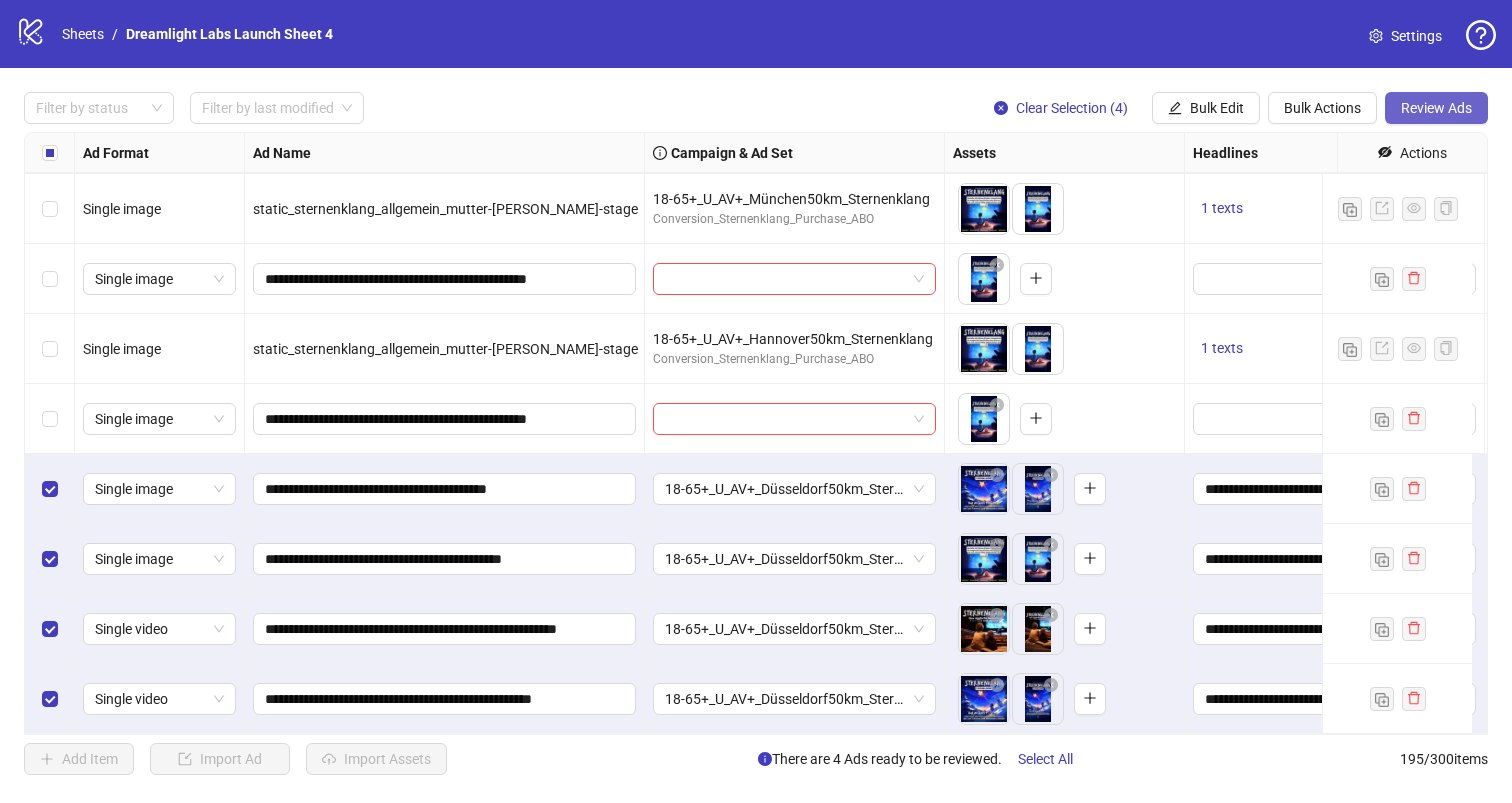 click on "Review Ads" at bounding box center (1436, 108) 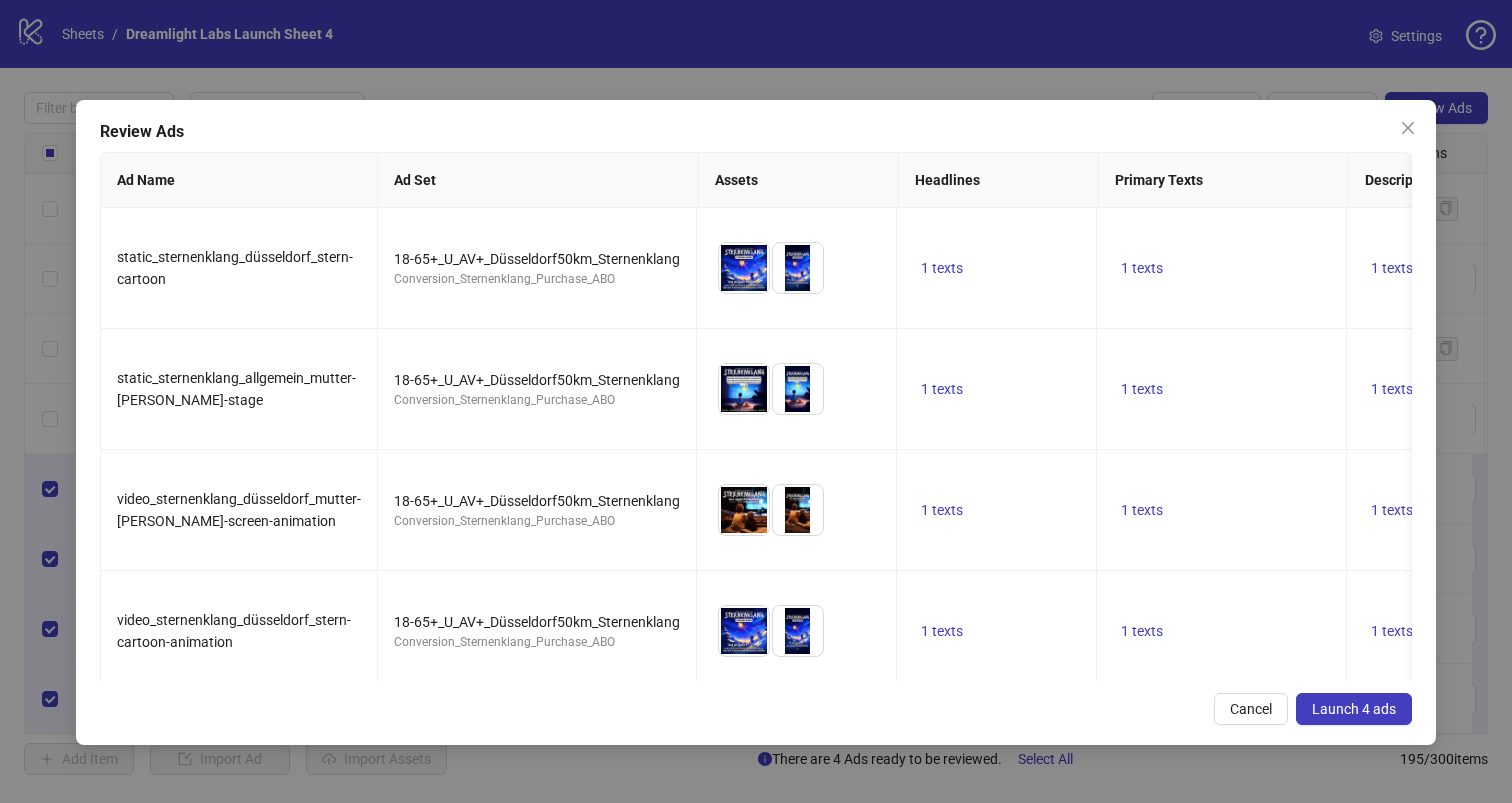 click on "Review Ads Ad Name Ad Set Assets Headlines Primary Texts Descriptions Destination URL Display URL Call to Action Facebook Page Product Set ID Leadgen Form Instagram User Status Pixel URL Parameters                                 static_sternenklang_düsseldorf_stern-cartoon 18-65+_U_AV+_Düsseldorf50km_Sternenklang Conversion_Sternenklang_Purchase_ABO
To pick up a draggable item, press the space bar.
While dragging, use the arrow keys to move the item.
Press space again to drop the item in its new position, or press escape to cancel.
1 texts 1 texts 1 texts [URL][DOMAIN_NAME] [DOMAIN_NAME] Shop now - - - ACTIVE - trc_mcmp_id={{[DOMAIN_NAME]}}&trc_mag_id={{[DOMAIN_NAME]}}&trc_mad_id={{[DOMAIN_NAME]}} static_sternenklang_allgemein_mutter-[PERSON_NAME]-stage 18-65+_U_AV+_Düsseldorf50km_Sternenklang Conversion_Sternenklang_Purchase_ABO 1 texts 1 texts 1 texts [DOMAIN_NAME] Shop now - - - ACTIVE - 1 texts 1 texts 1 texts Shop now -" at bounding box center [756, 422] 